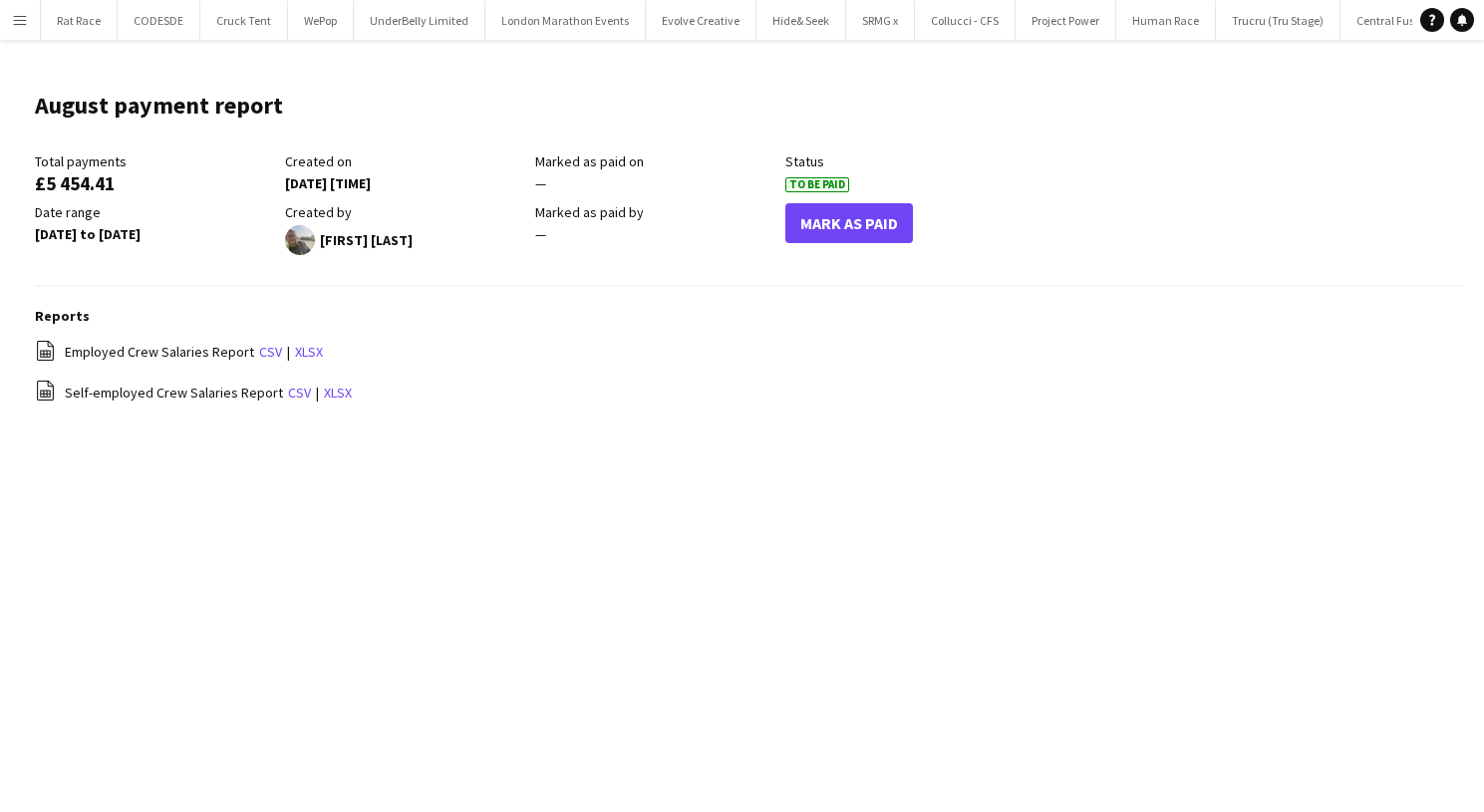 scroll, scrollTop: 0, scrollLeft: 0, axis: both 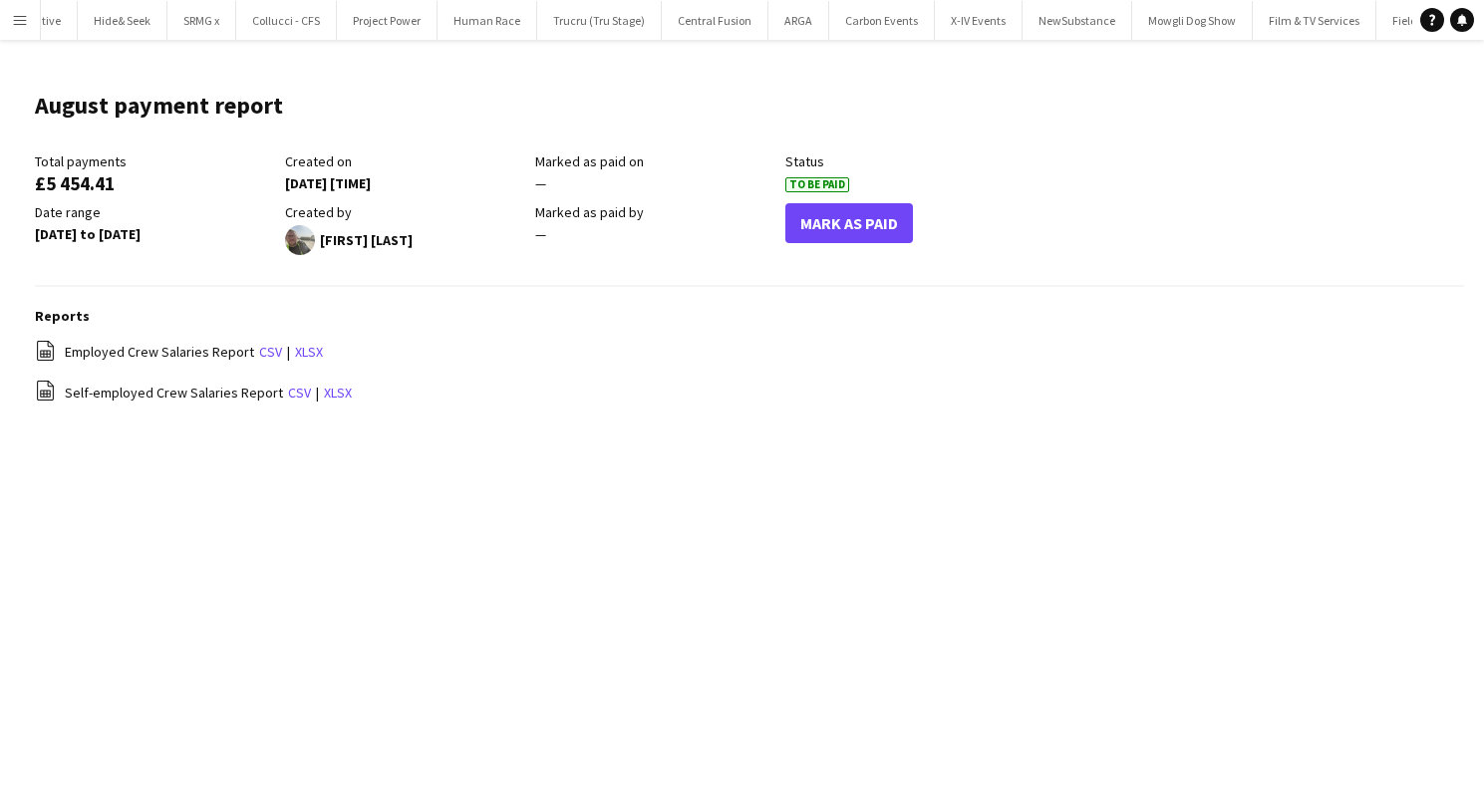 click on "August payment report Edit this field Total payments £5 454.41 Created on 06-08-2025 23:38 Marked as paid on — Status To Be Paid Date range 25 Jul 2025 to 5 Aug 2025 Created by [FIRST] [LAST] Marked as paid by — Mark As Paid Reports file-spreadsheet Employed Crew Salaries Report csv | xlsx file-spreadsheet Self-employed Crew Salaries Report csv | xlsx" 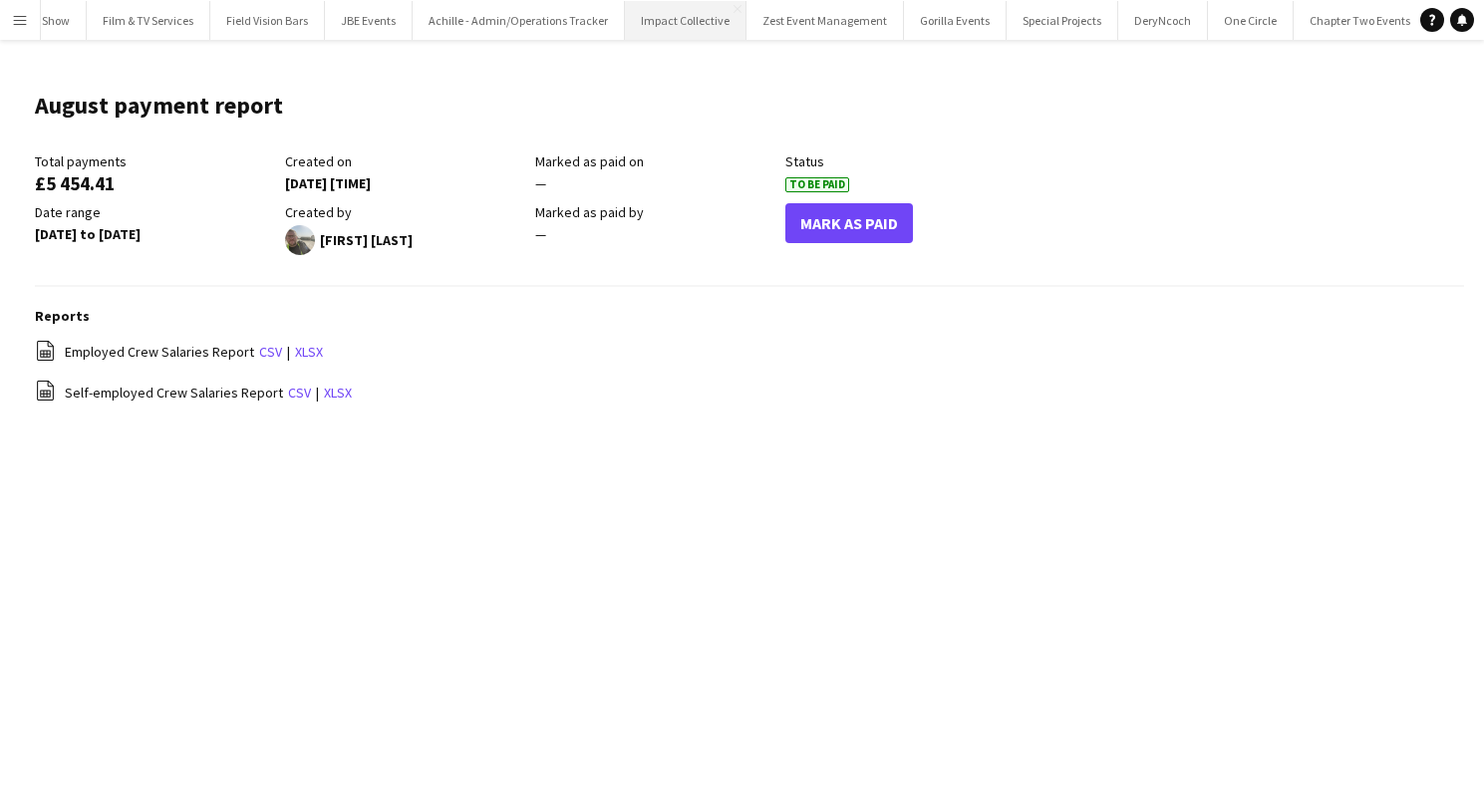 scroll, scrollTop: 0, scrollLeft: 1844, axis: horizontal 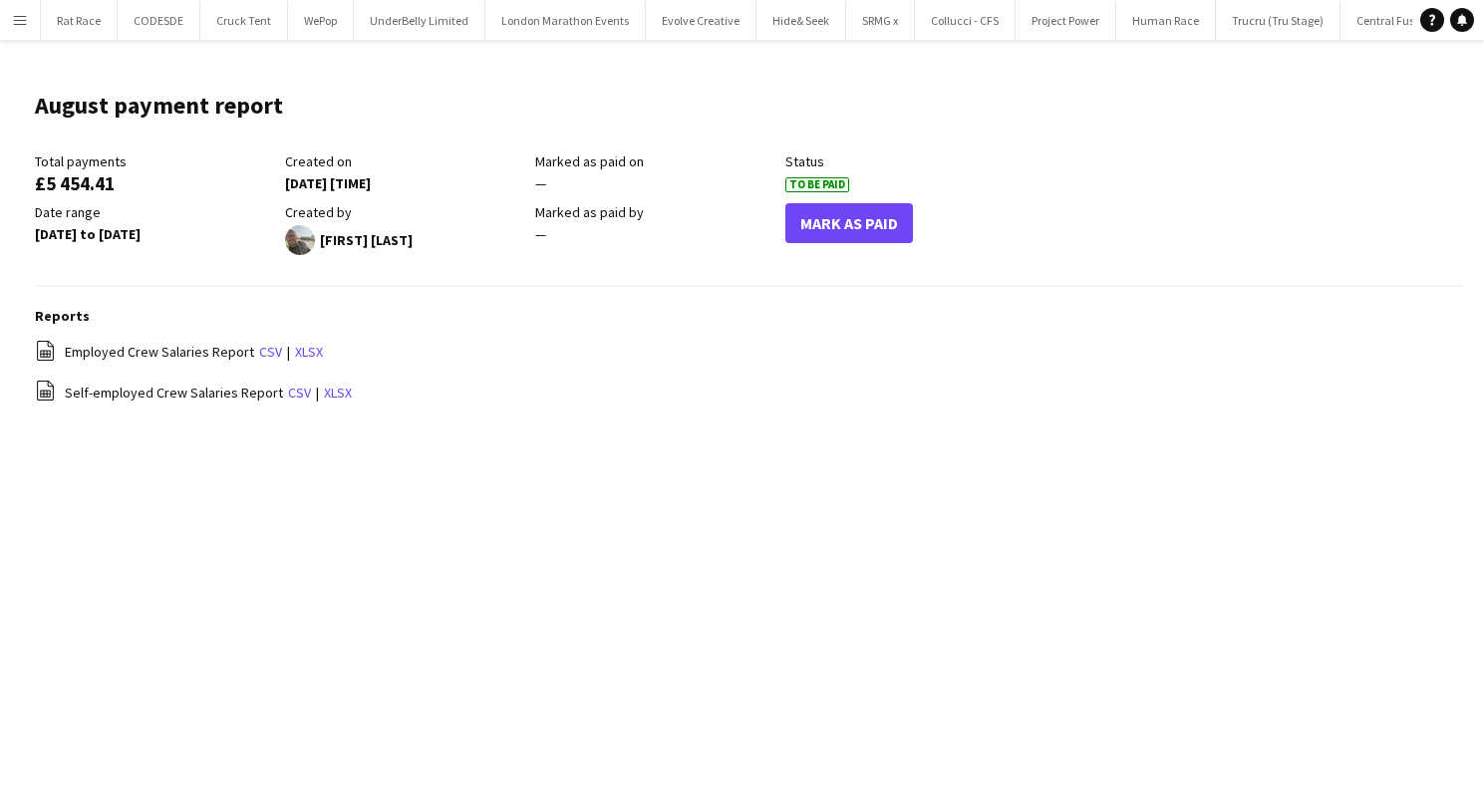 click on "Menu" at bounding box center [20, 20] 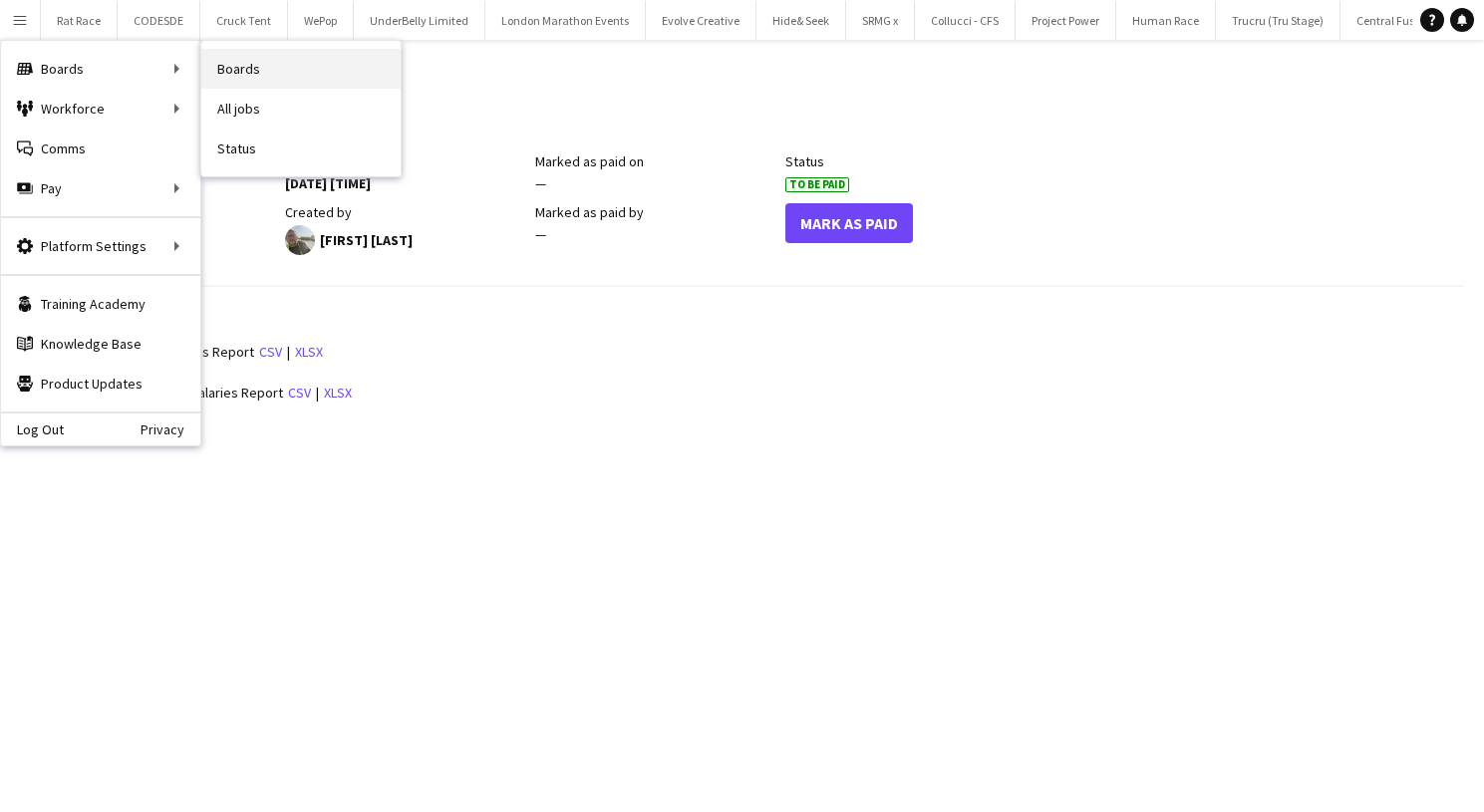 click on "Boards" at bounding box center [301, 69] 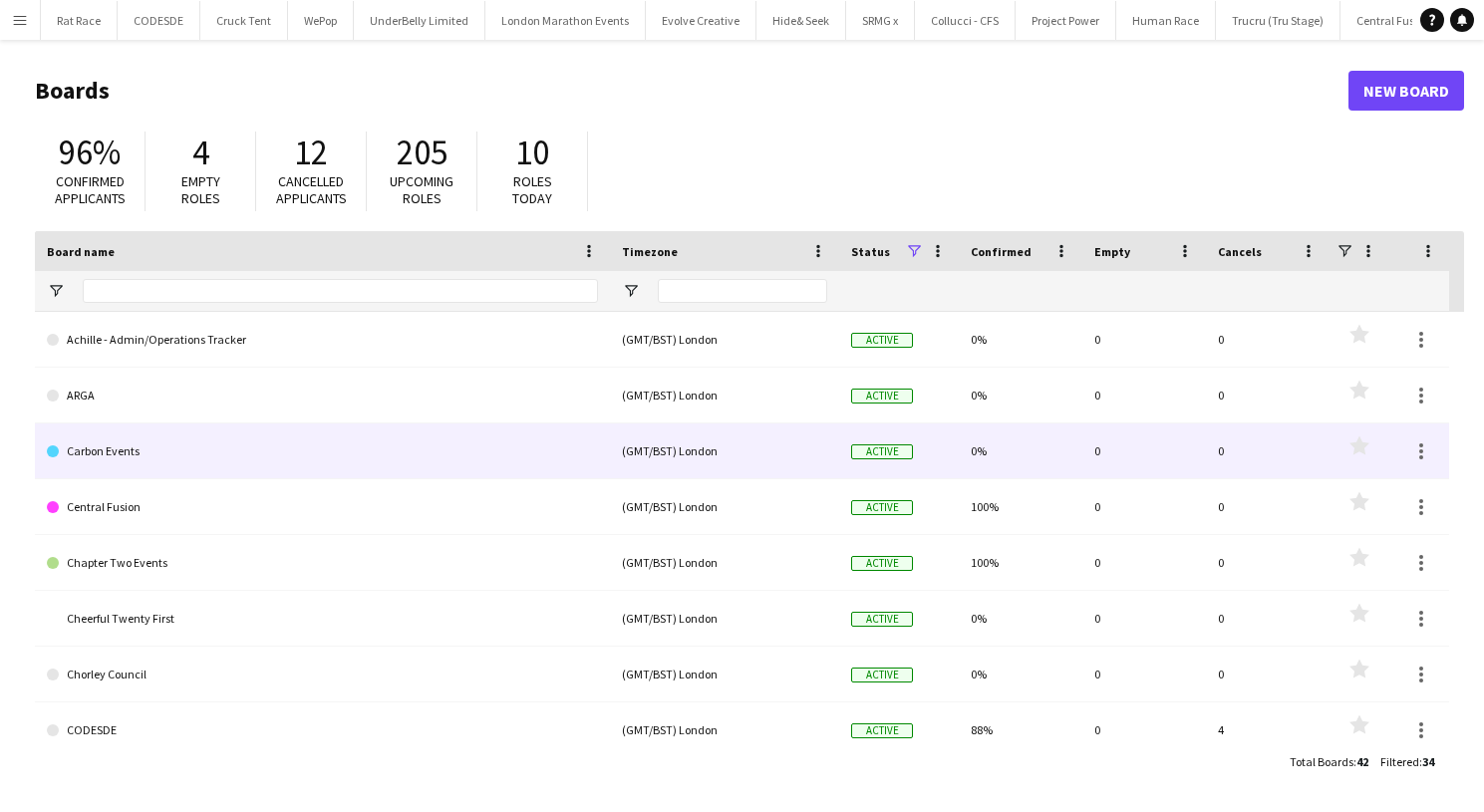 click on "Carbon Events" 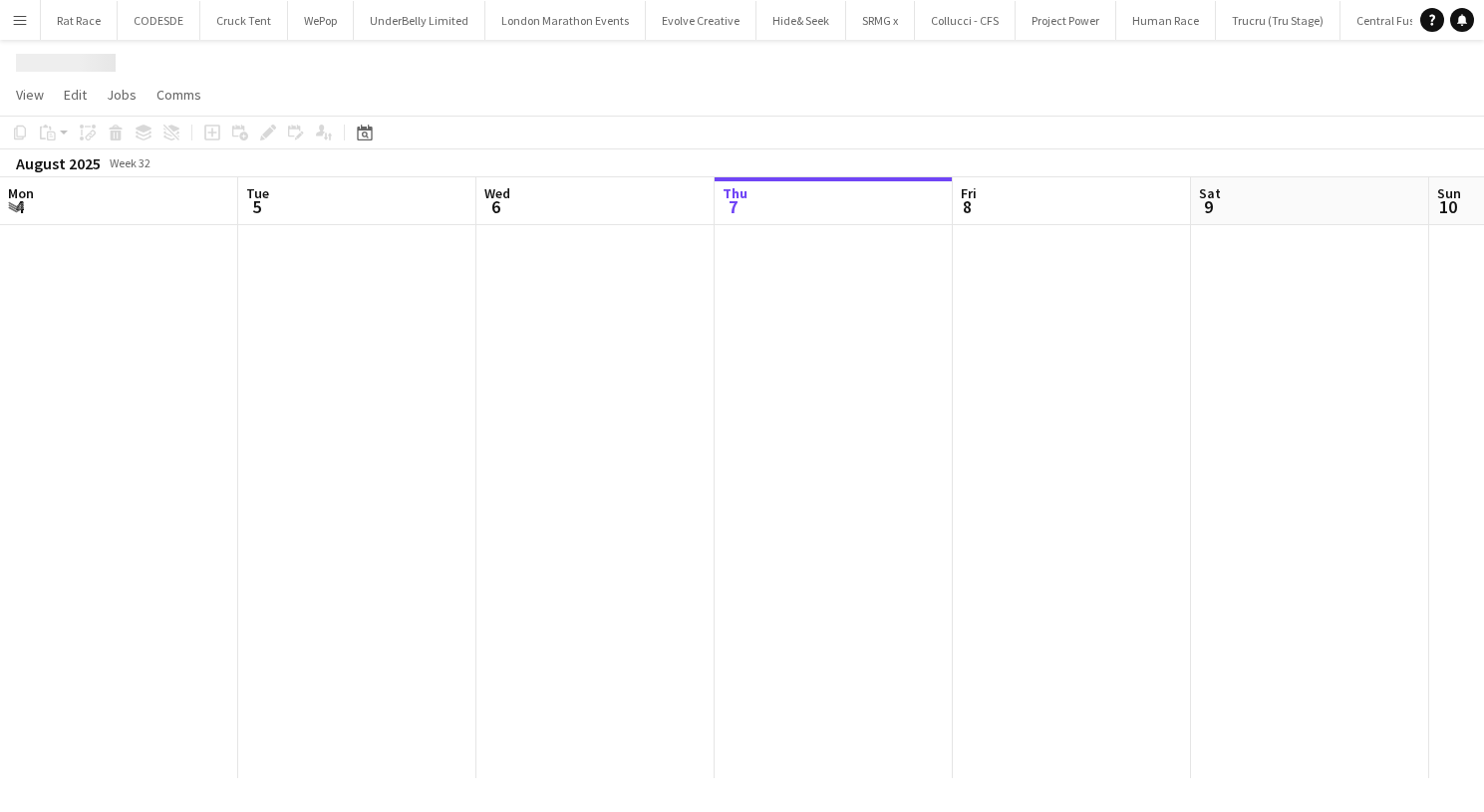 scroll, scrollTop: 0, scrollLeft: 476, axis: horizontal 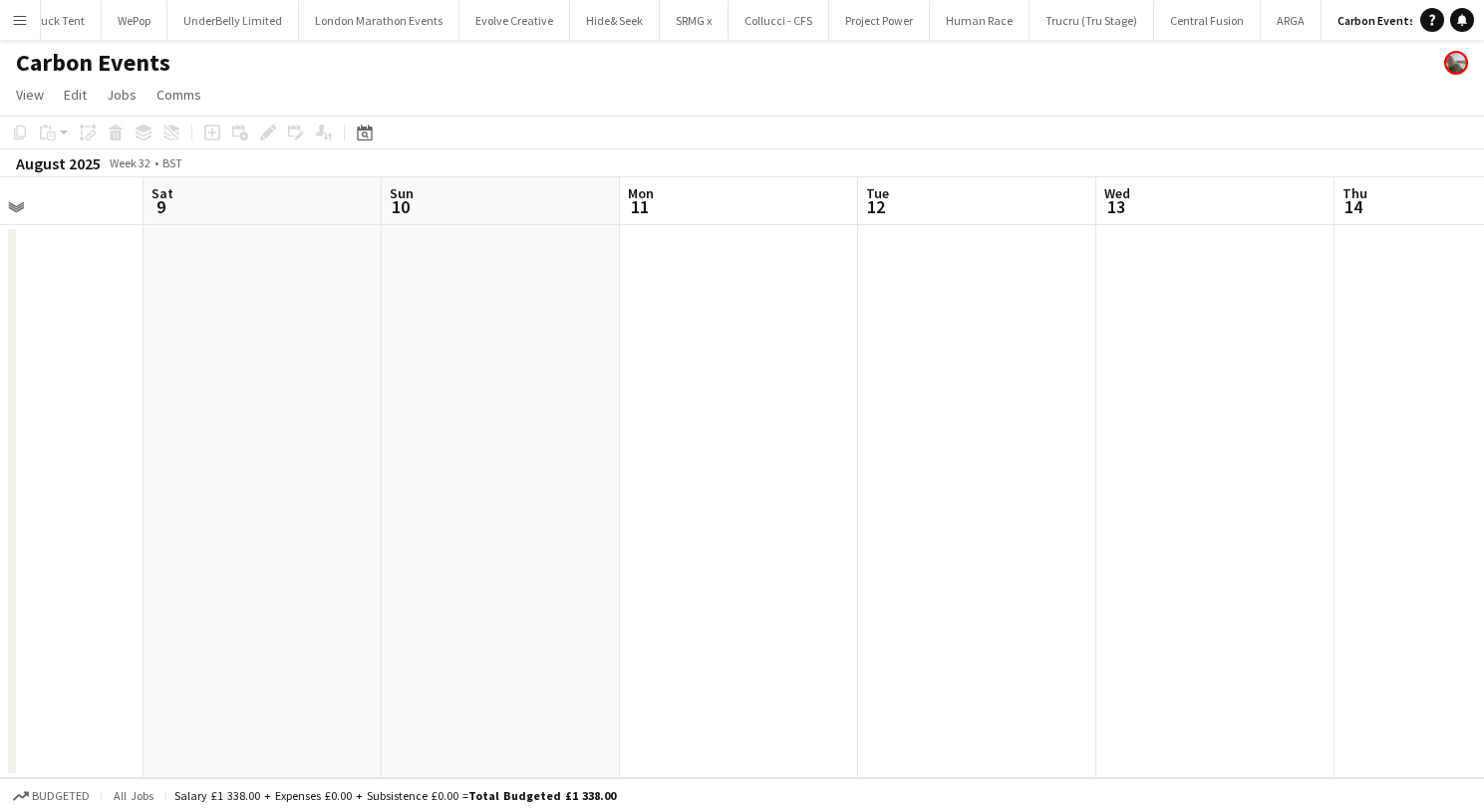 click at bounding box center [977, 501] 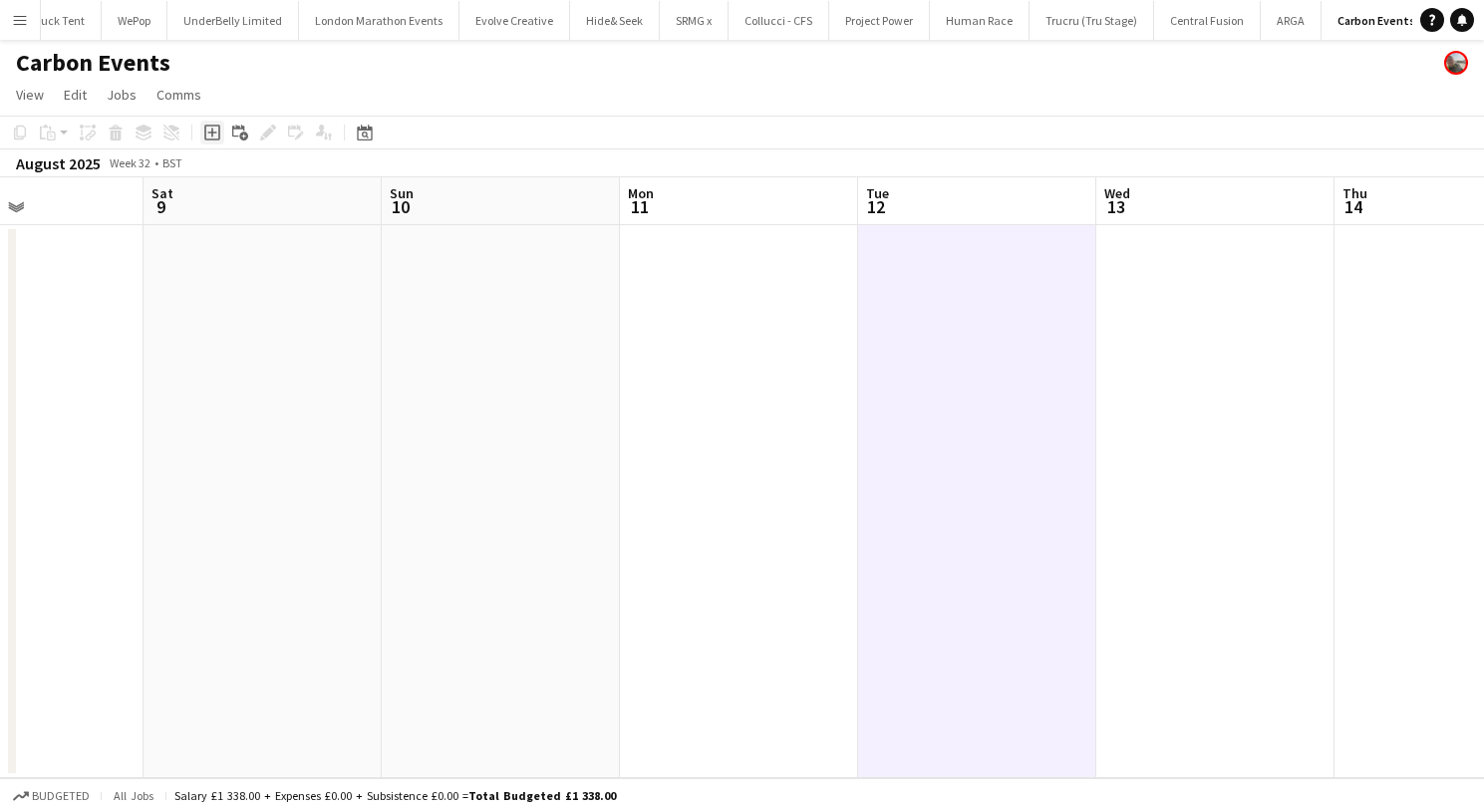 click on "Add job" at bounding box center [212, 133] 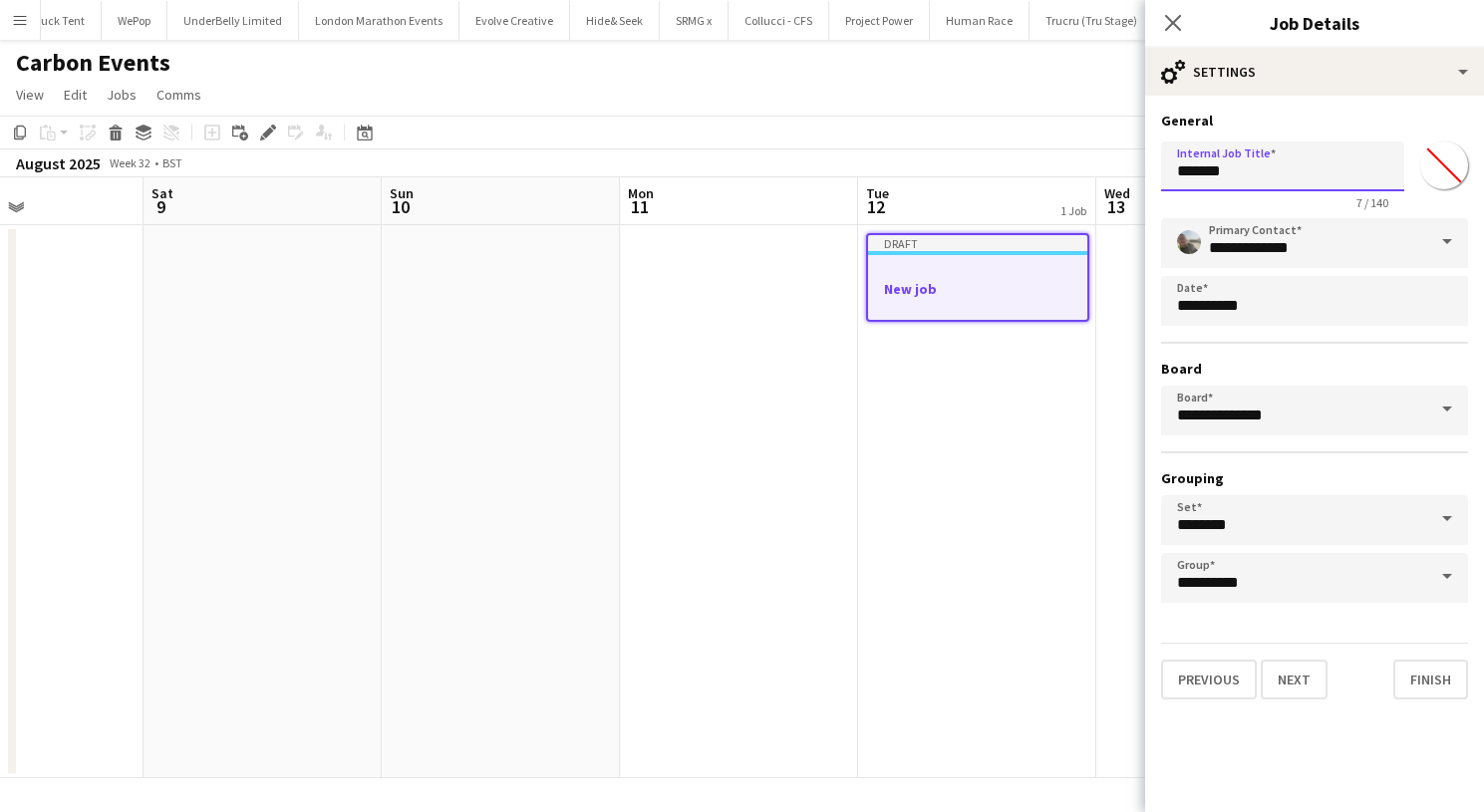 drag, startPoint x: 1240, startPoint y: 170, endPoint x: 812, endPoint y: 139, distance: 429.1212 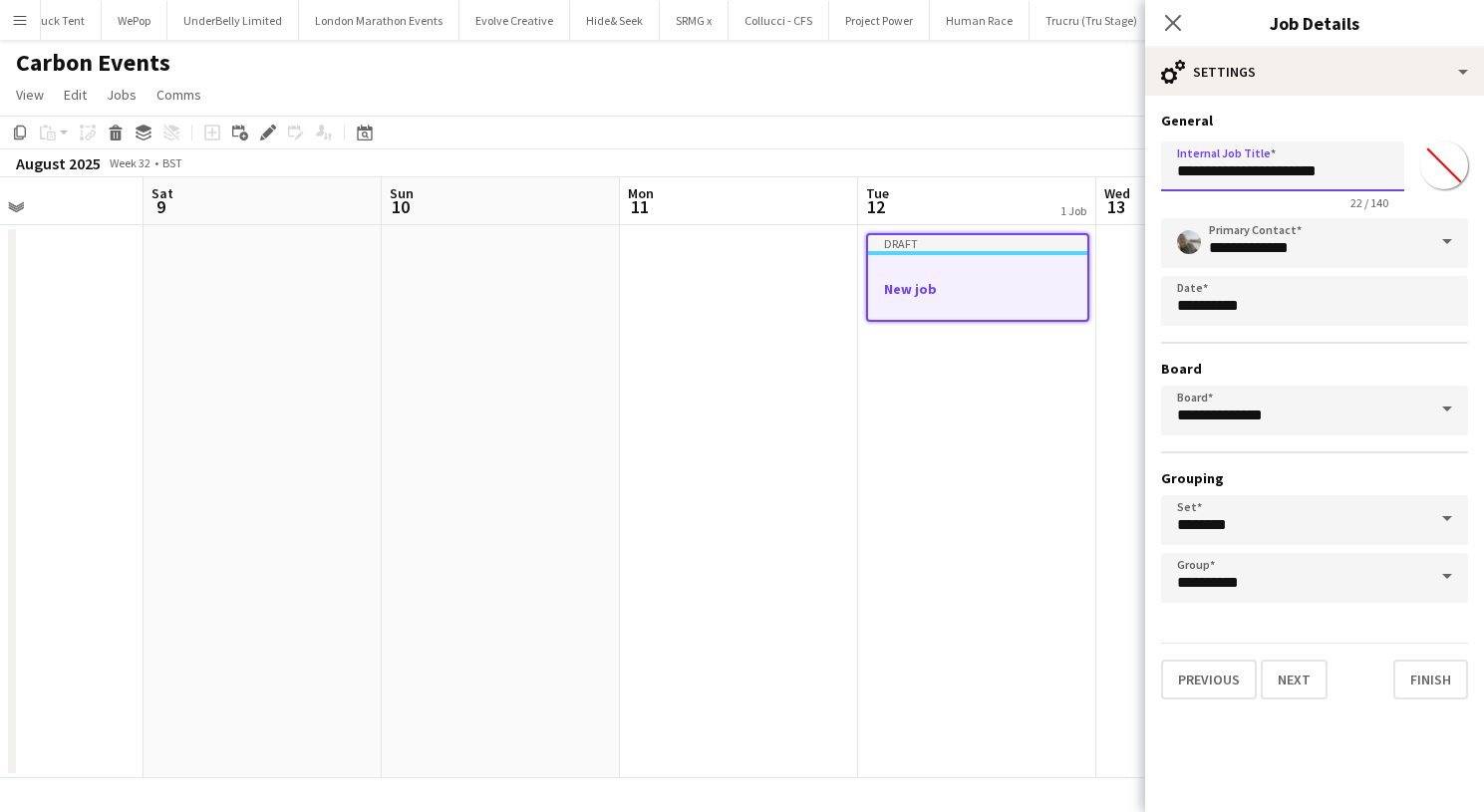 type on "**********" 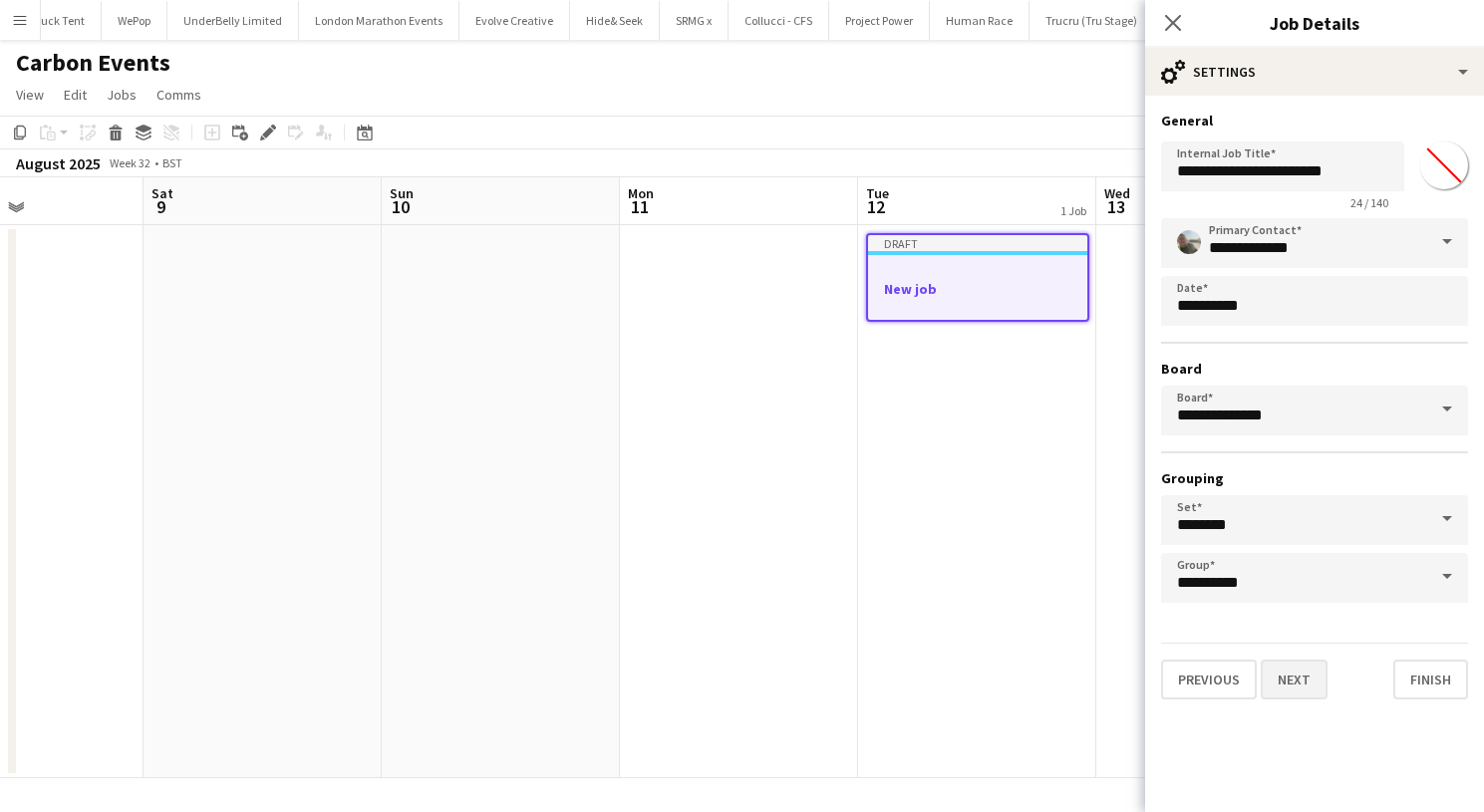 click on "Next" at bounding box center (1294, 679) 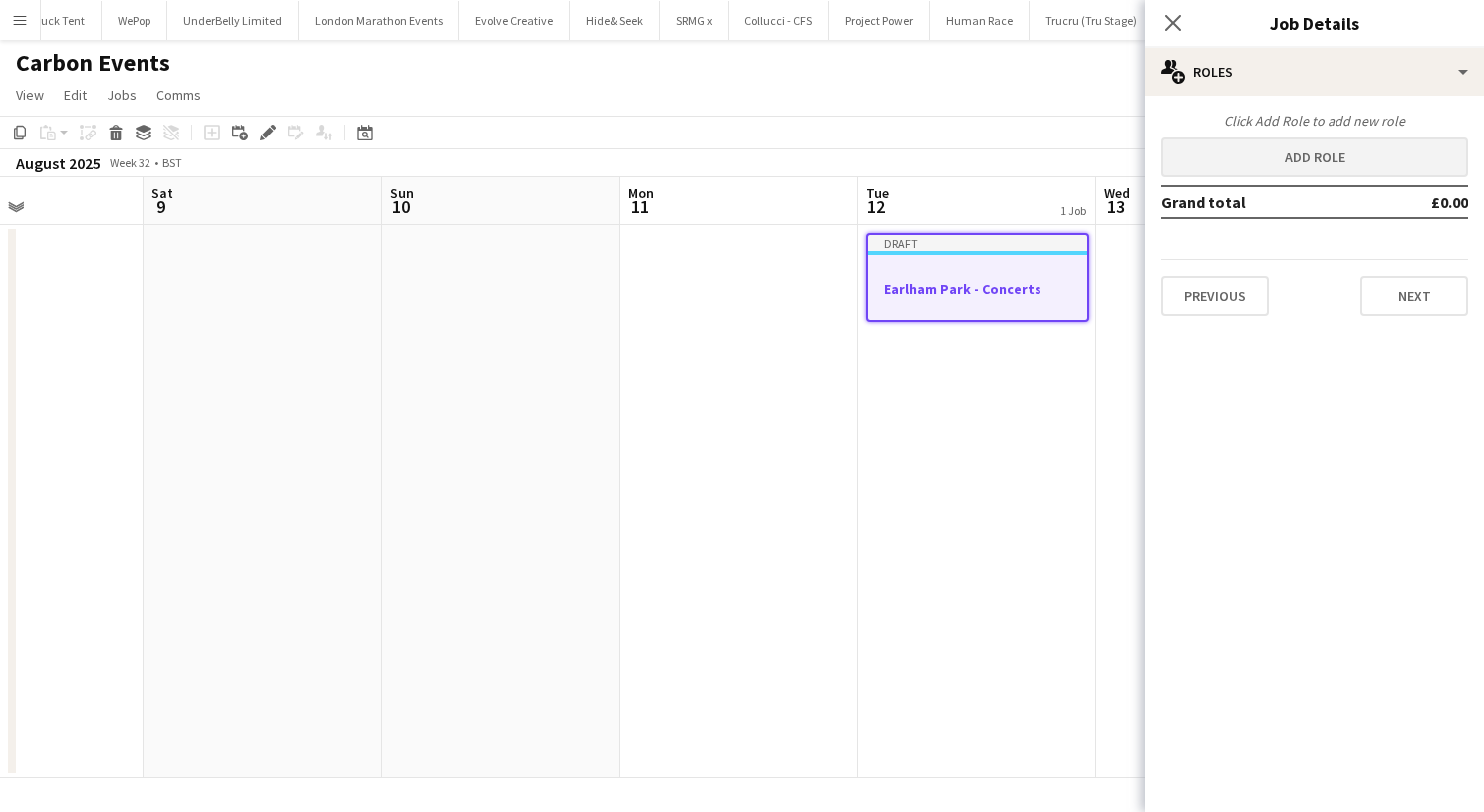 click on "Add role" at bounding box center [1315, 157] 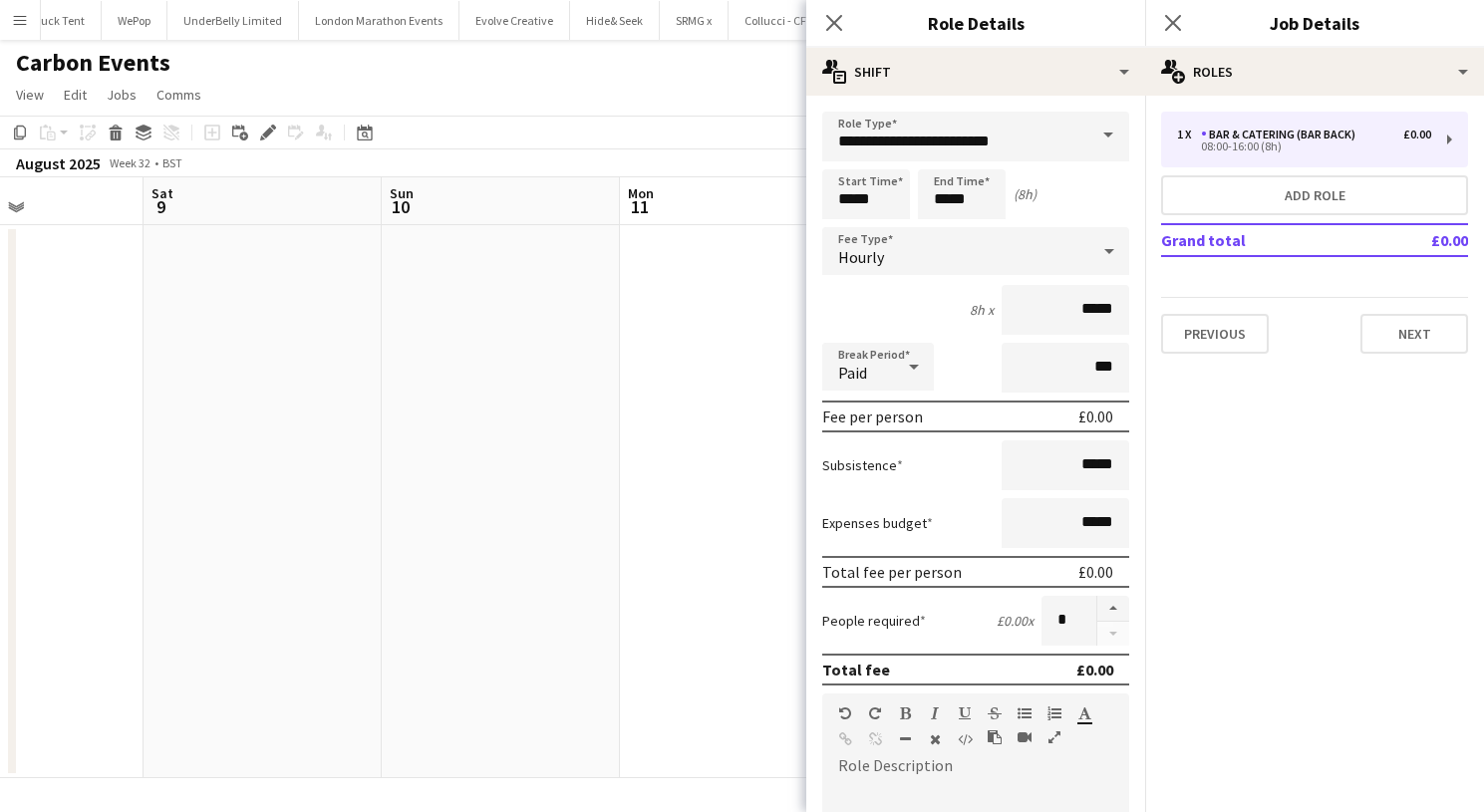 click at bounding box center (1108, 135) 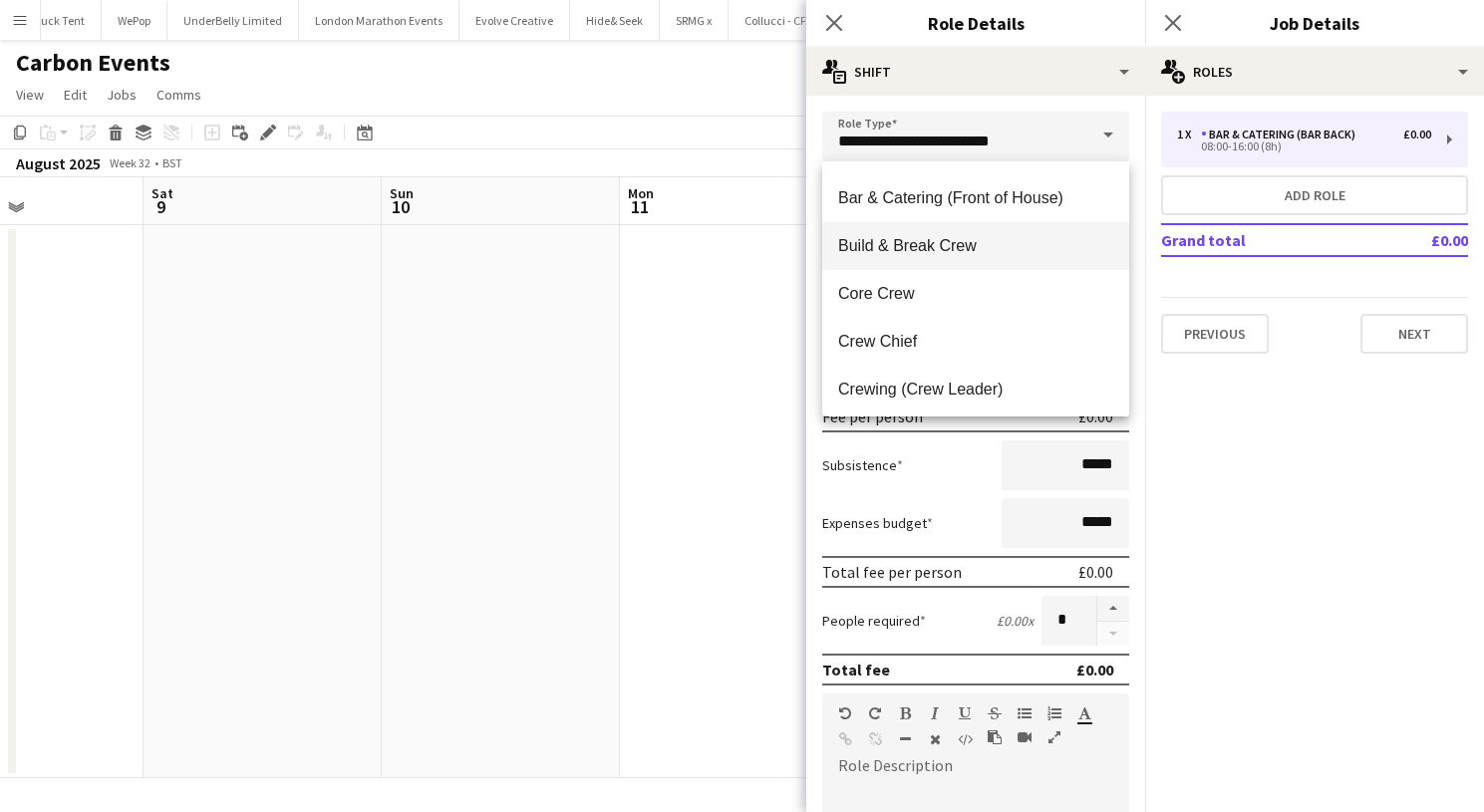 scroll, scrollTop: 188, scrollLeft: 0, axis: vertical 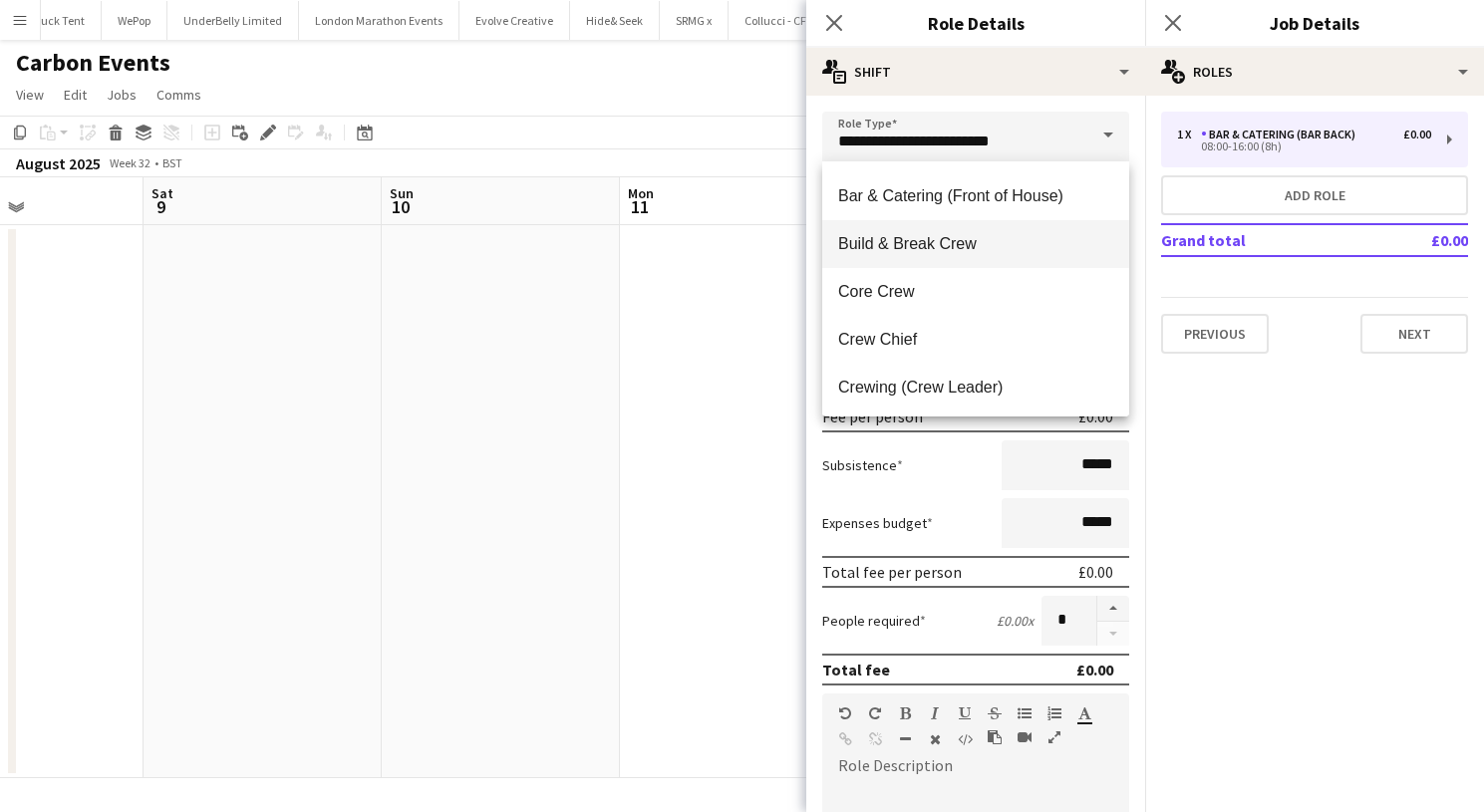click on "Build & Break Crew" at bounding box center (976, 244) 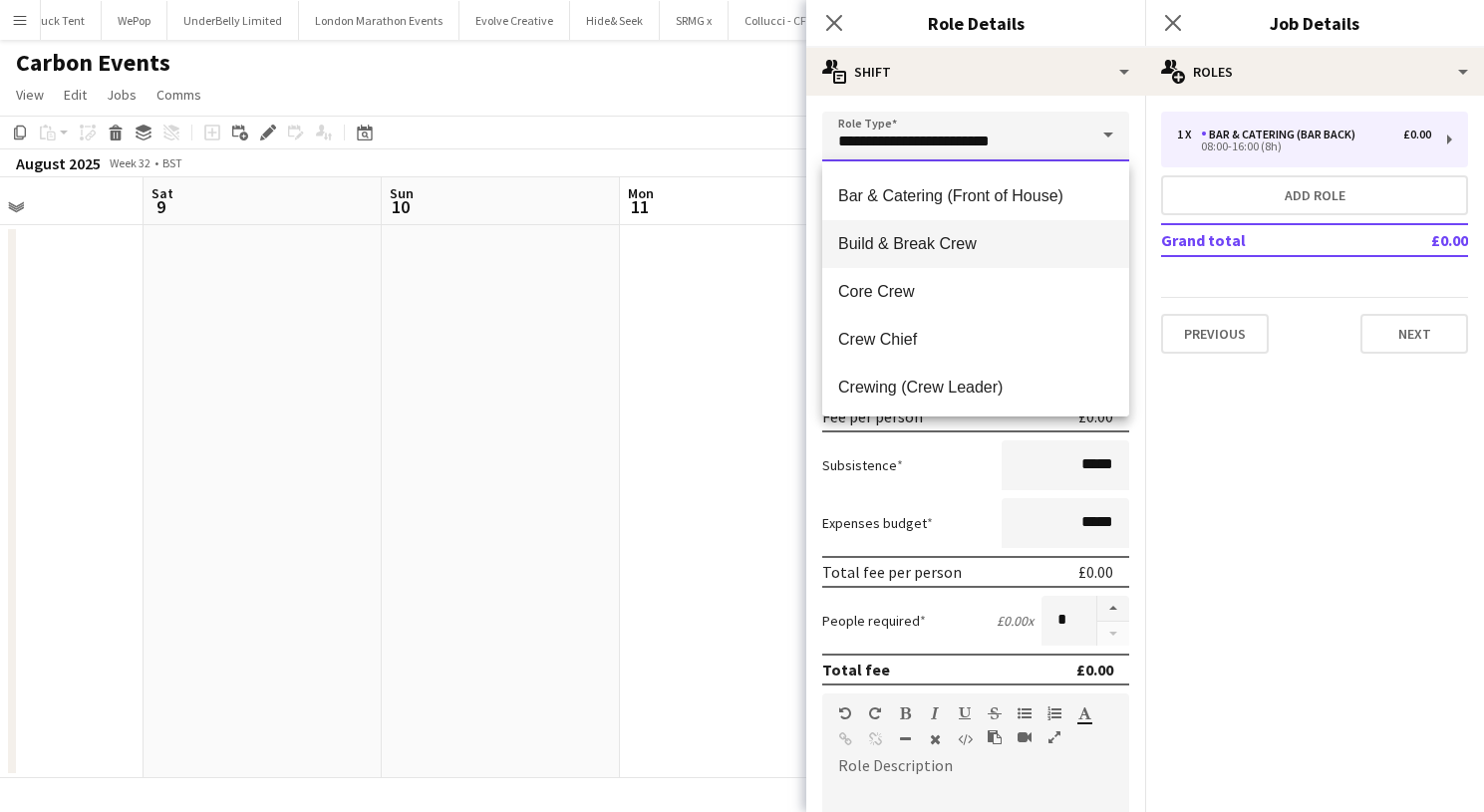 type on "**********" 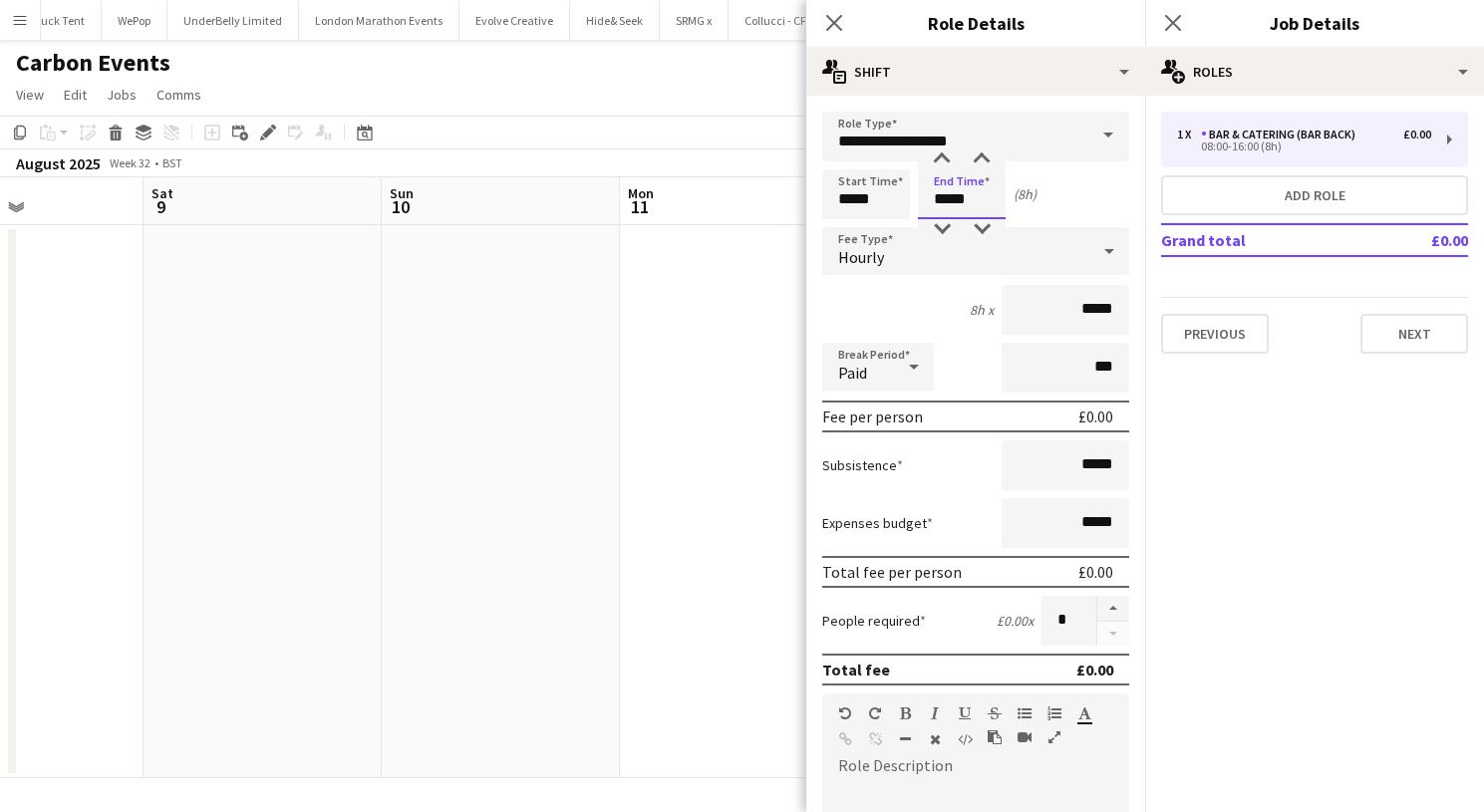 click on "*****" at bounding box center [962, 194] 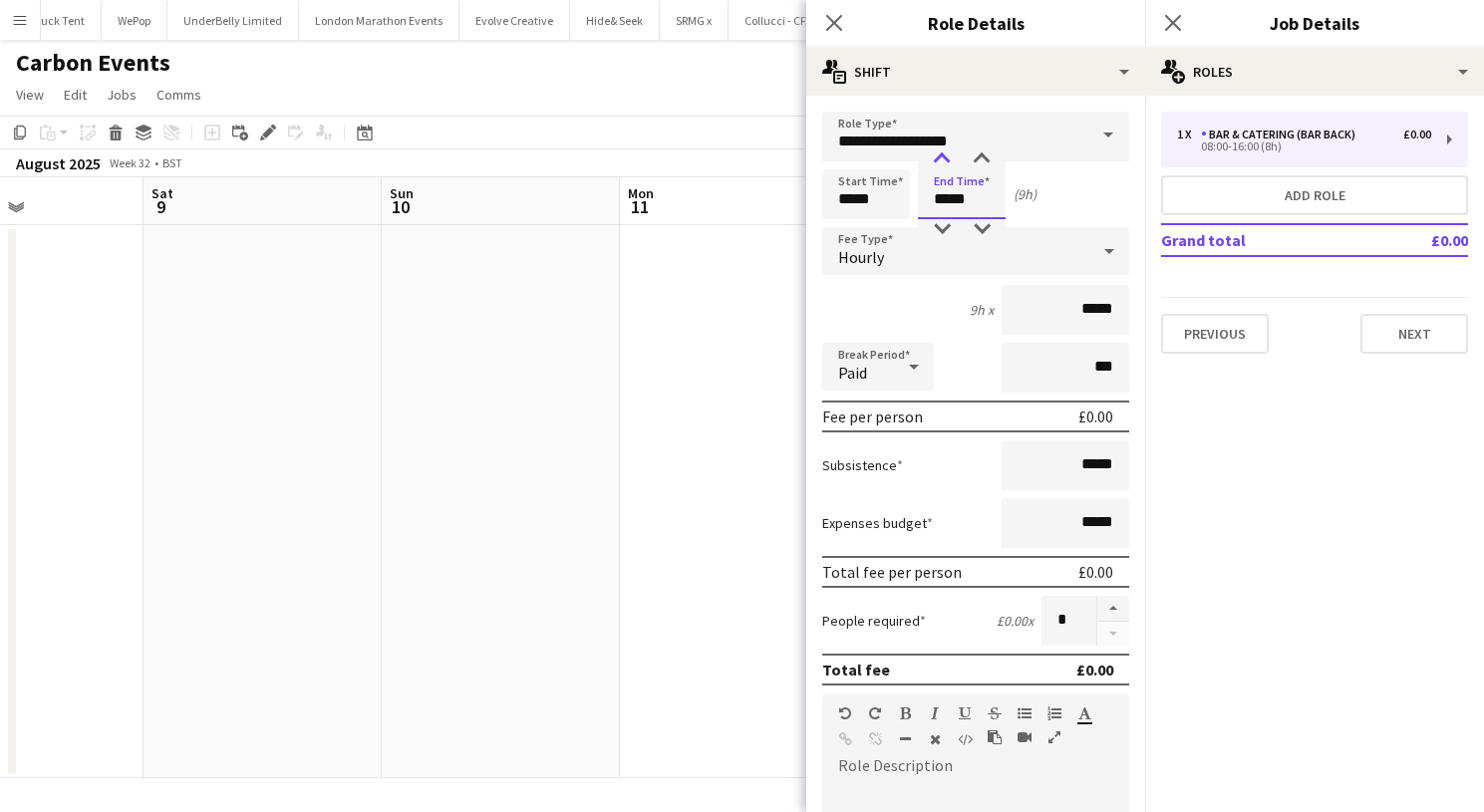 click at bounding box center (942, 159) 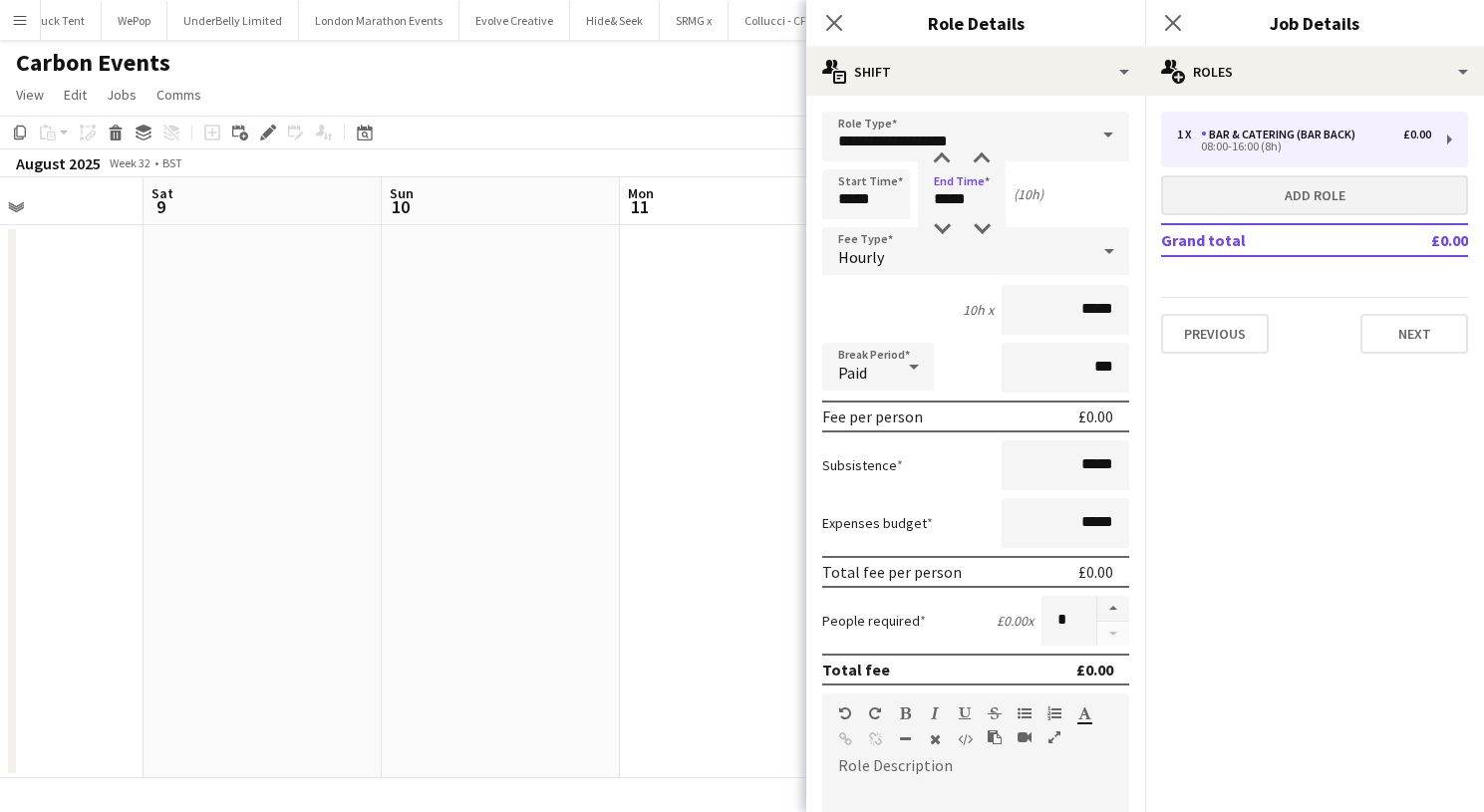 click on "Add role" at bounding box center [1315, 195] 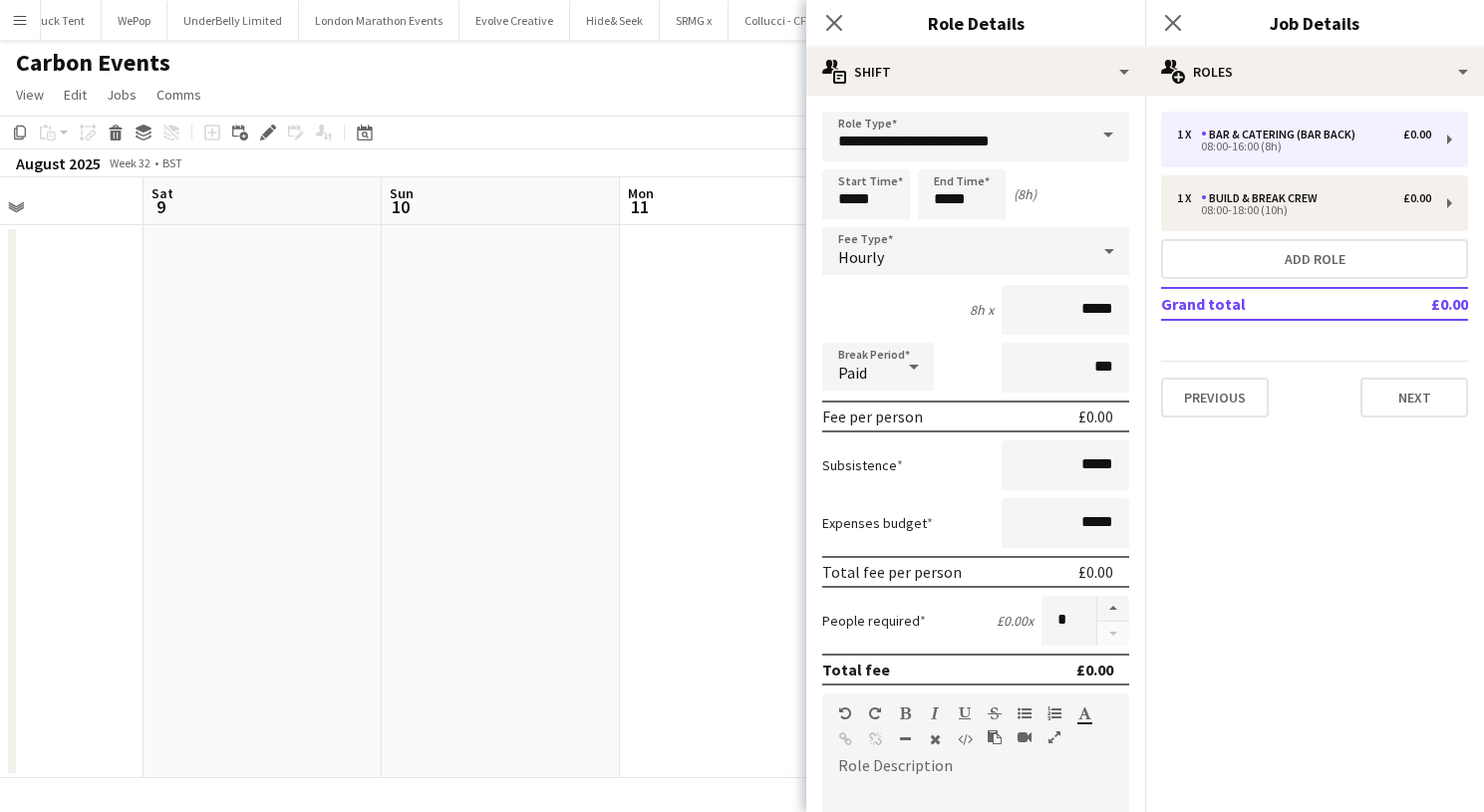 click at bounding box center (1108, 135) 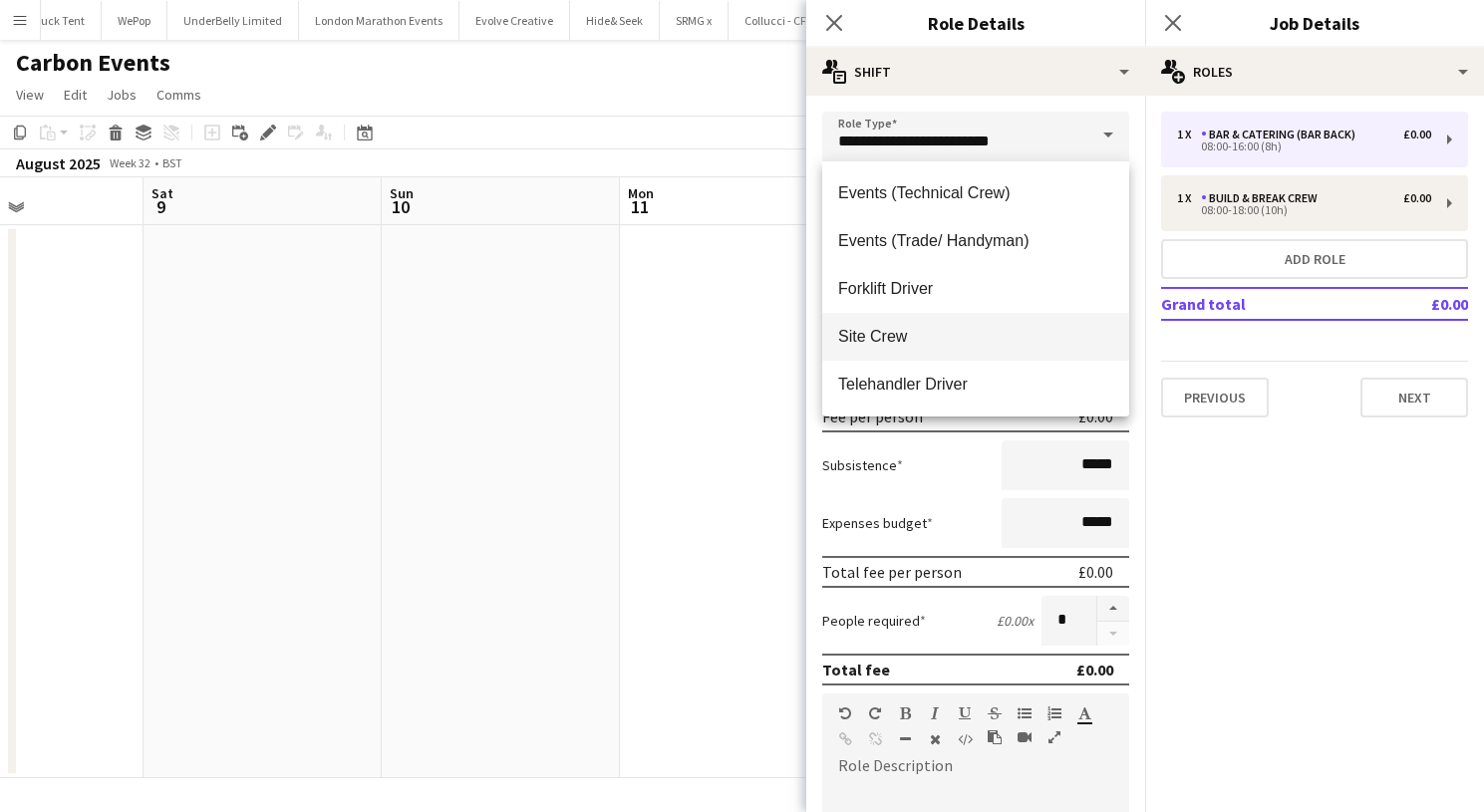 scroll, scrollTop: 813, scrollLeft: 0, axis: vertical 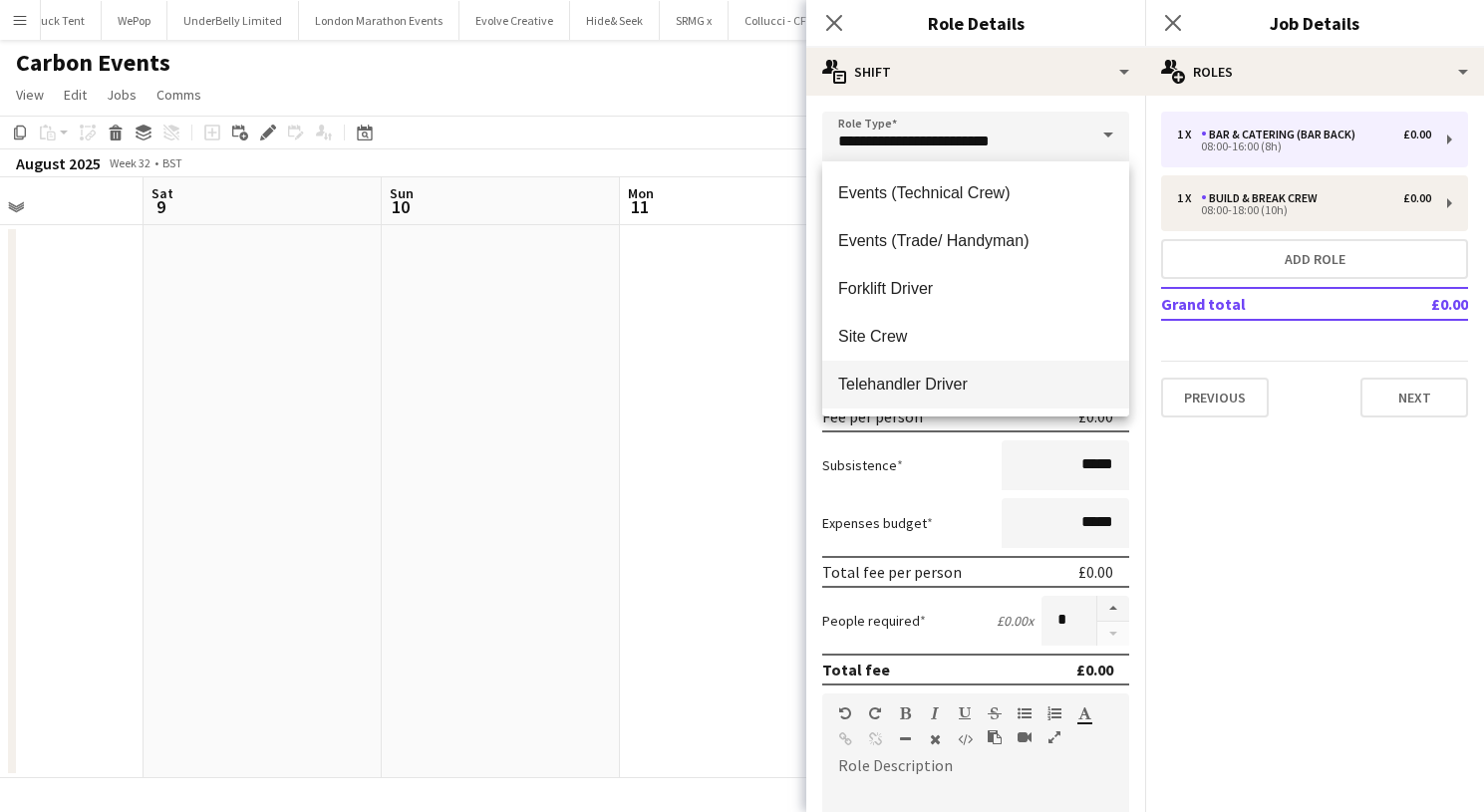 click on "Telehandler Driver" at bounding box center [976, 384] 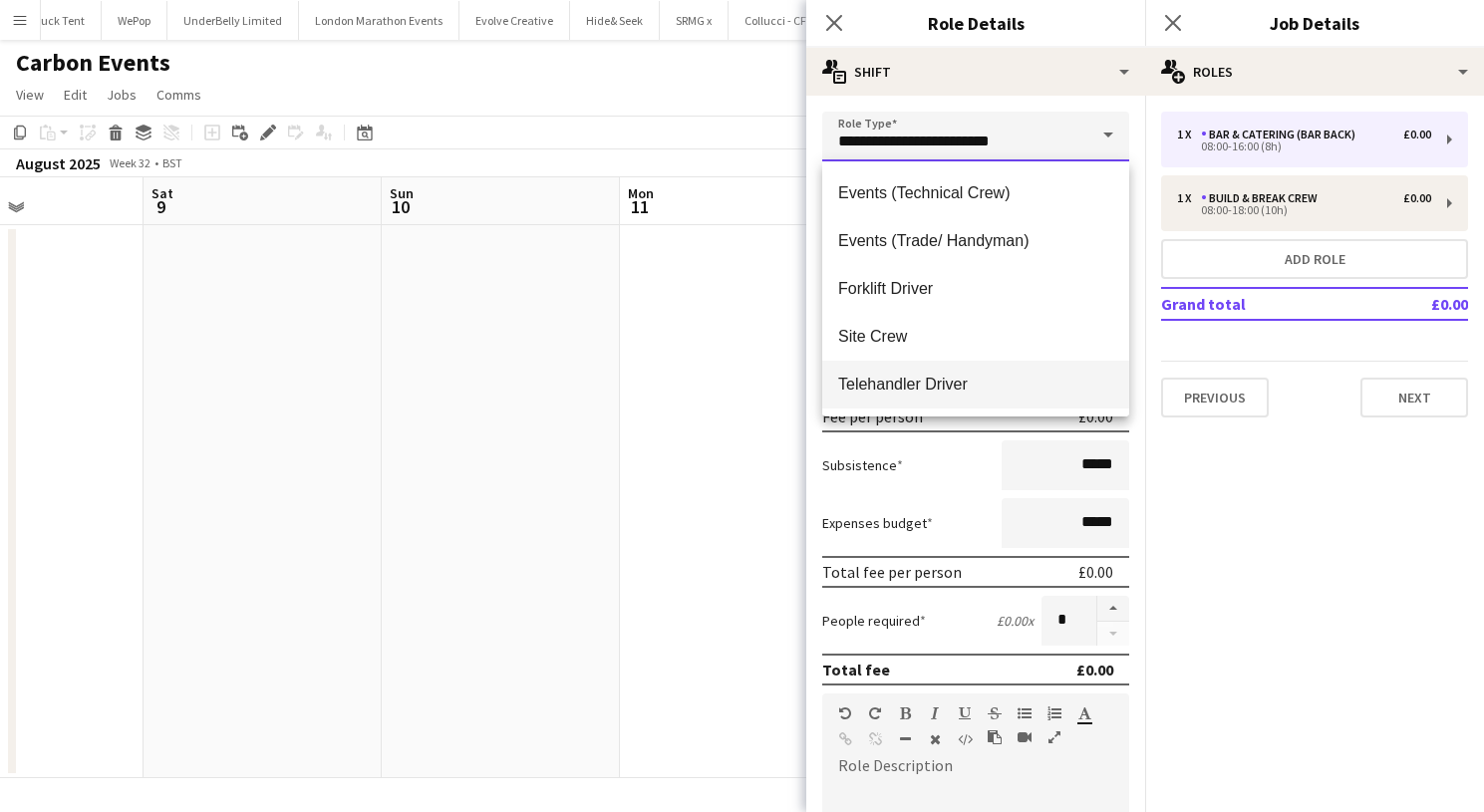 type on "**********" 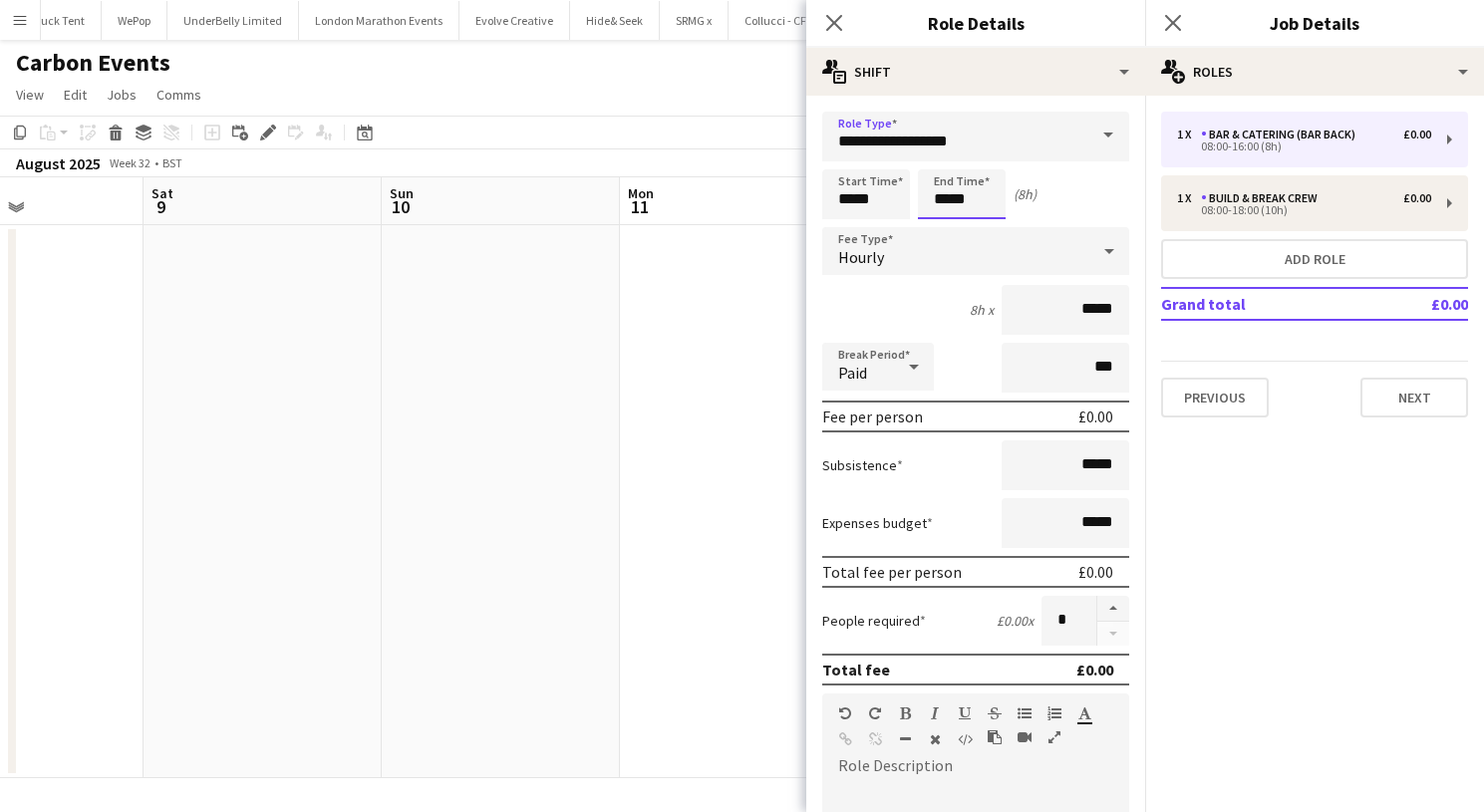click on "*****" at bounding box center (962, 194) 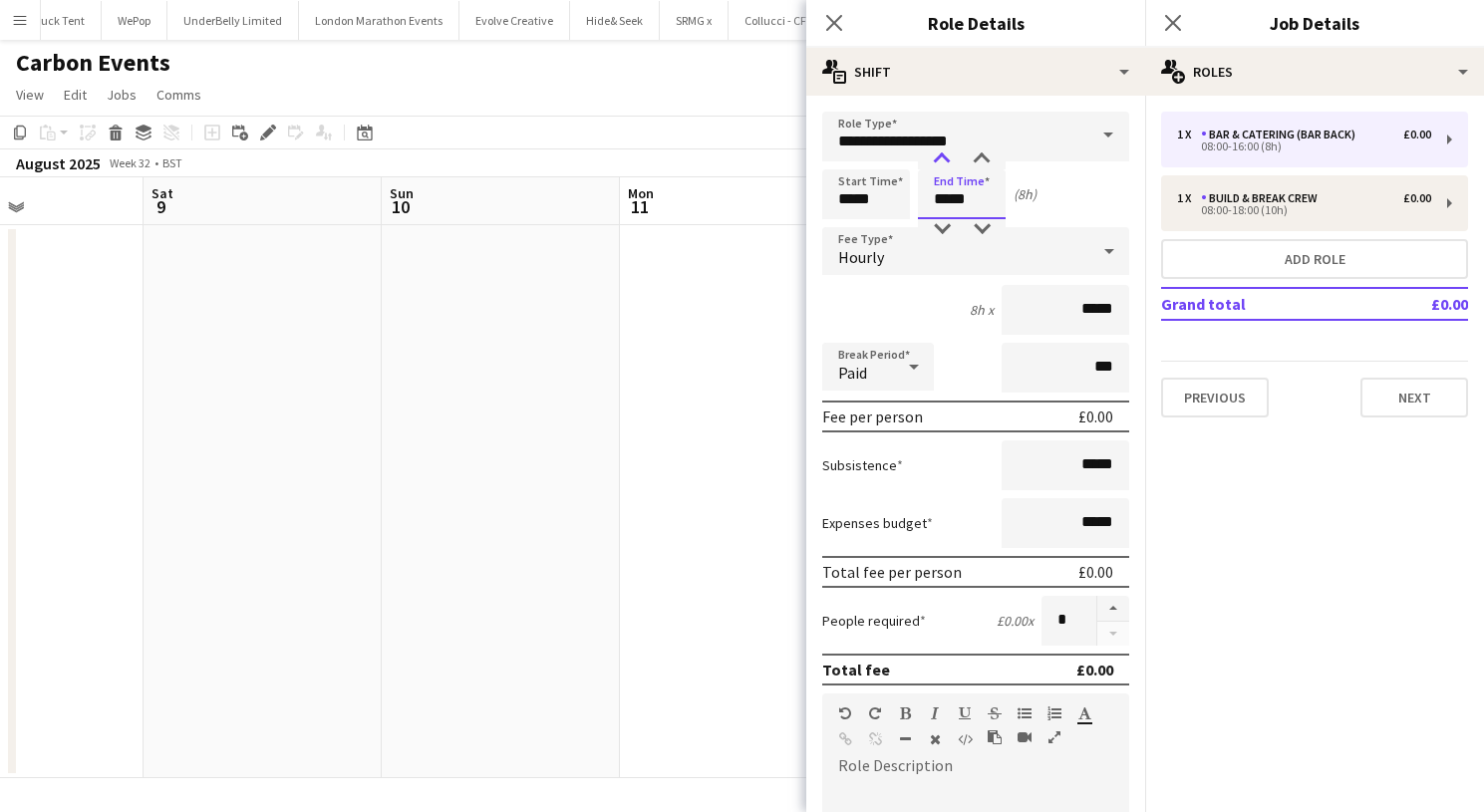 click at bounding box center [942, 159] 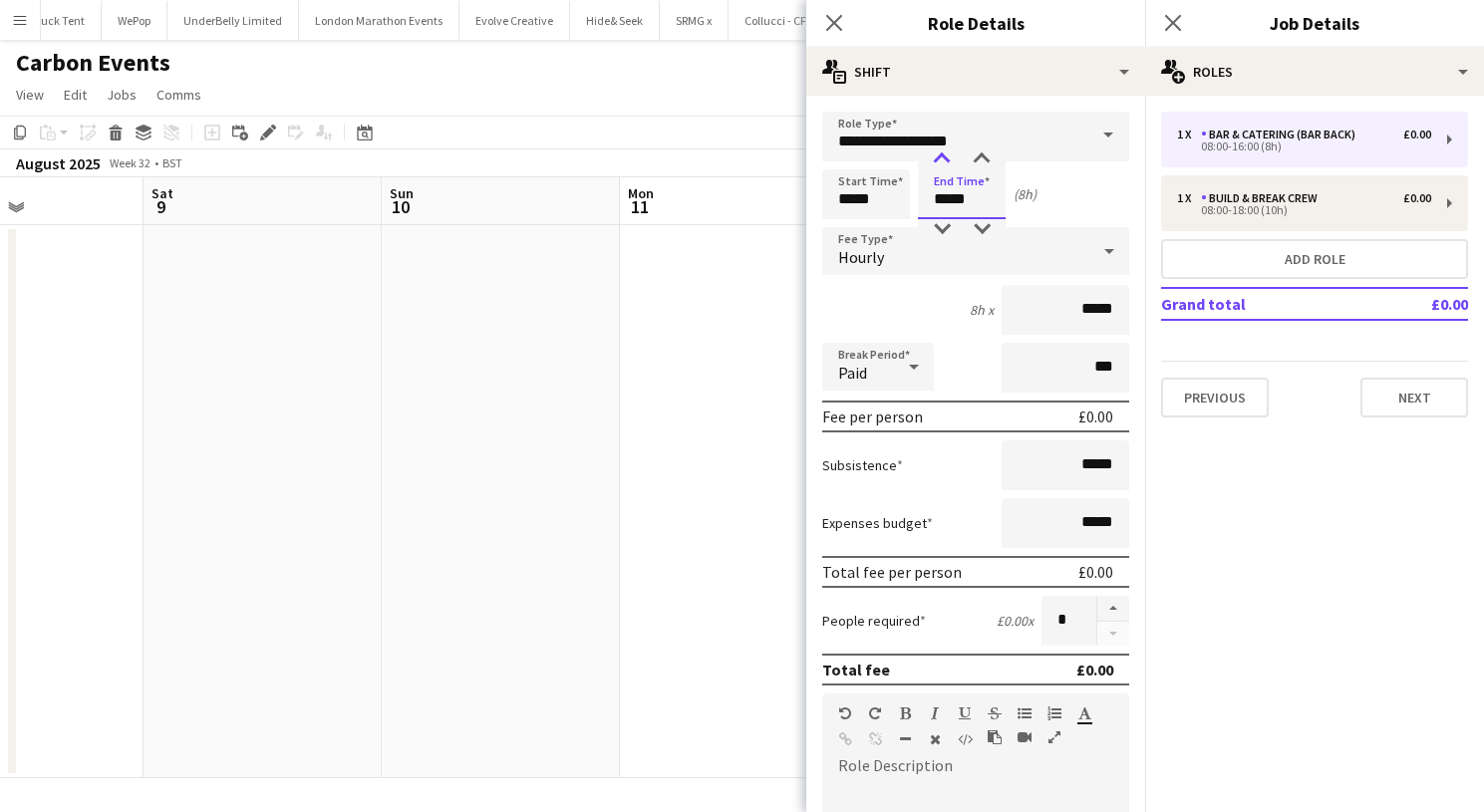 type on "*****" 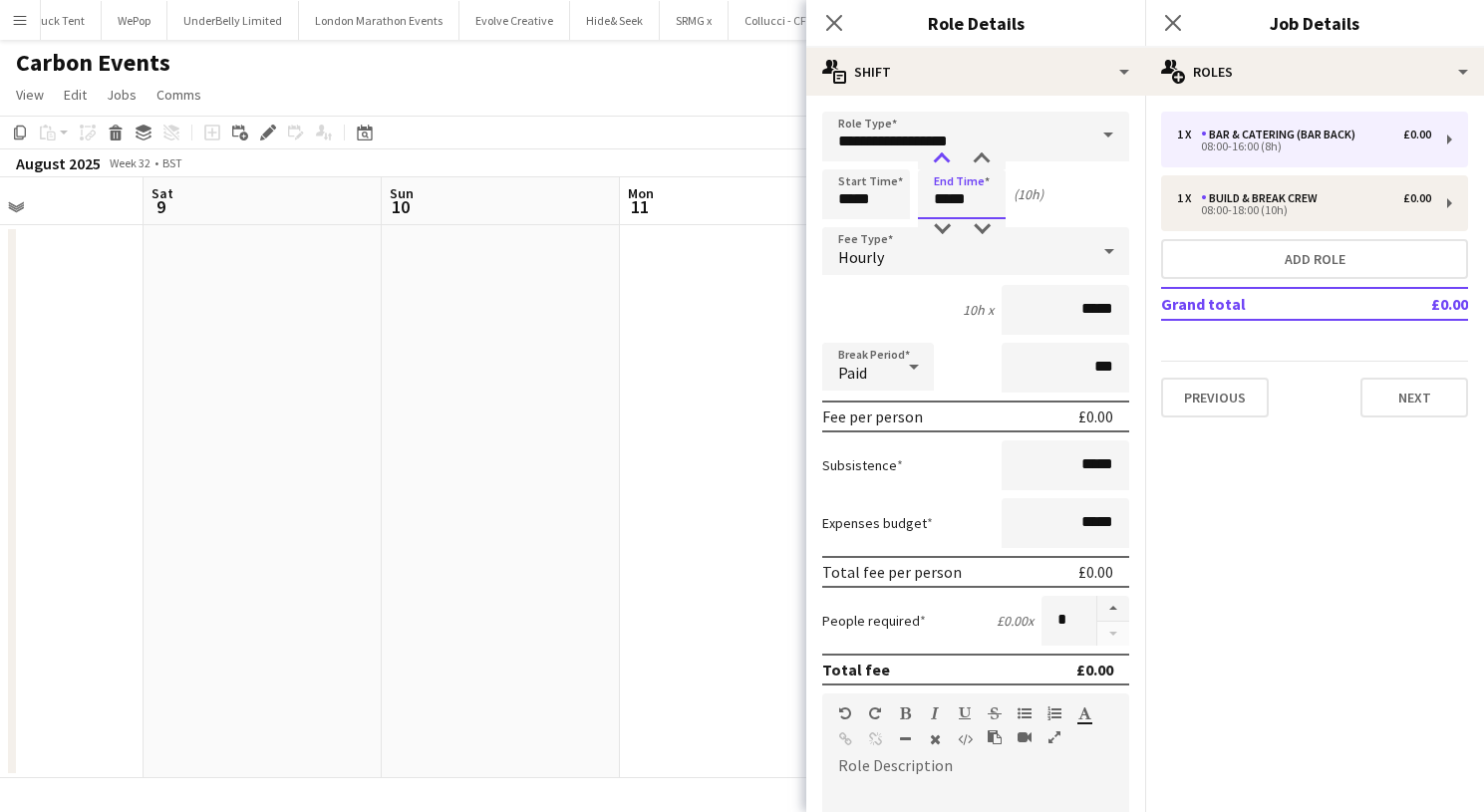 click at bounding box center [942, 159] 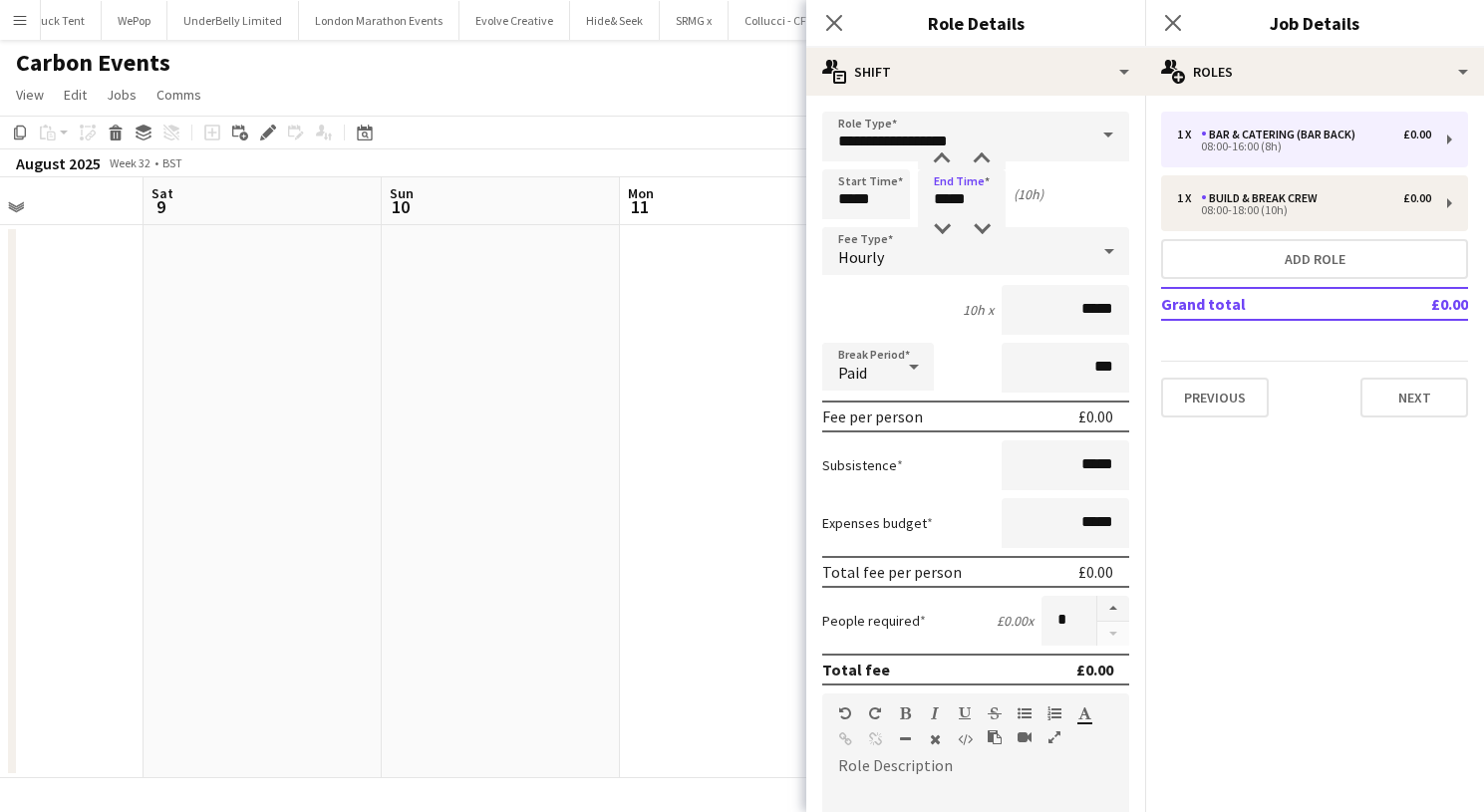click on "Next" at bounding box center [1414, 398] 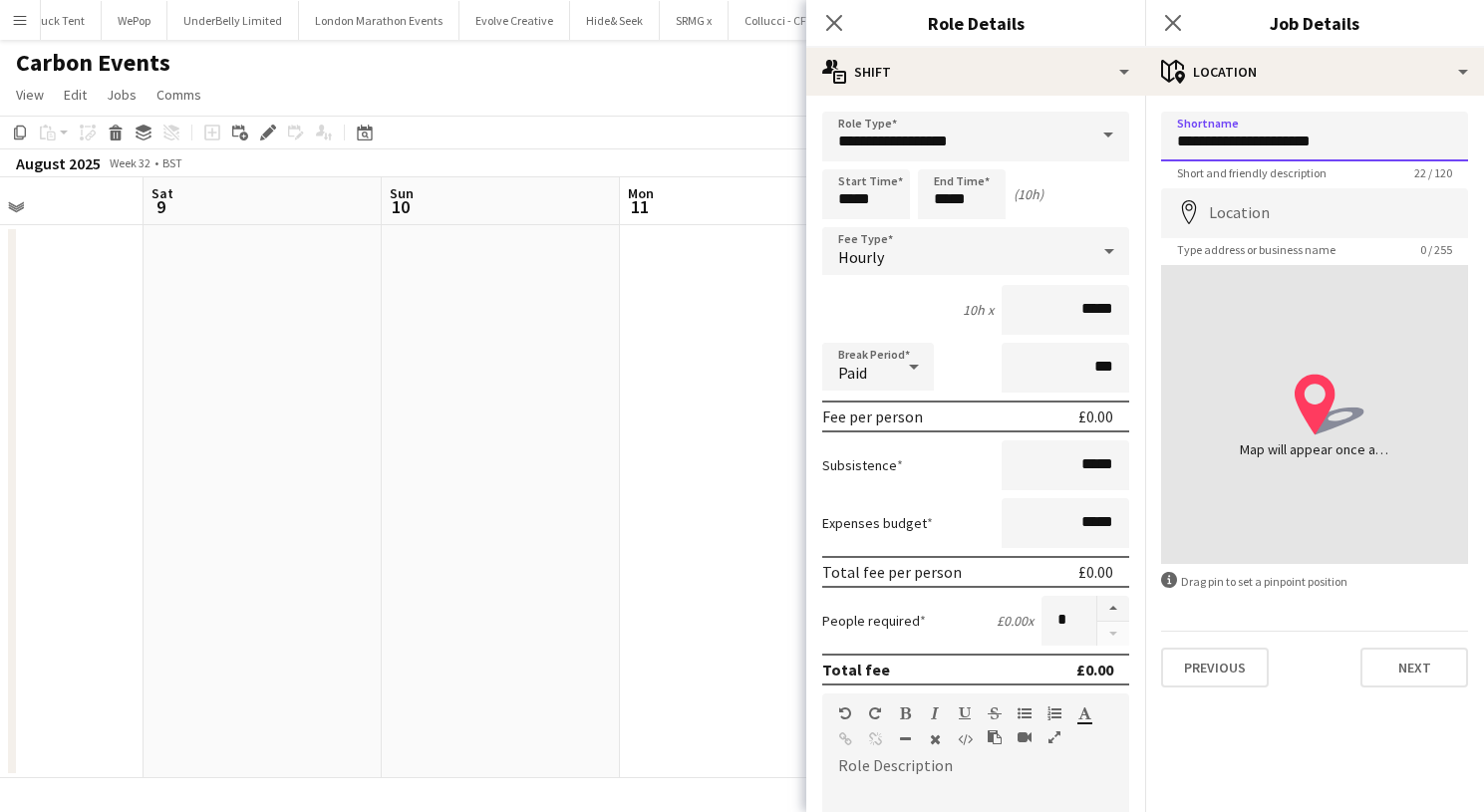 type on "**********" 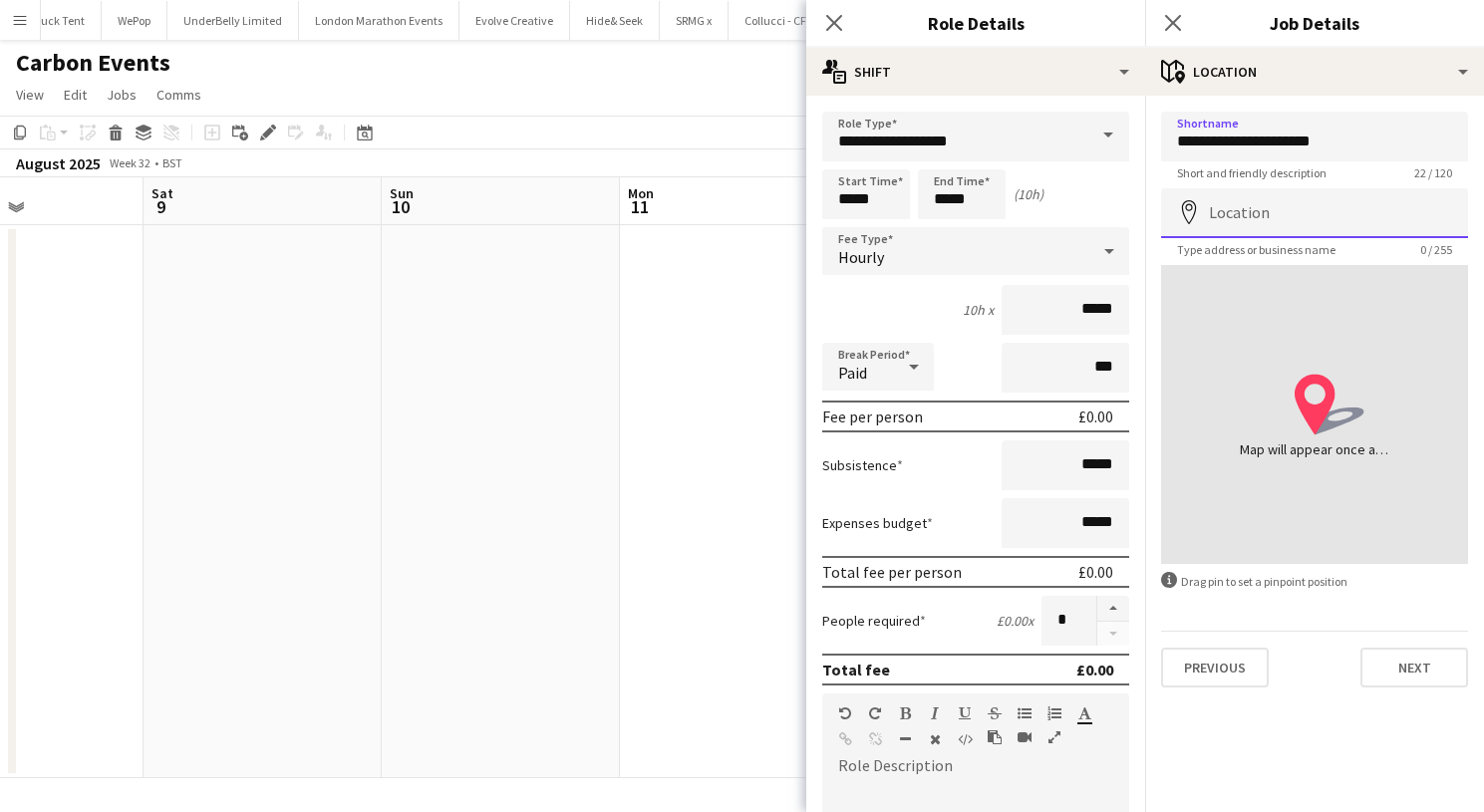 click on "Location" at bounding box center [1315, 213] 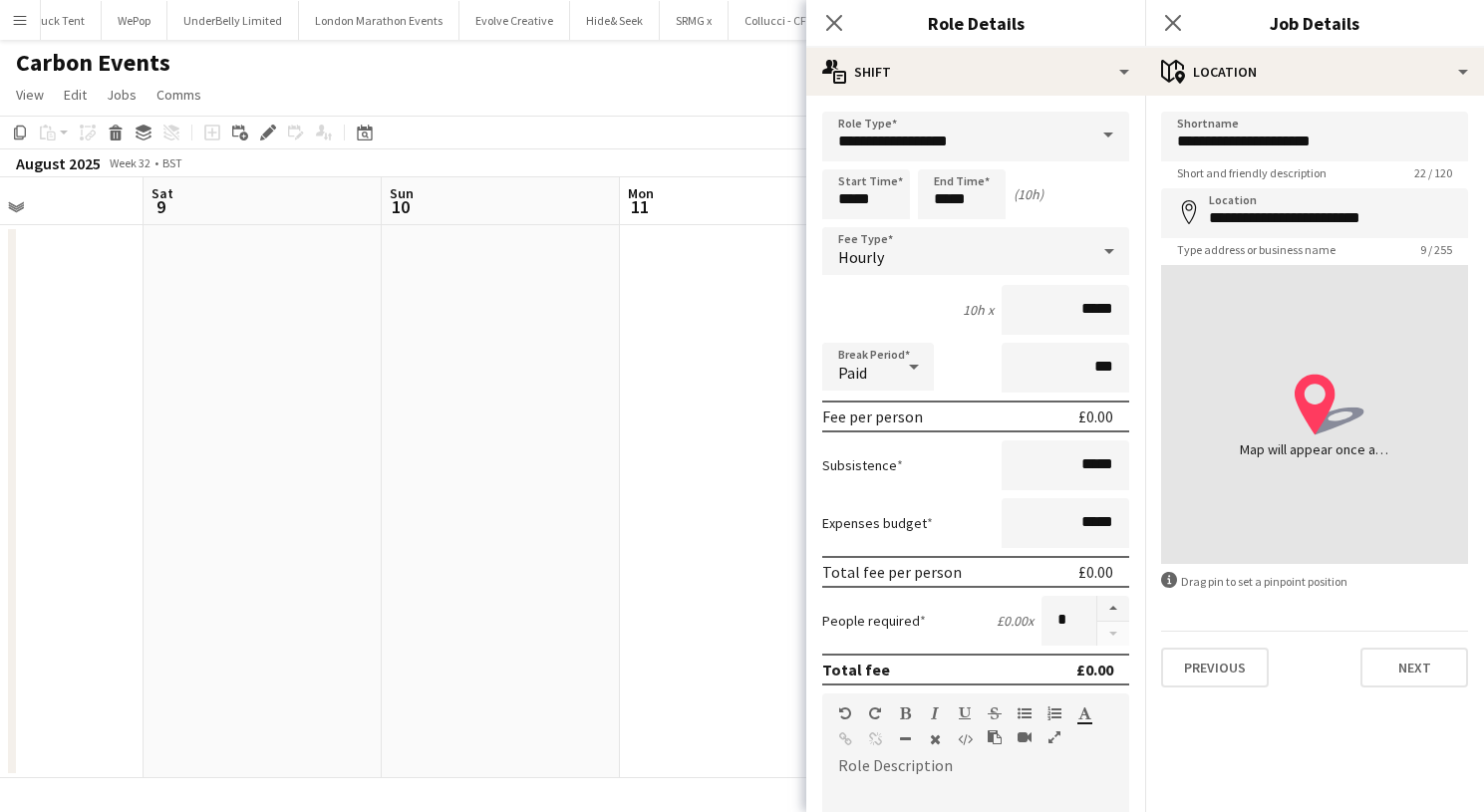 type on "**********" 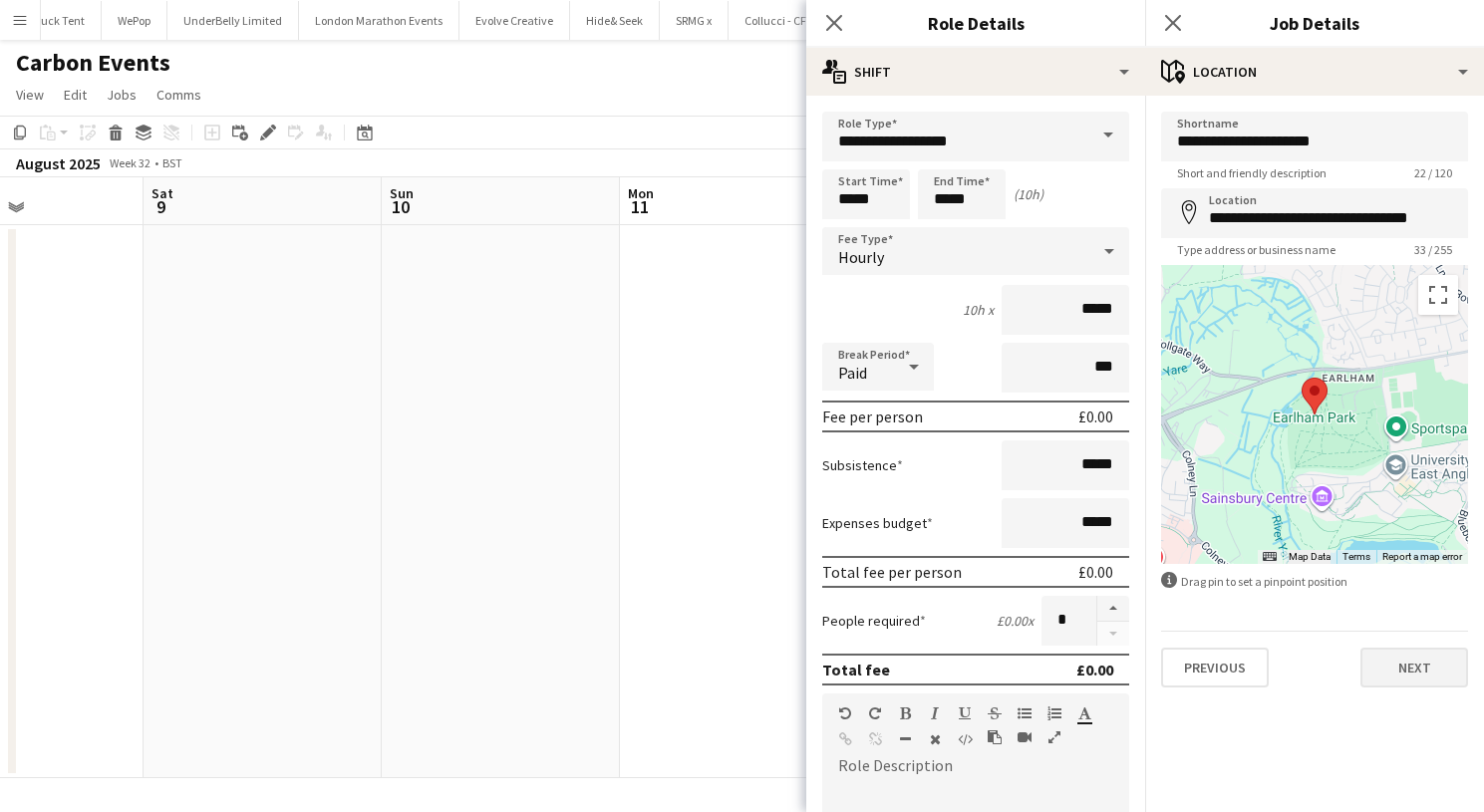 click on "Next" at bounding box center (1414, 668) 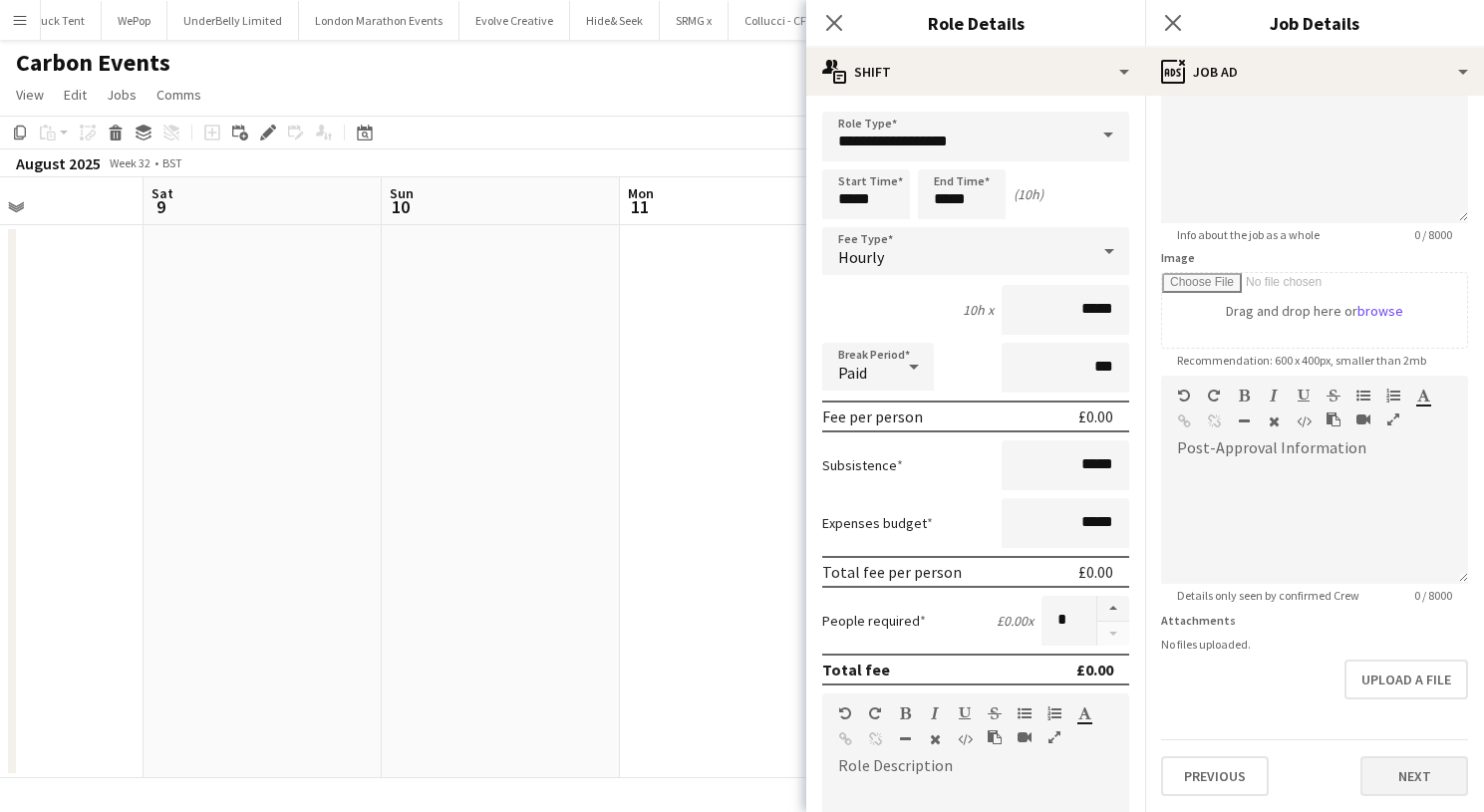 scroll, scrollTop: 174, scrollLeft: 0, axis: vertical 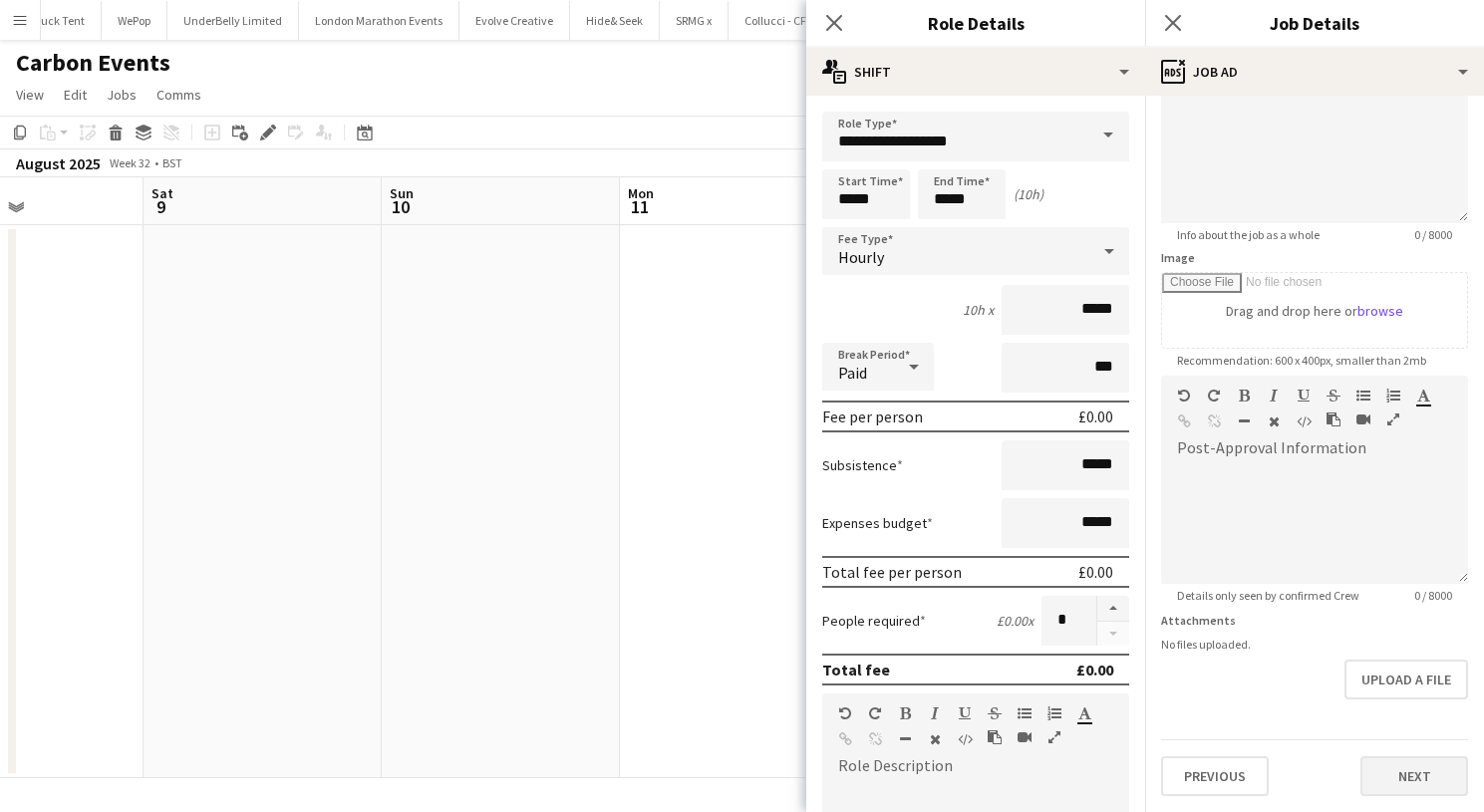 click on "Next" at bounding box center (1414, 776) 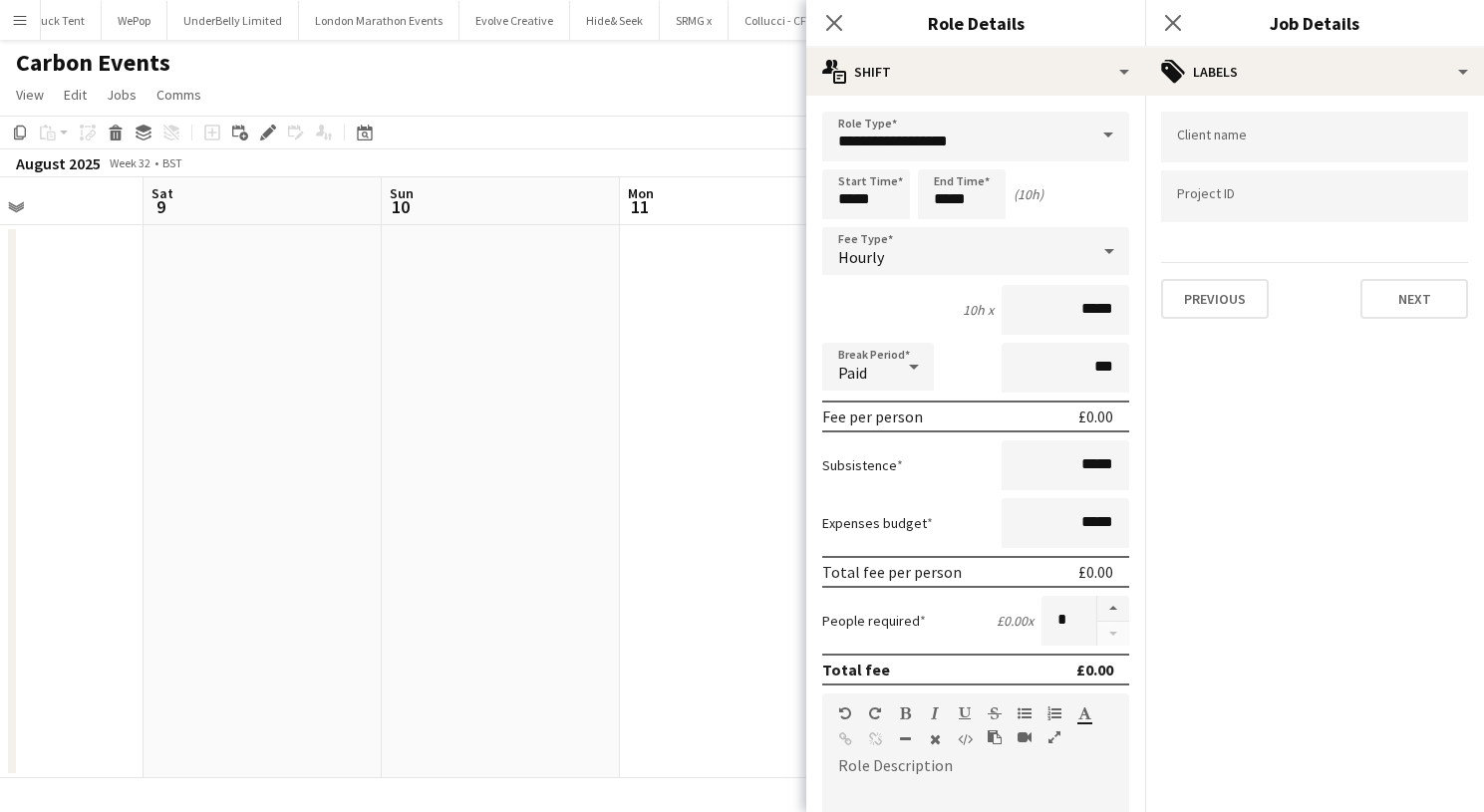 scroll, scrollTop: 0, scrollLeft: 0, axis: both 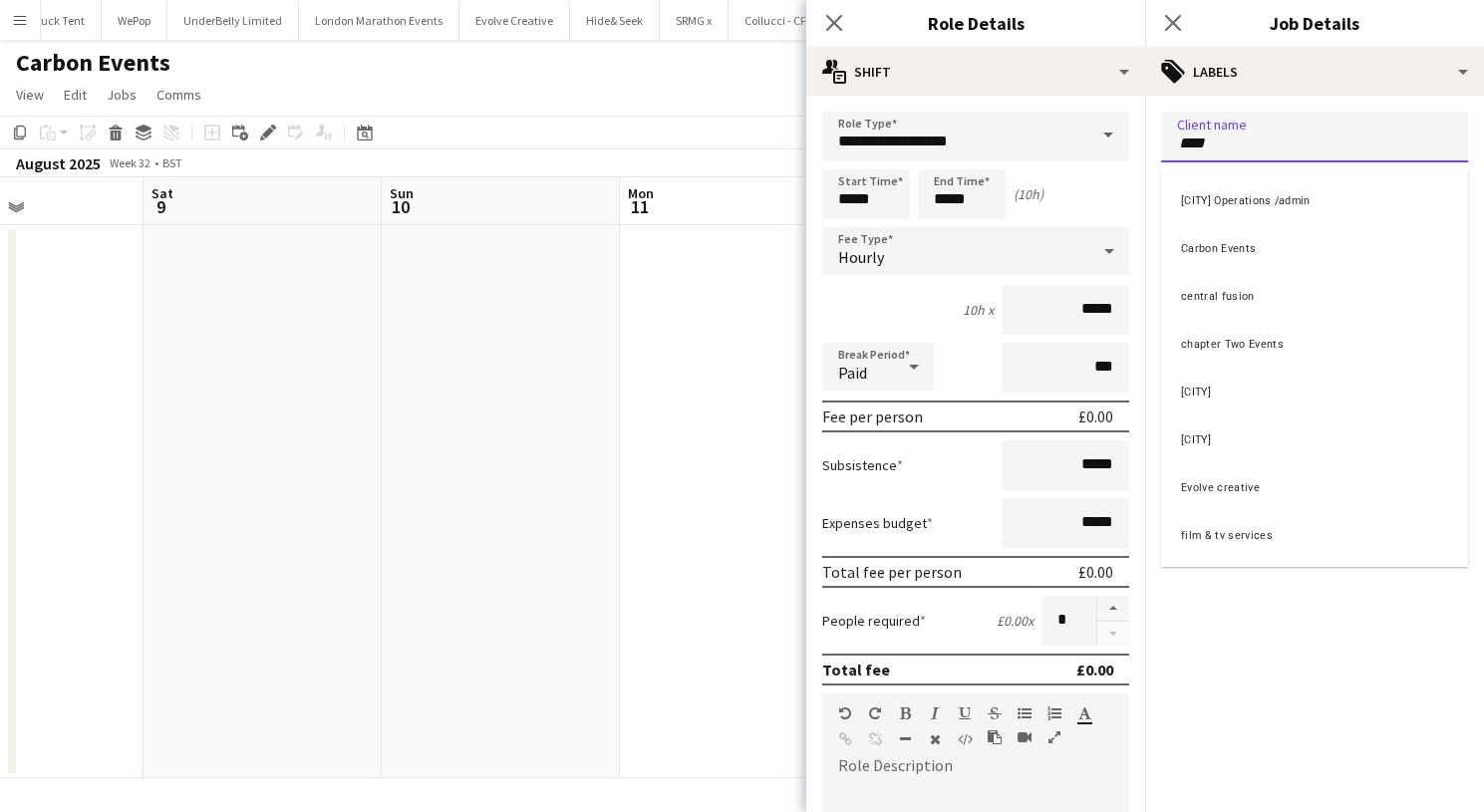 type on "****" 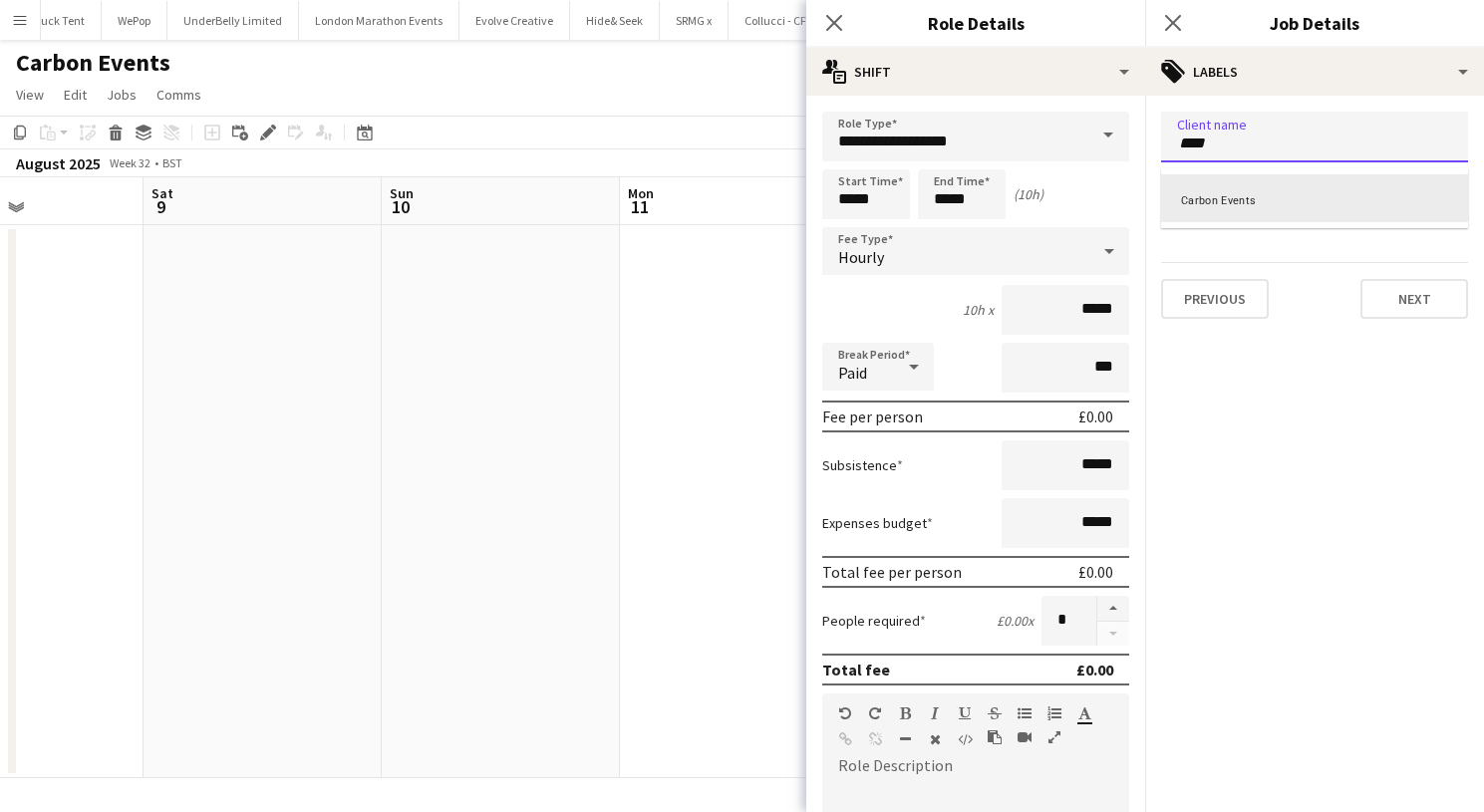 click on "Carbon Events" at bounding box center (1315, 198) 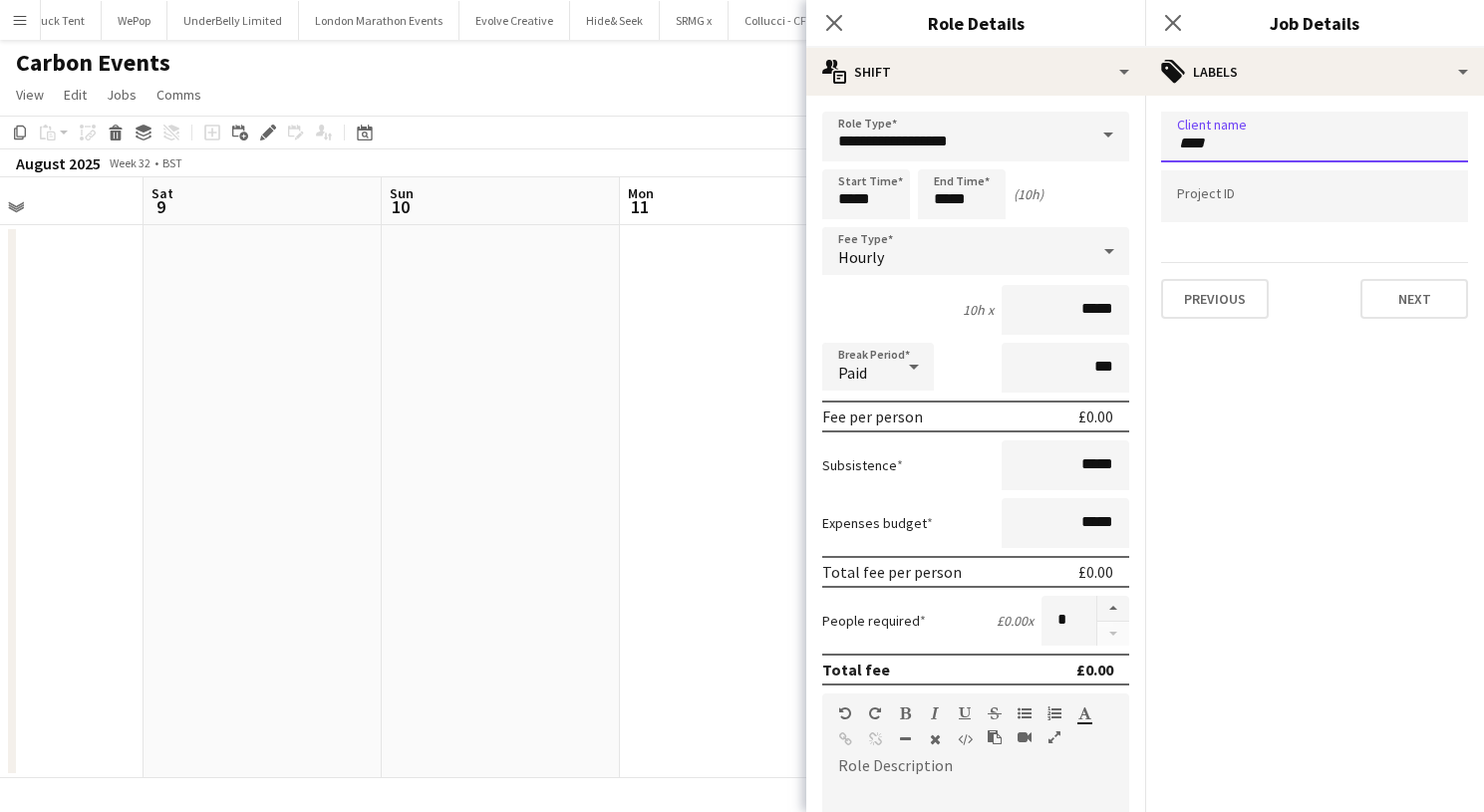 type 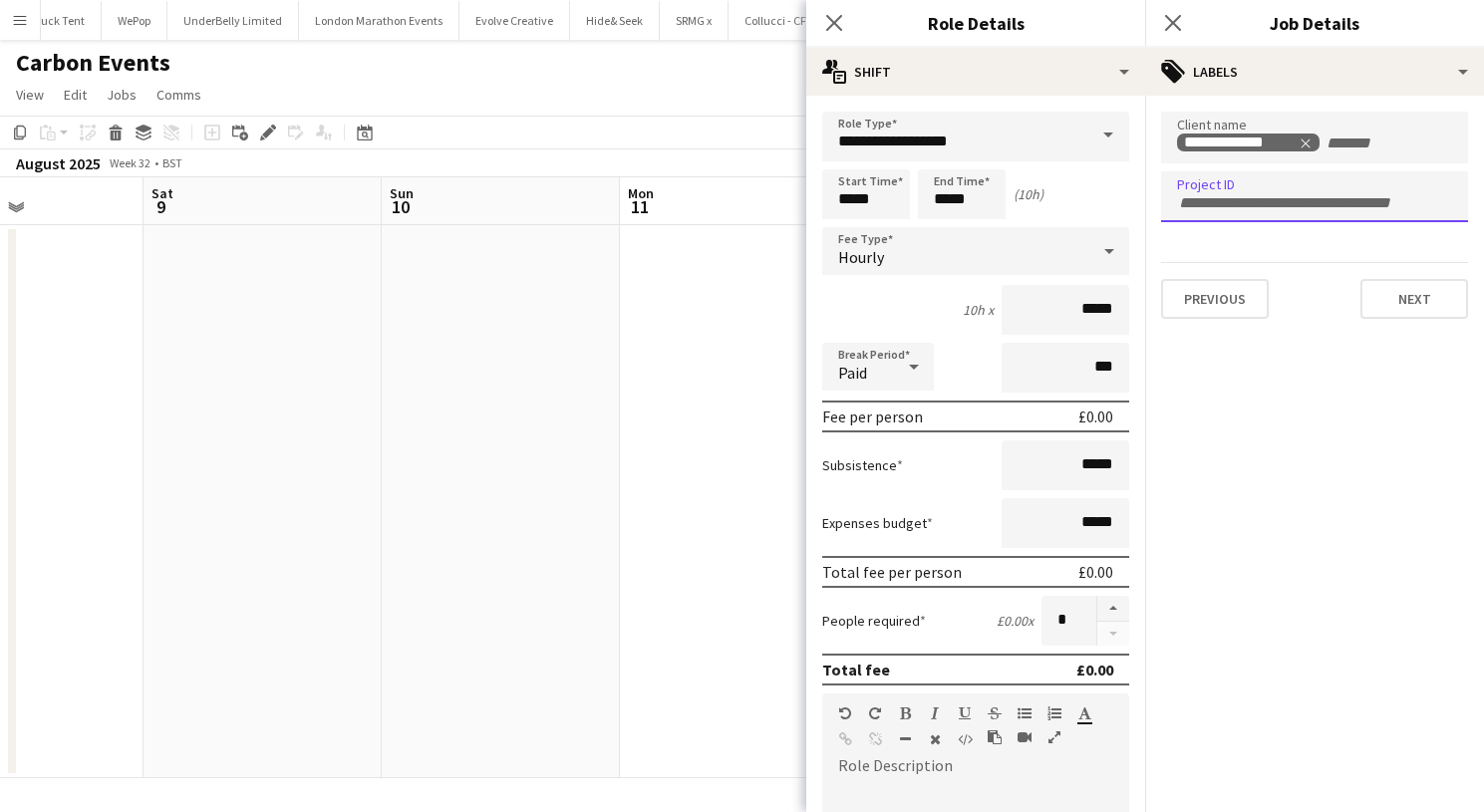 click at bounding box center (1315, 196) 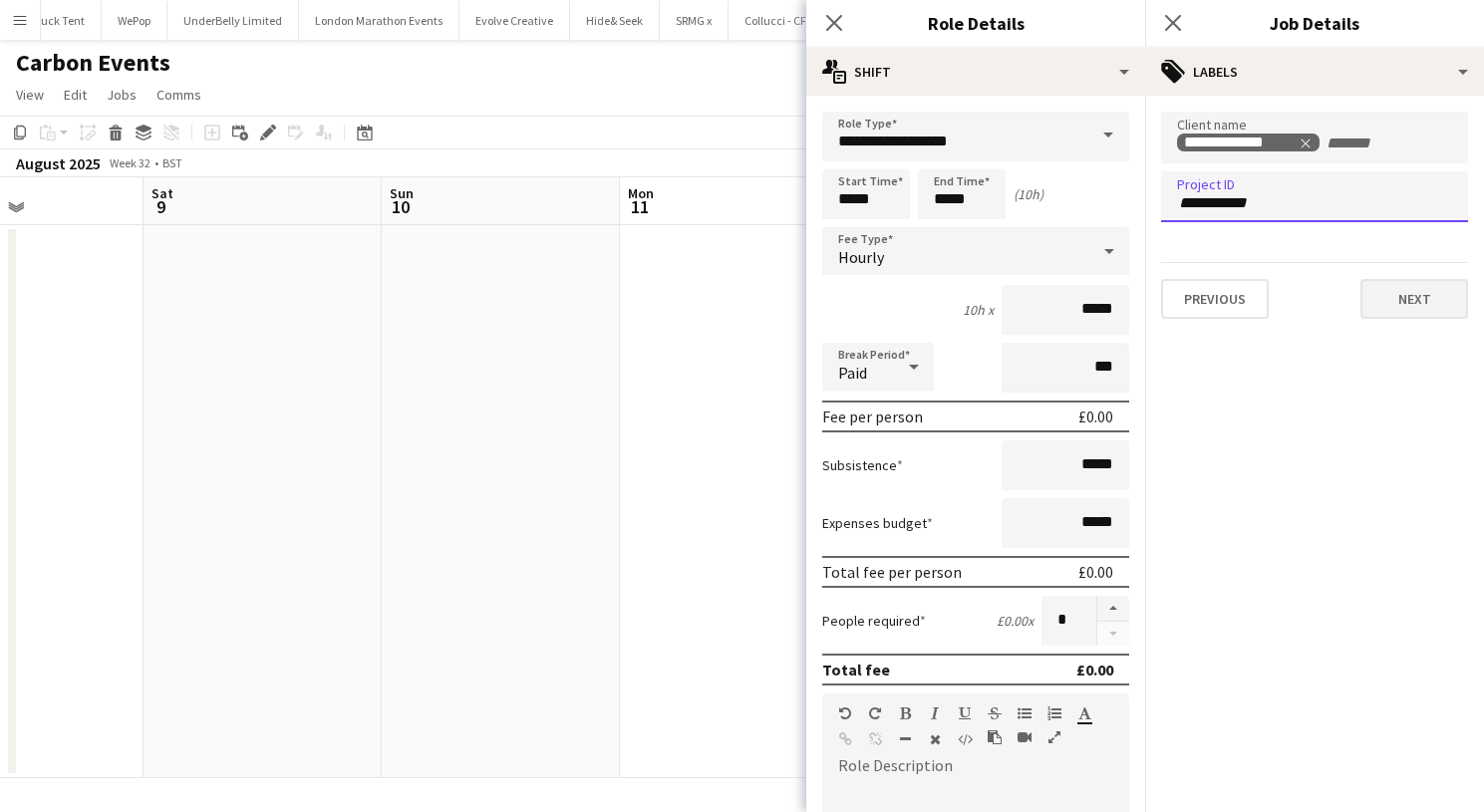 type on "**********" 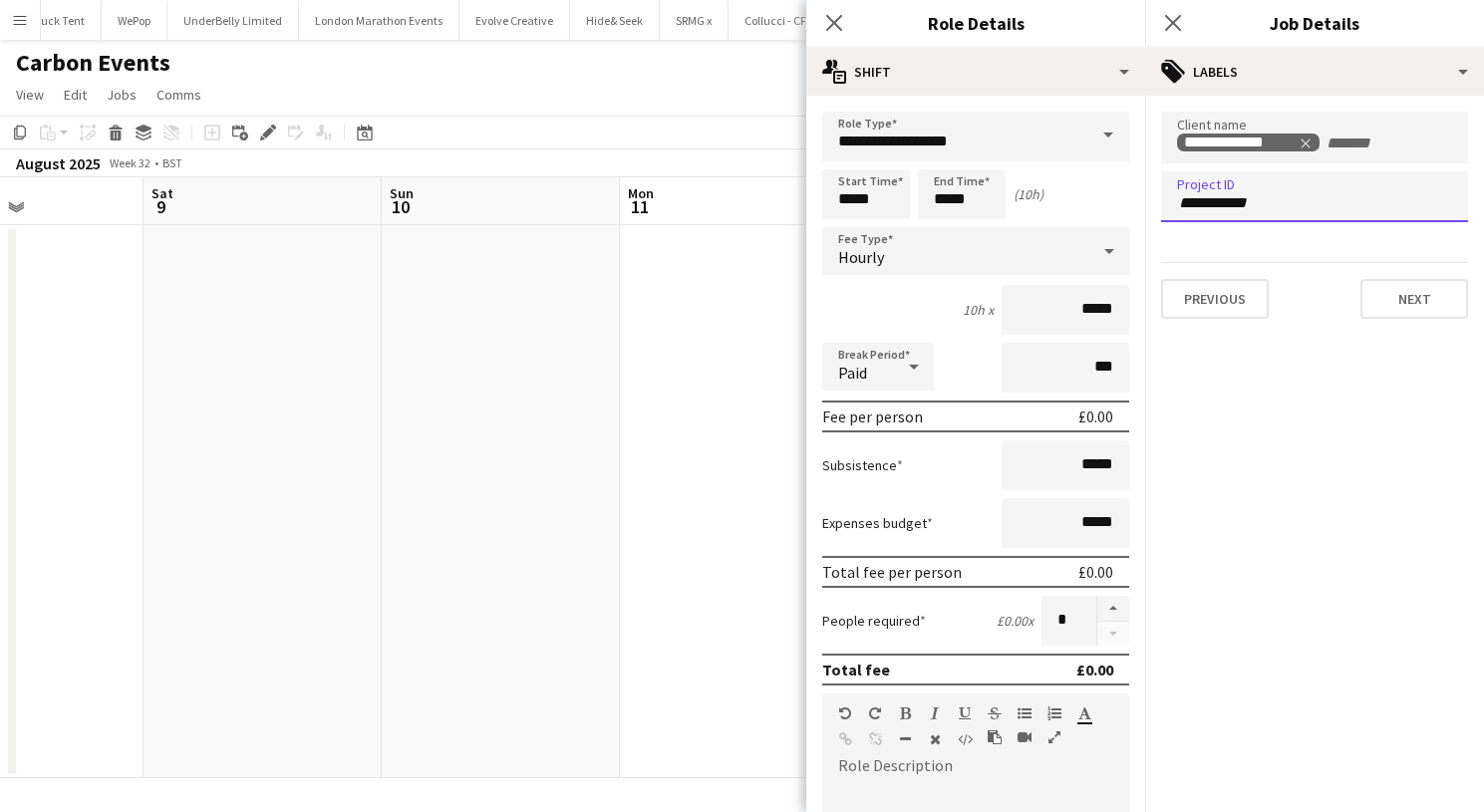 click on "Next" at bounding box center [1414, 299] 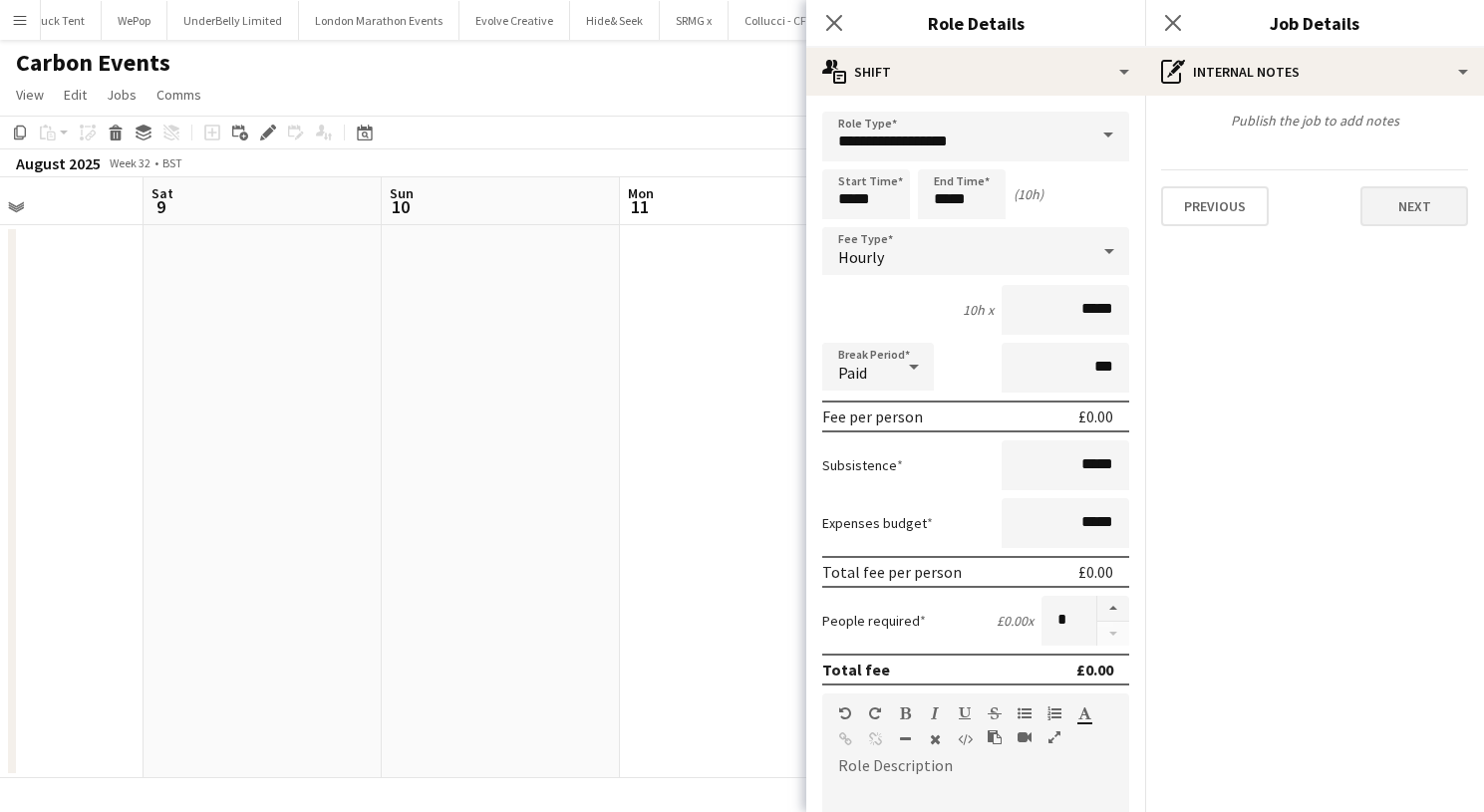 click on "Next" at bounding box center [1414, 206] 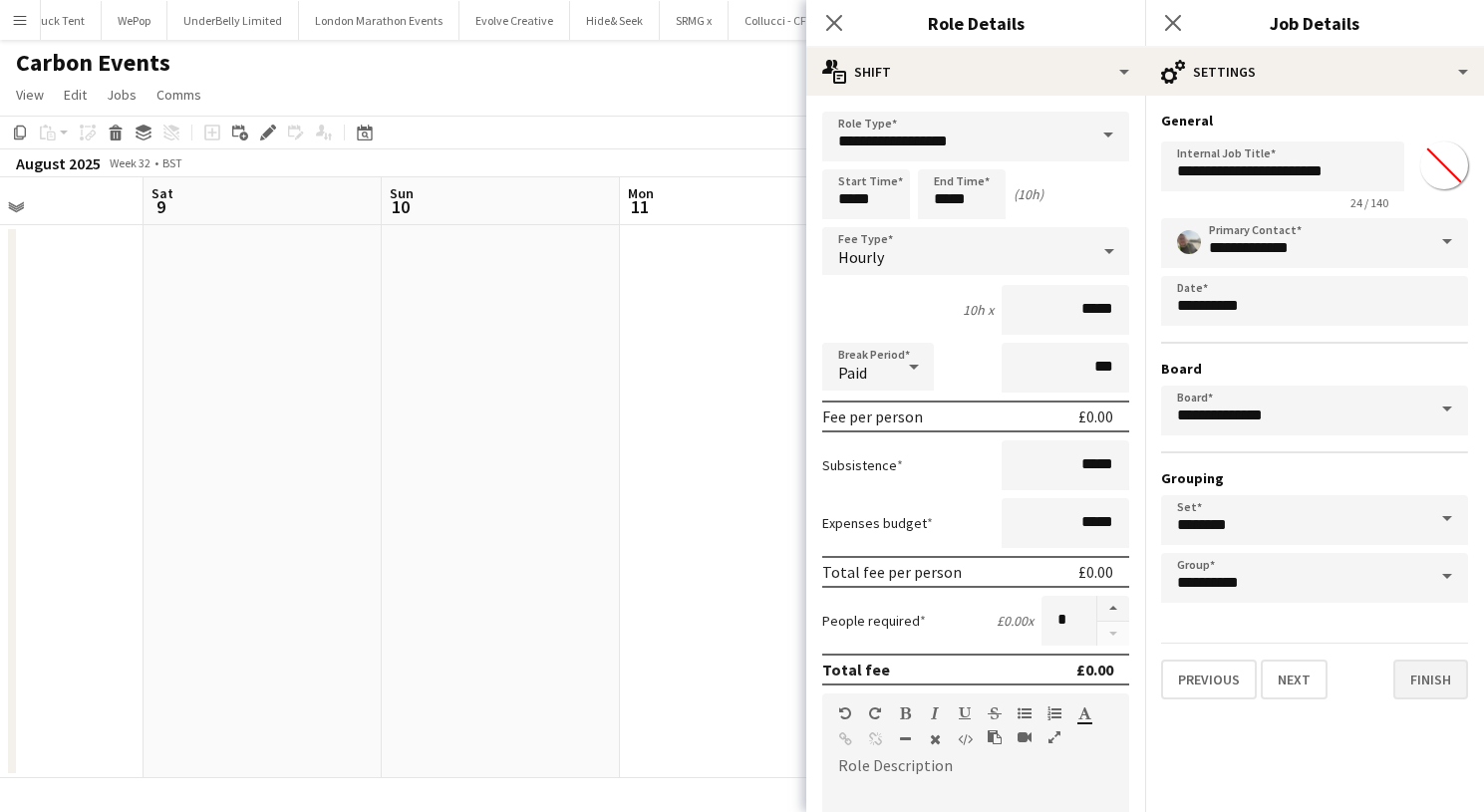 click on "Finish" at bounding box center [1430, 679] 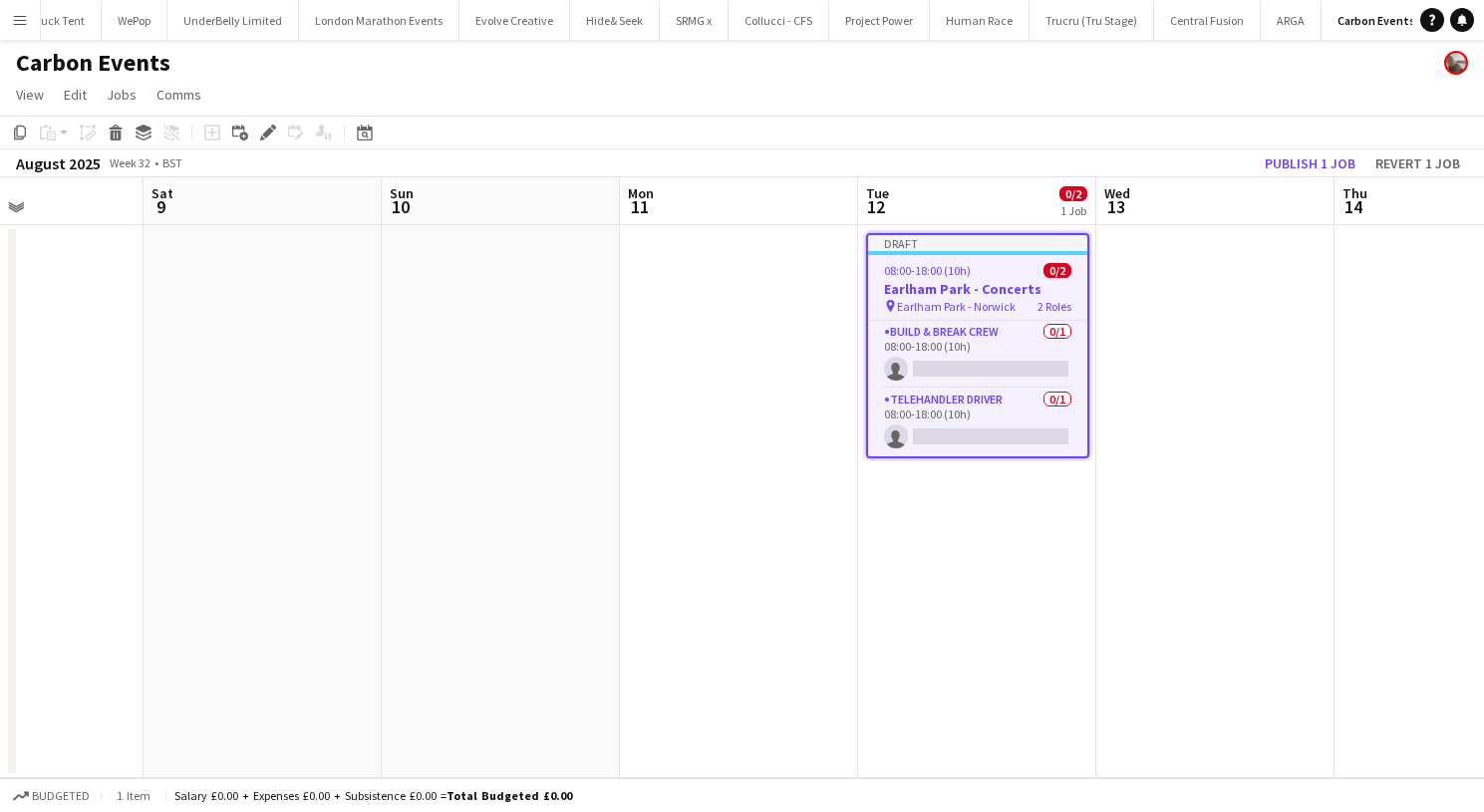 scroll, scrollTop: 0, scrollLeft: 0, axis: both 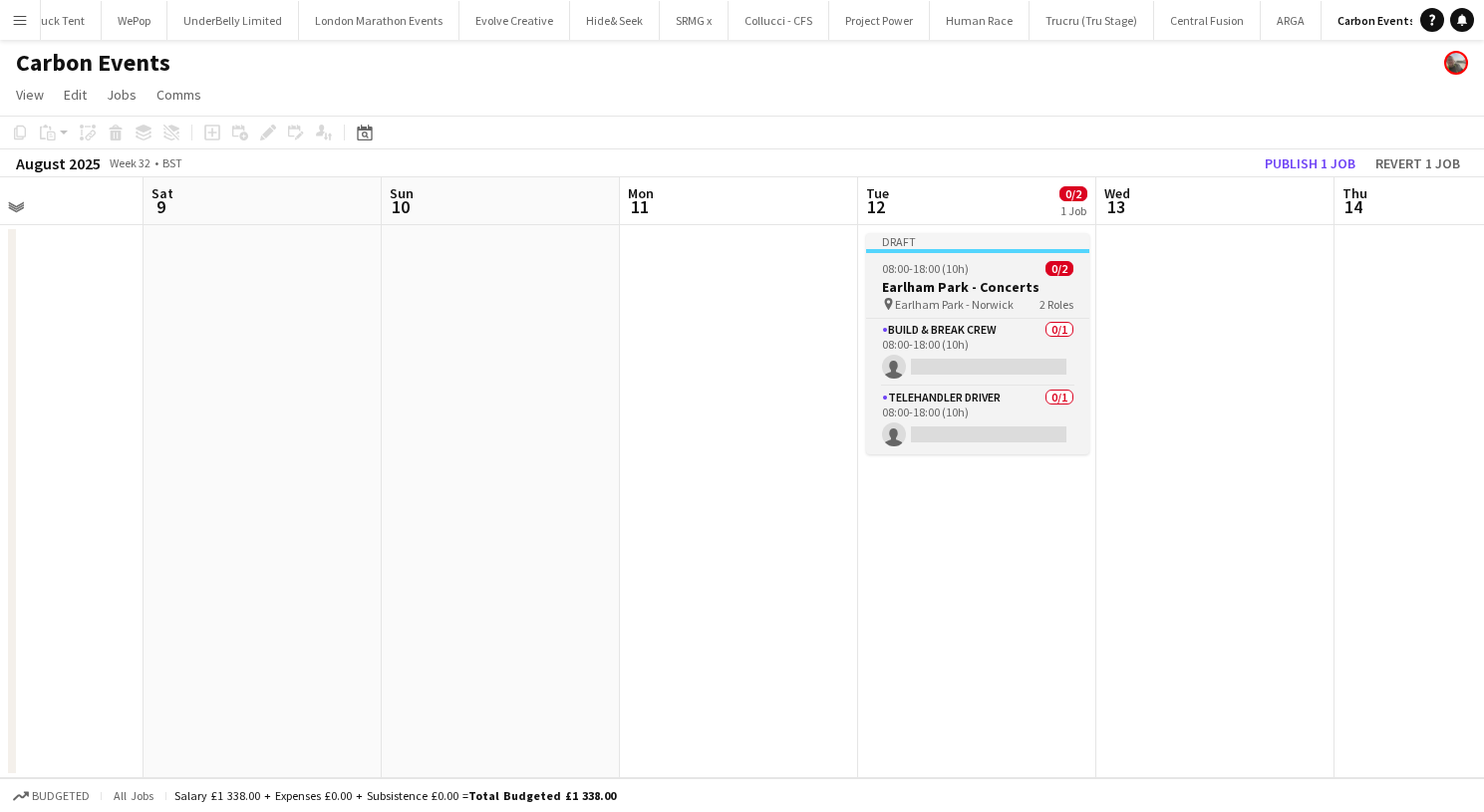 click on "08:00-18:00 (10h)" at bounding box center [925, 268] 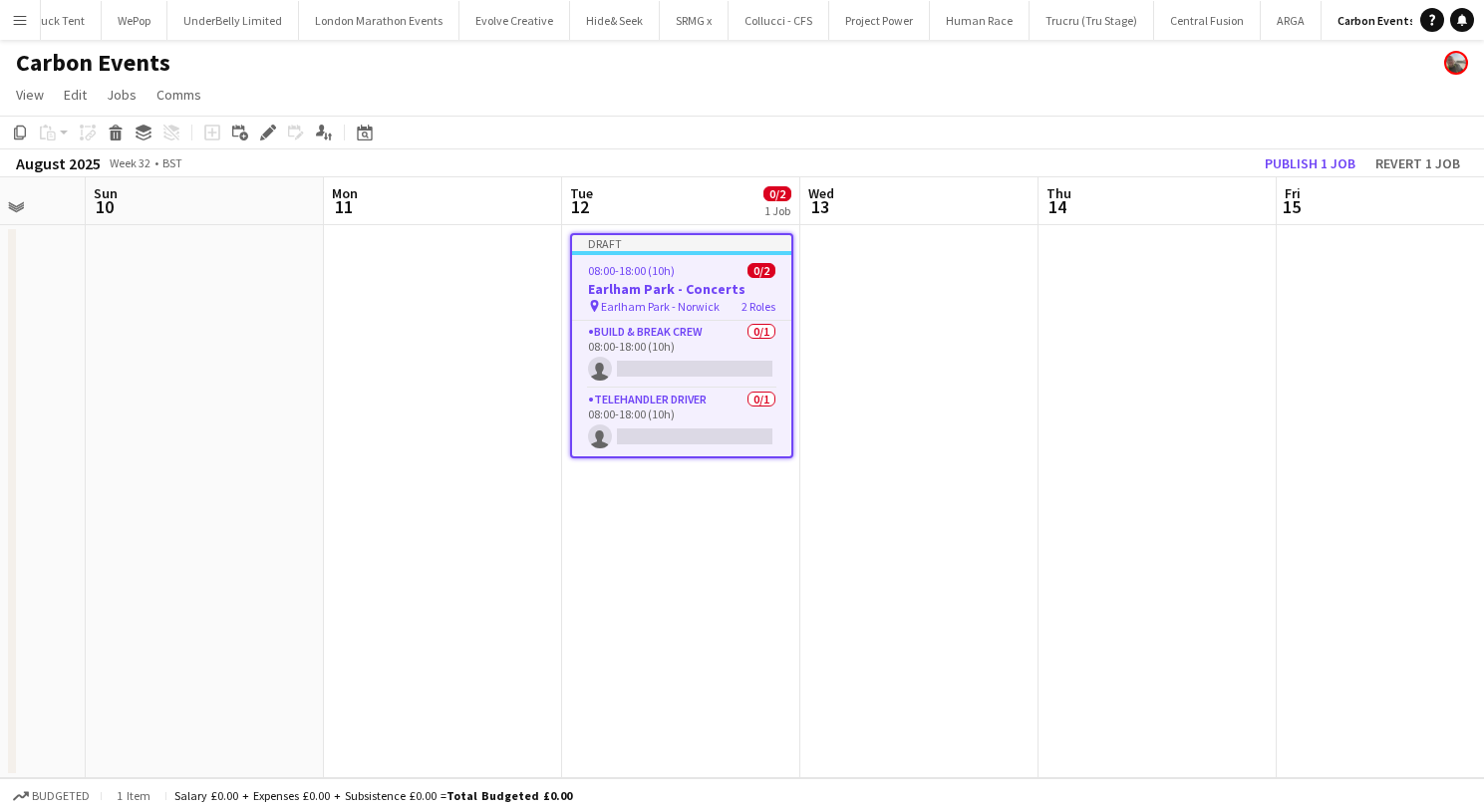 scroll, scrollTop: 0, scrollLeft: 911, axis: horizontal 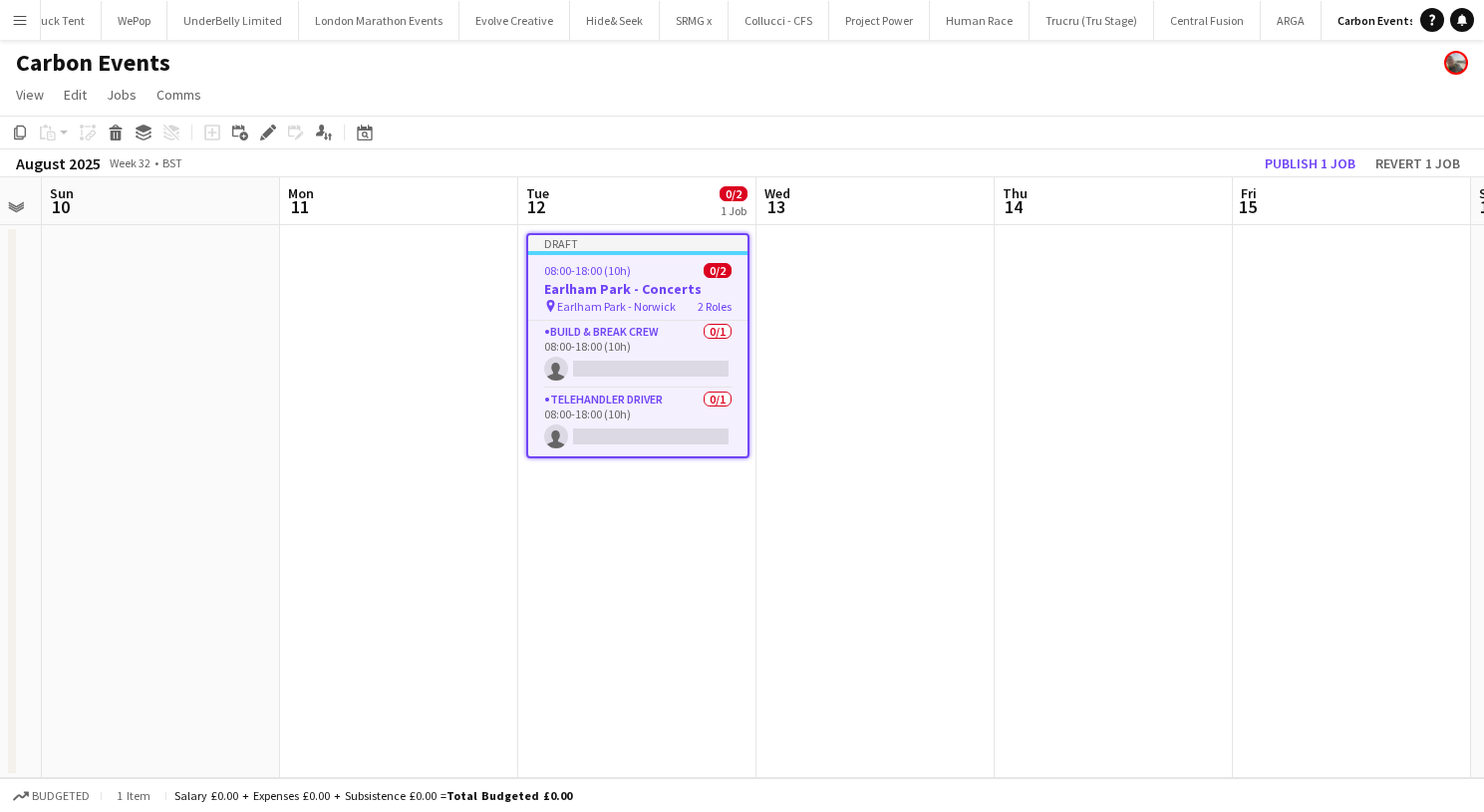 click at bounding box center [875, 501] 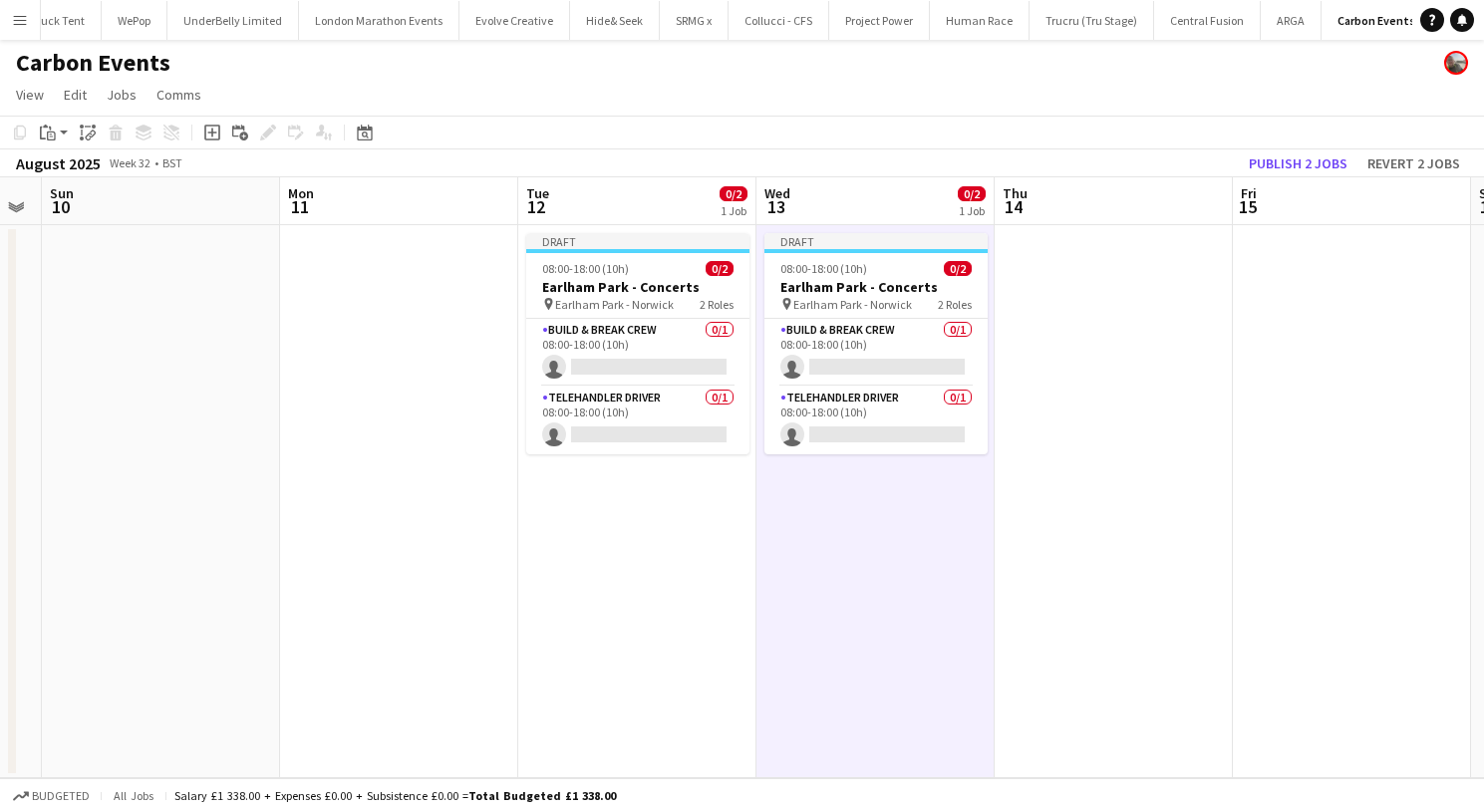 click at bounding box center (1113, 501) 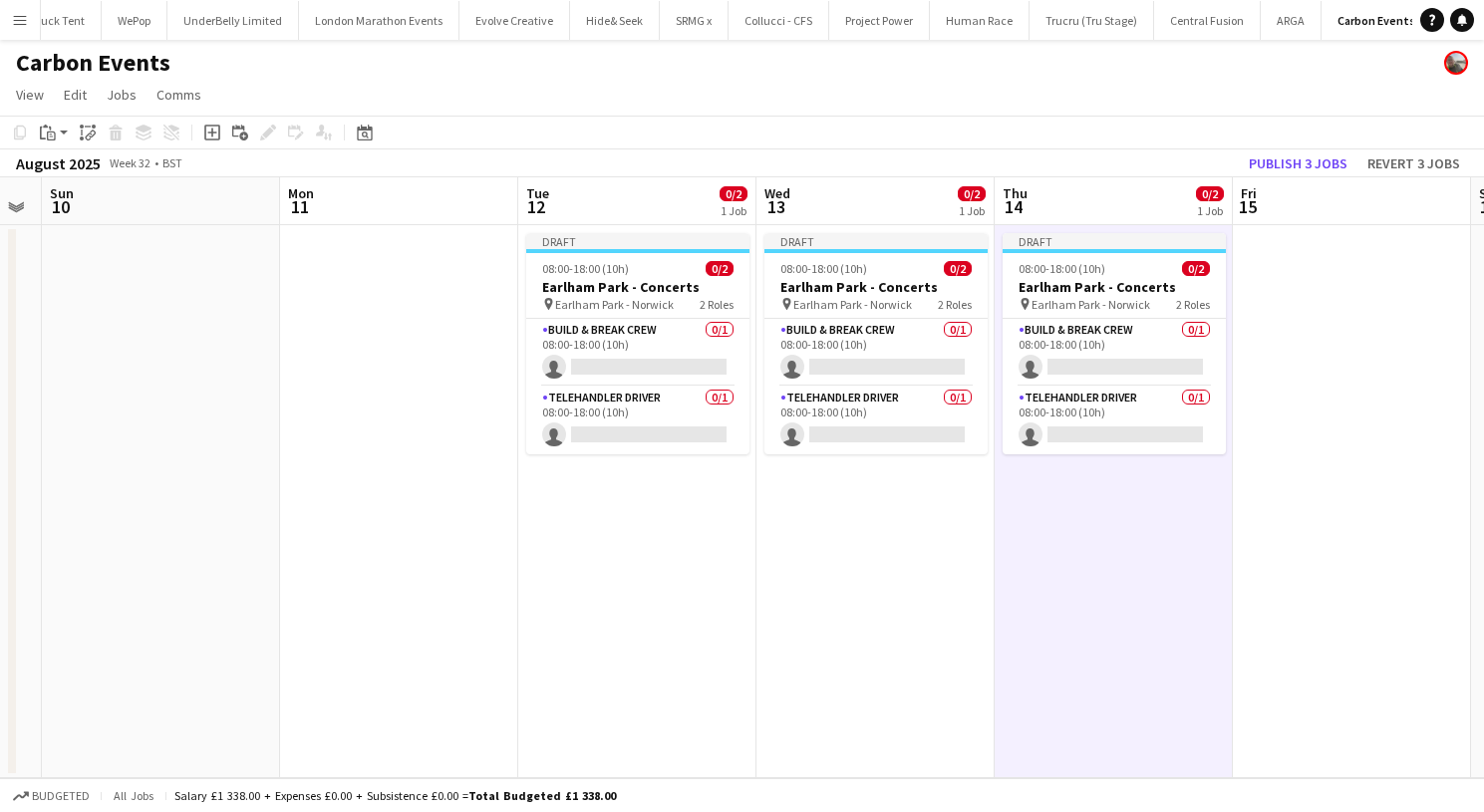 click at bounding box center [1351, 501] 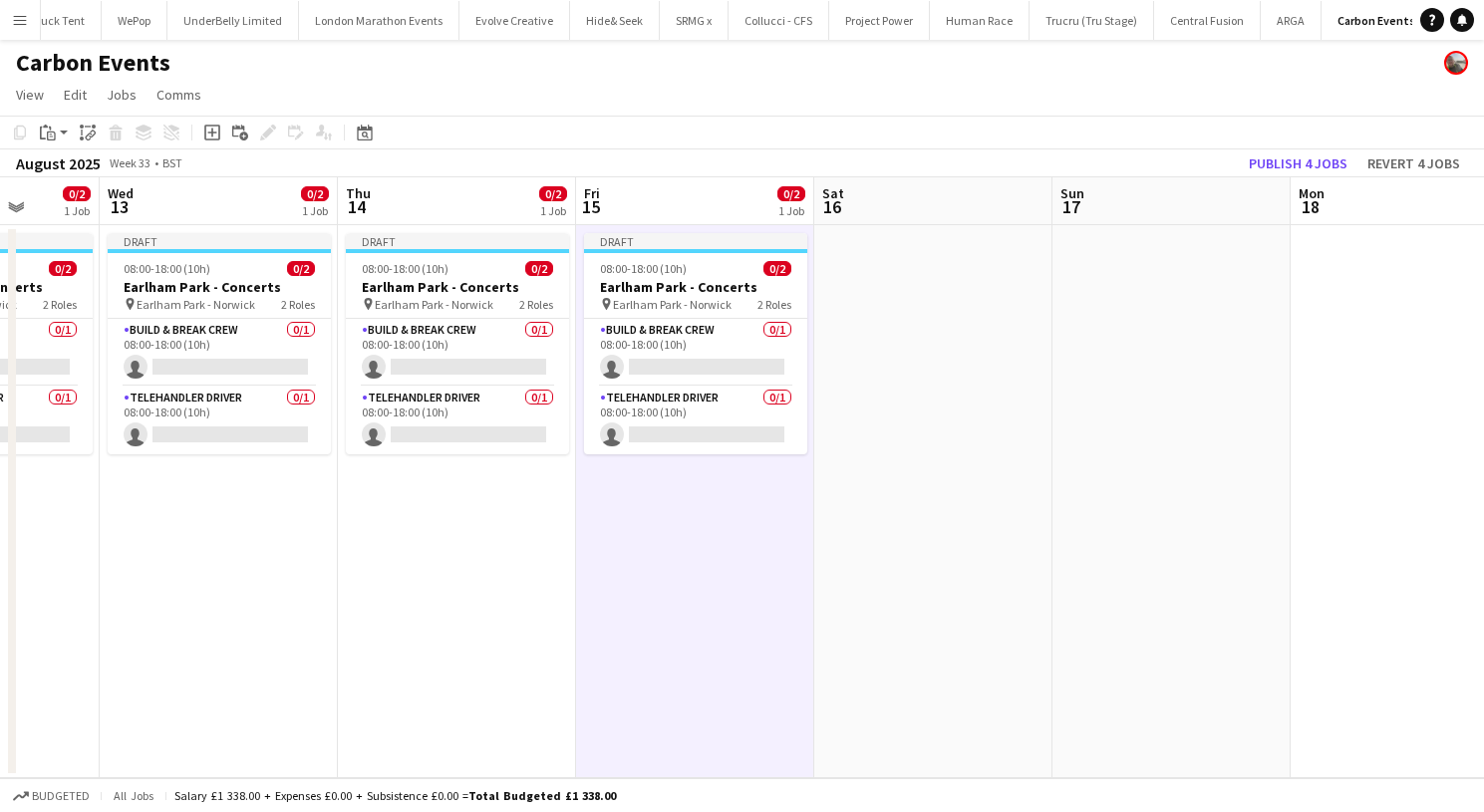 scroll, scrollTop: 0, scrollLeft: 715, axis: horizontal 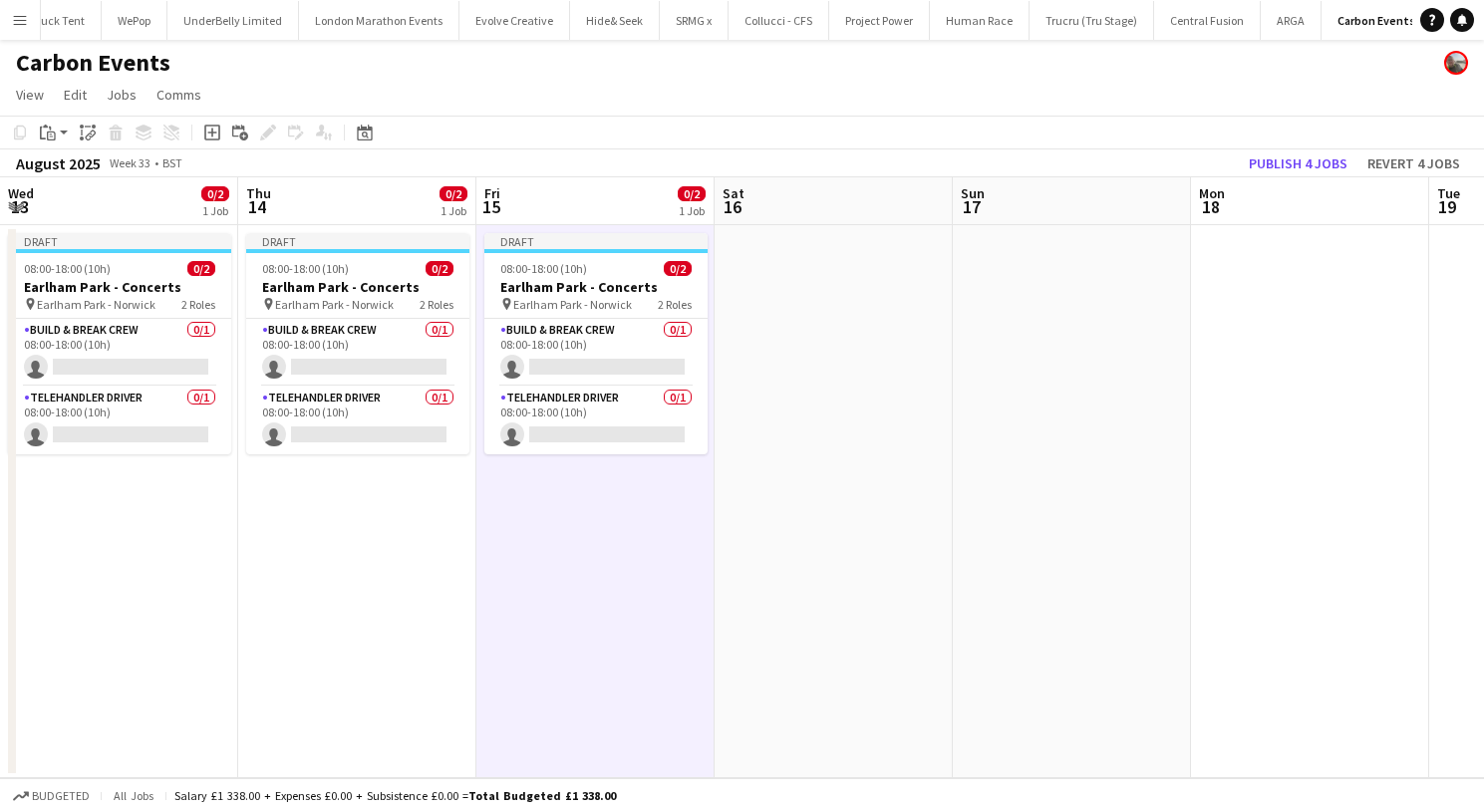click at bounding box center (833, 501) 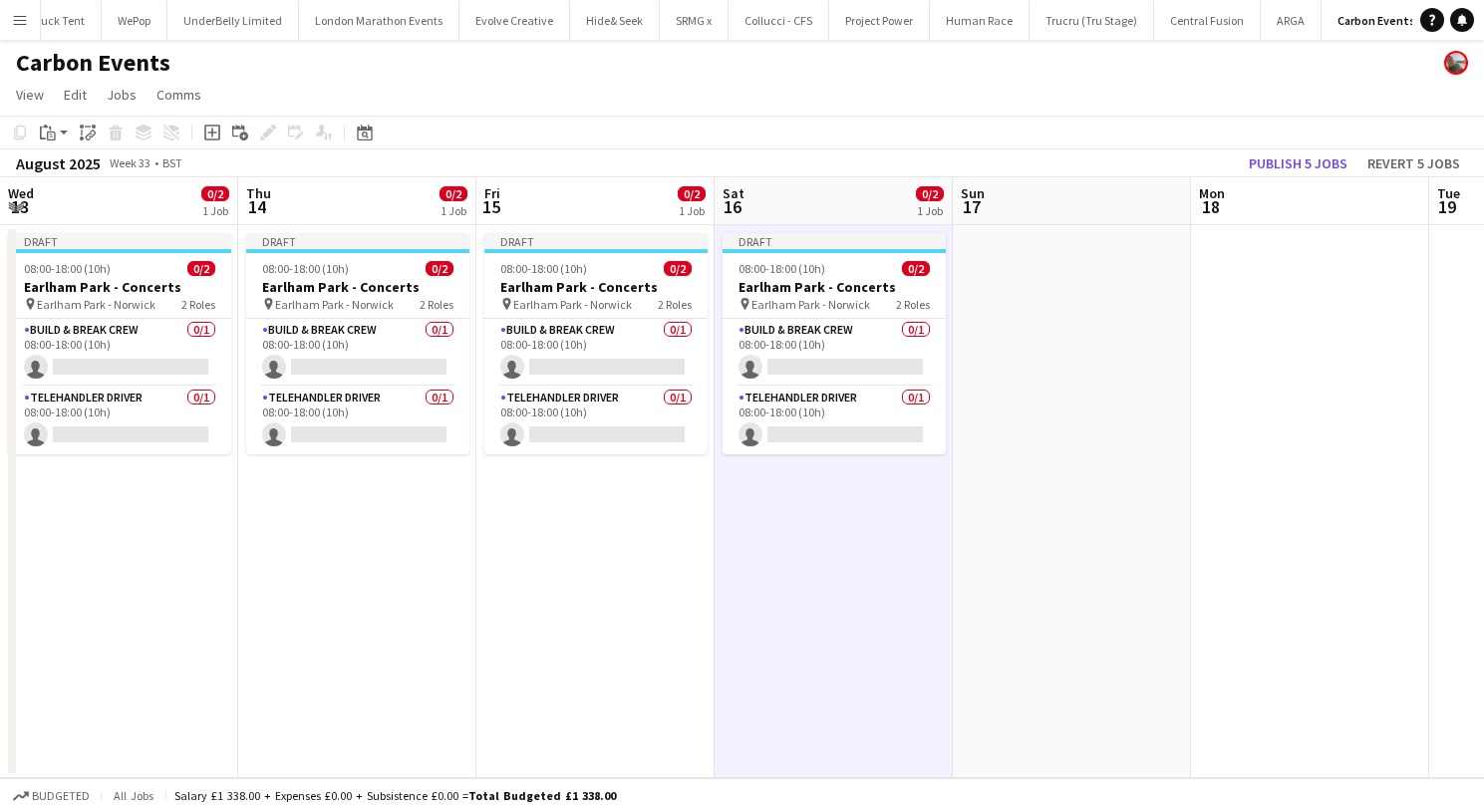 click at bounding box center [1071, 501] 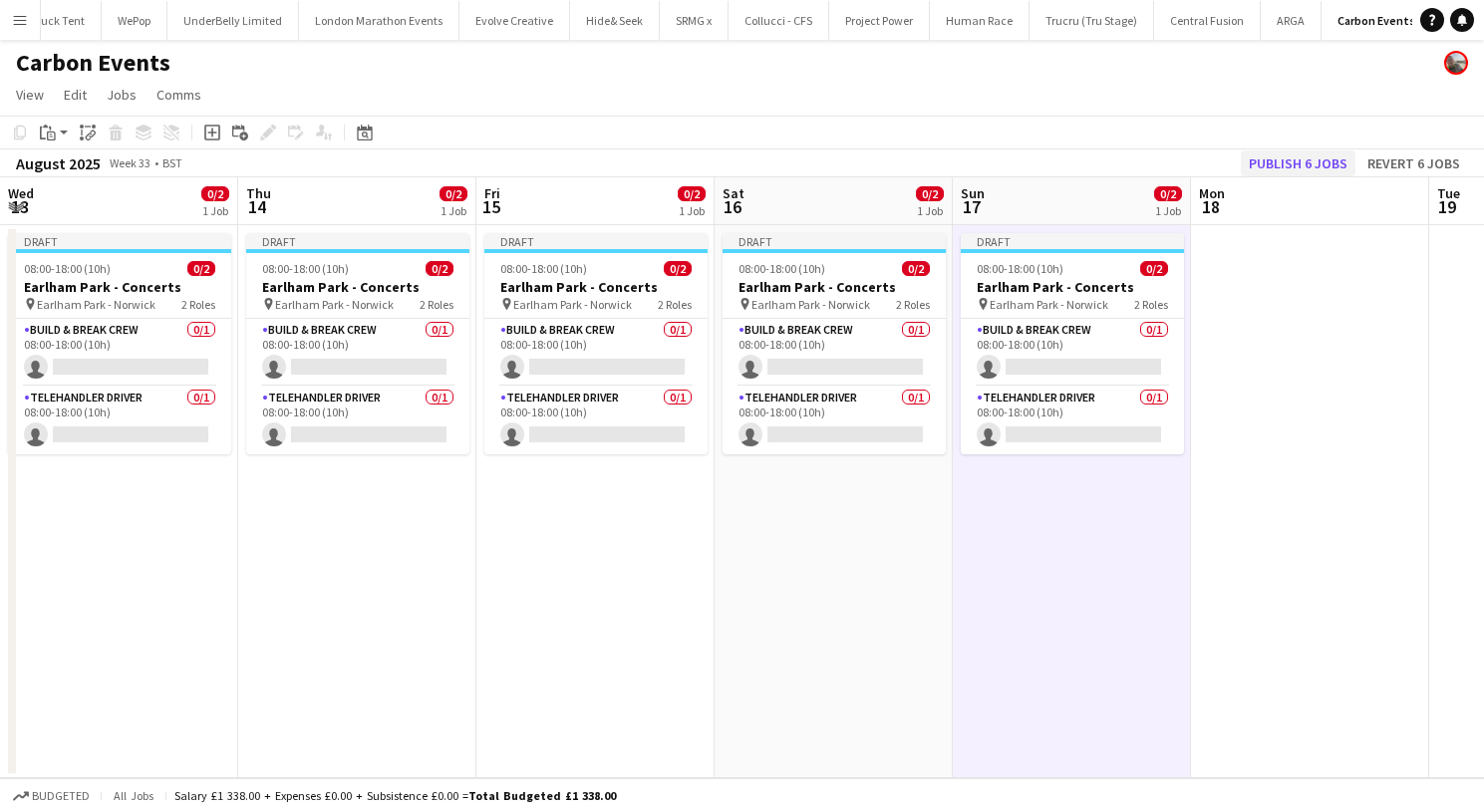 click on "Publish 6 jobs" 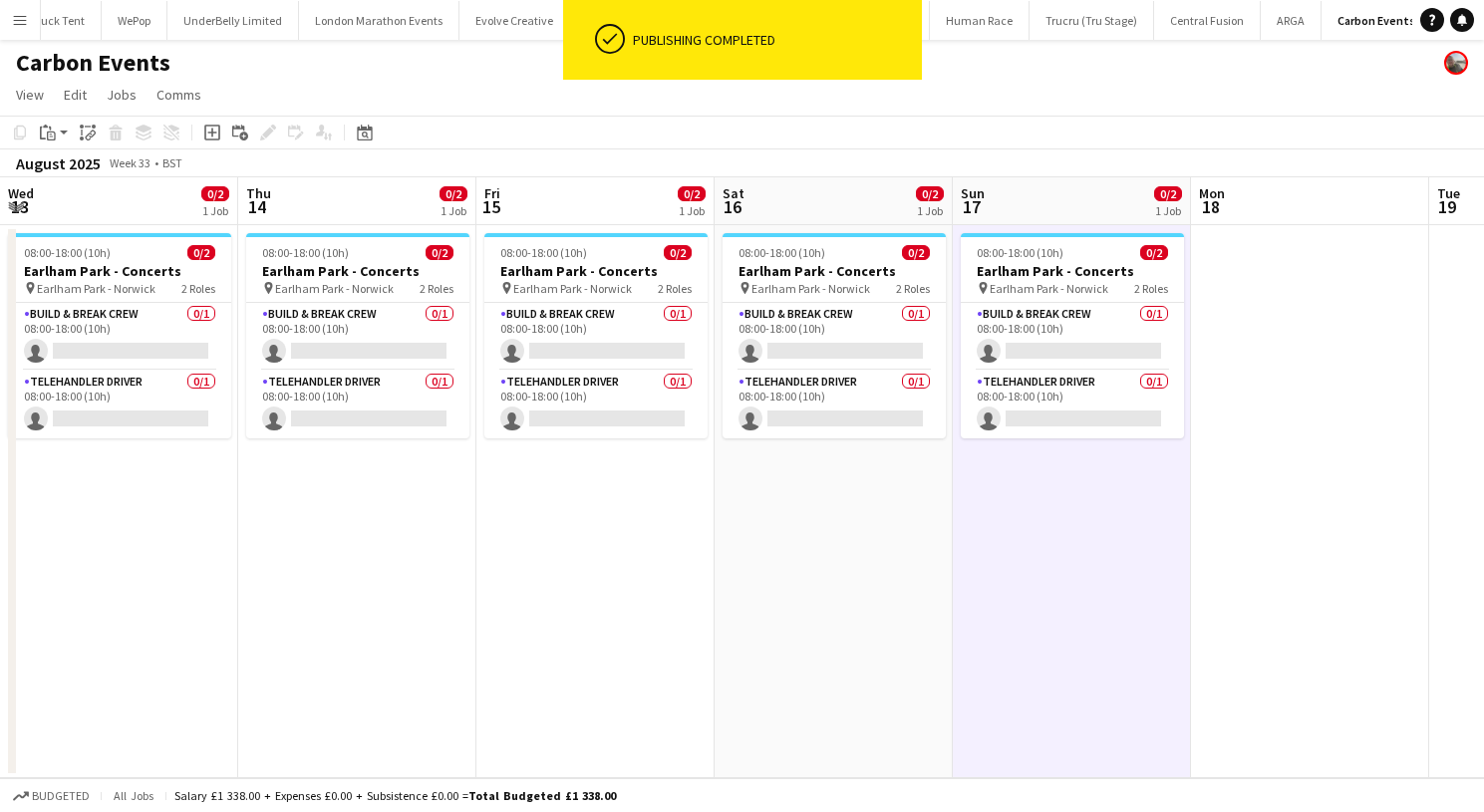 scroll, scrollTop: 0, scrollLeft: 0, axis: both 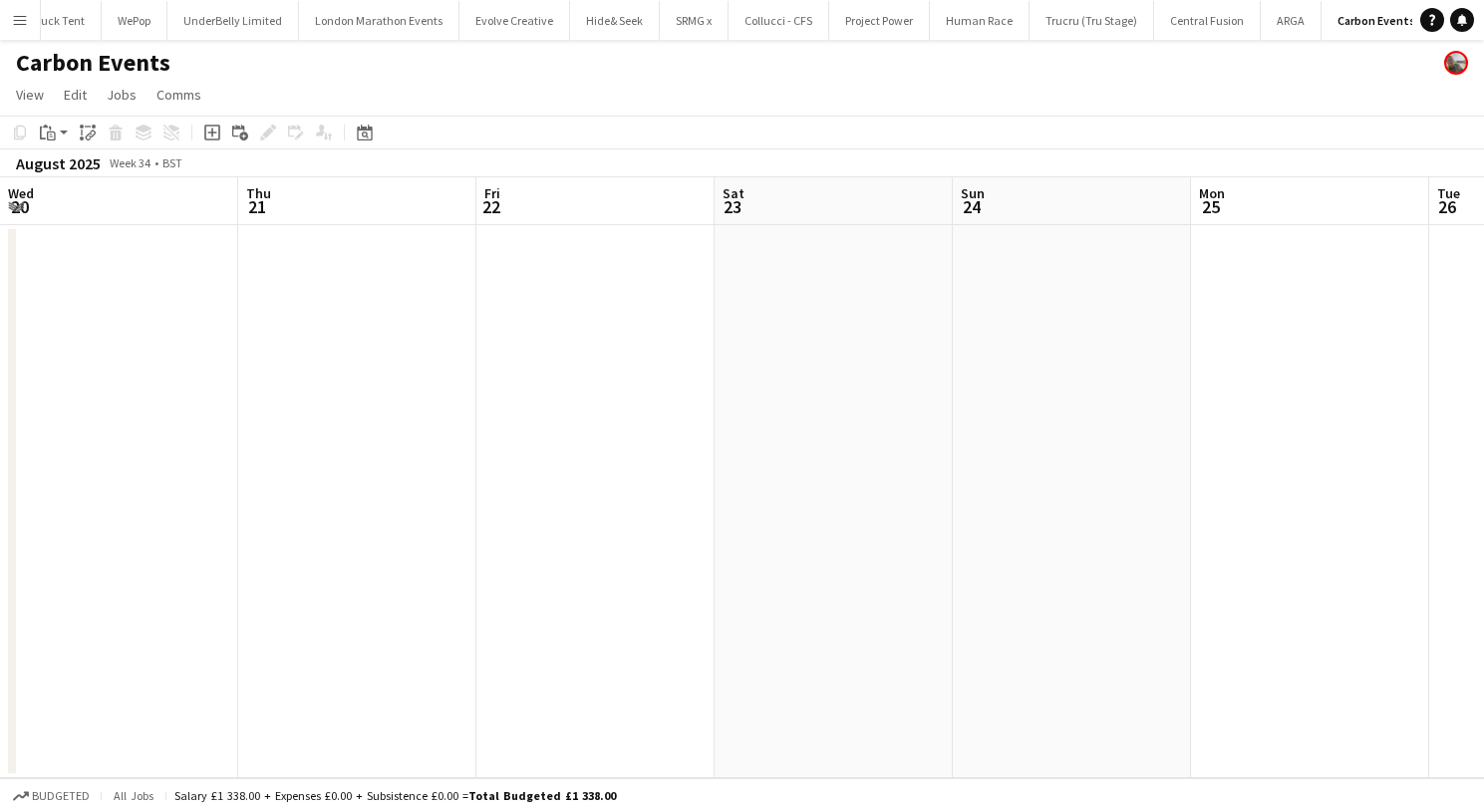 click at bounding box center [1310, 501] 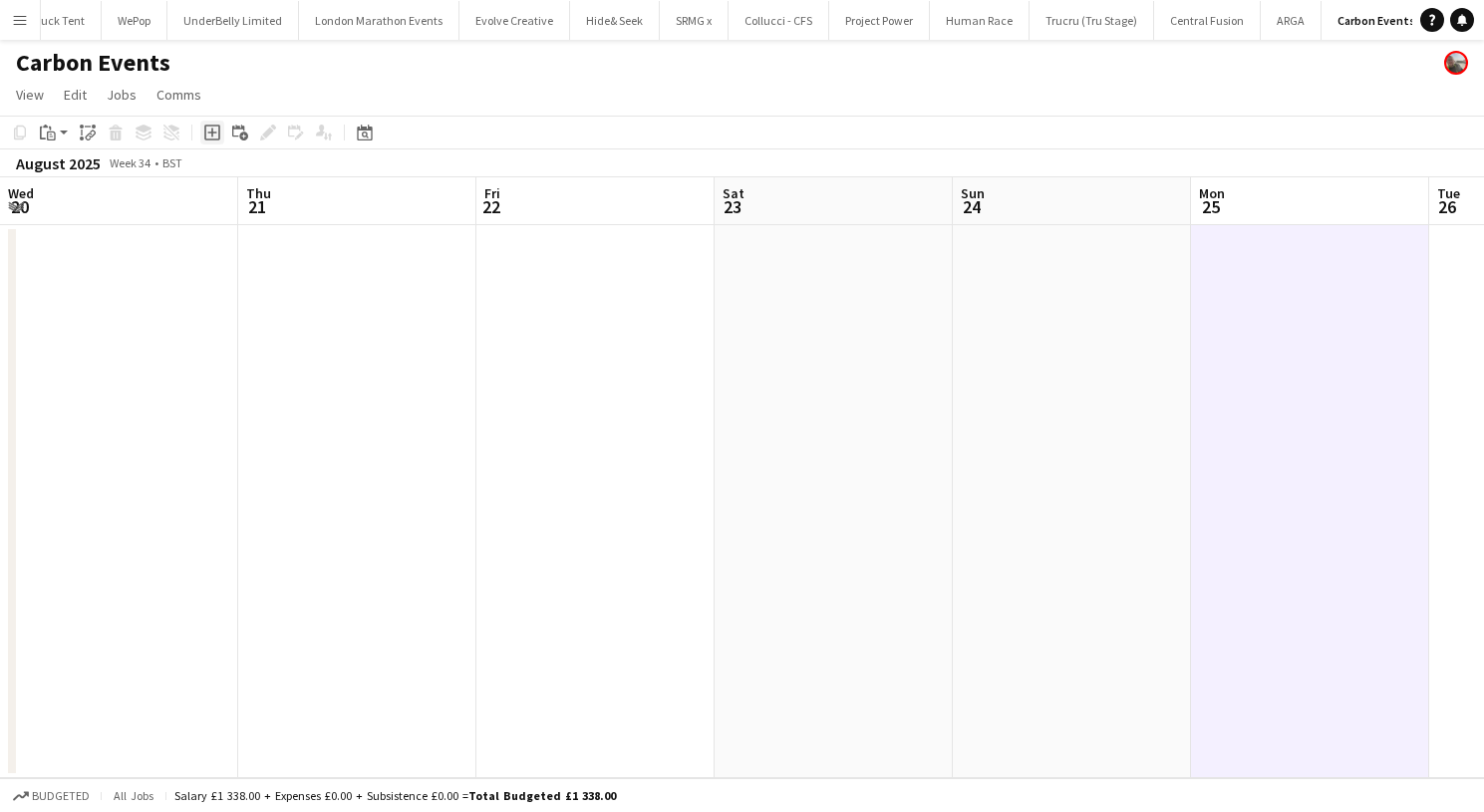 click on "Add job" 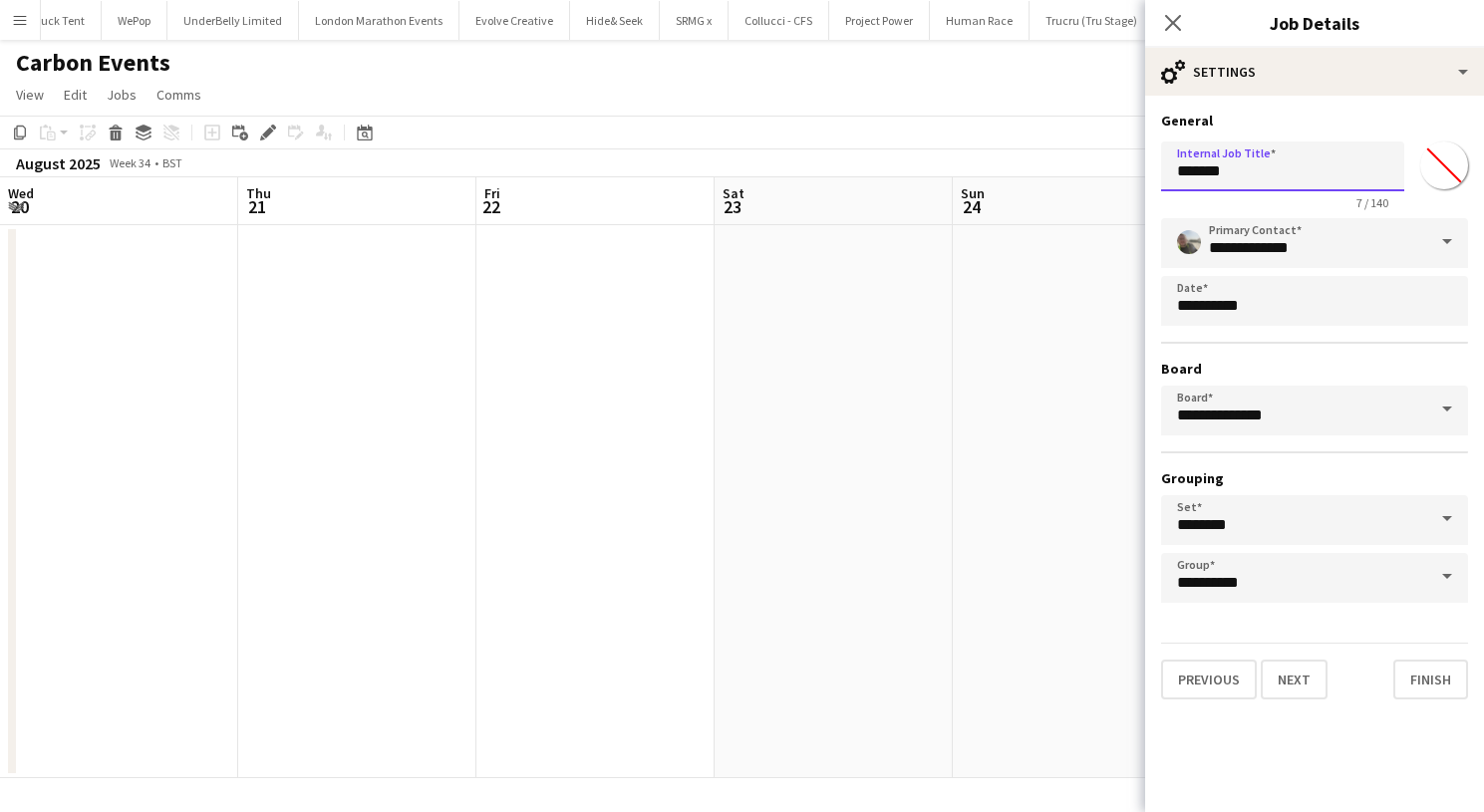 drag, startPoint x: 1258, startPoint y: 179, endPoint x: 922, endPoint y: 174, distance: 336.0372 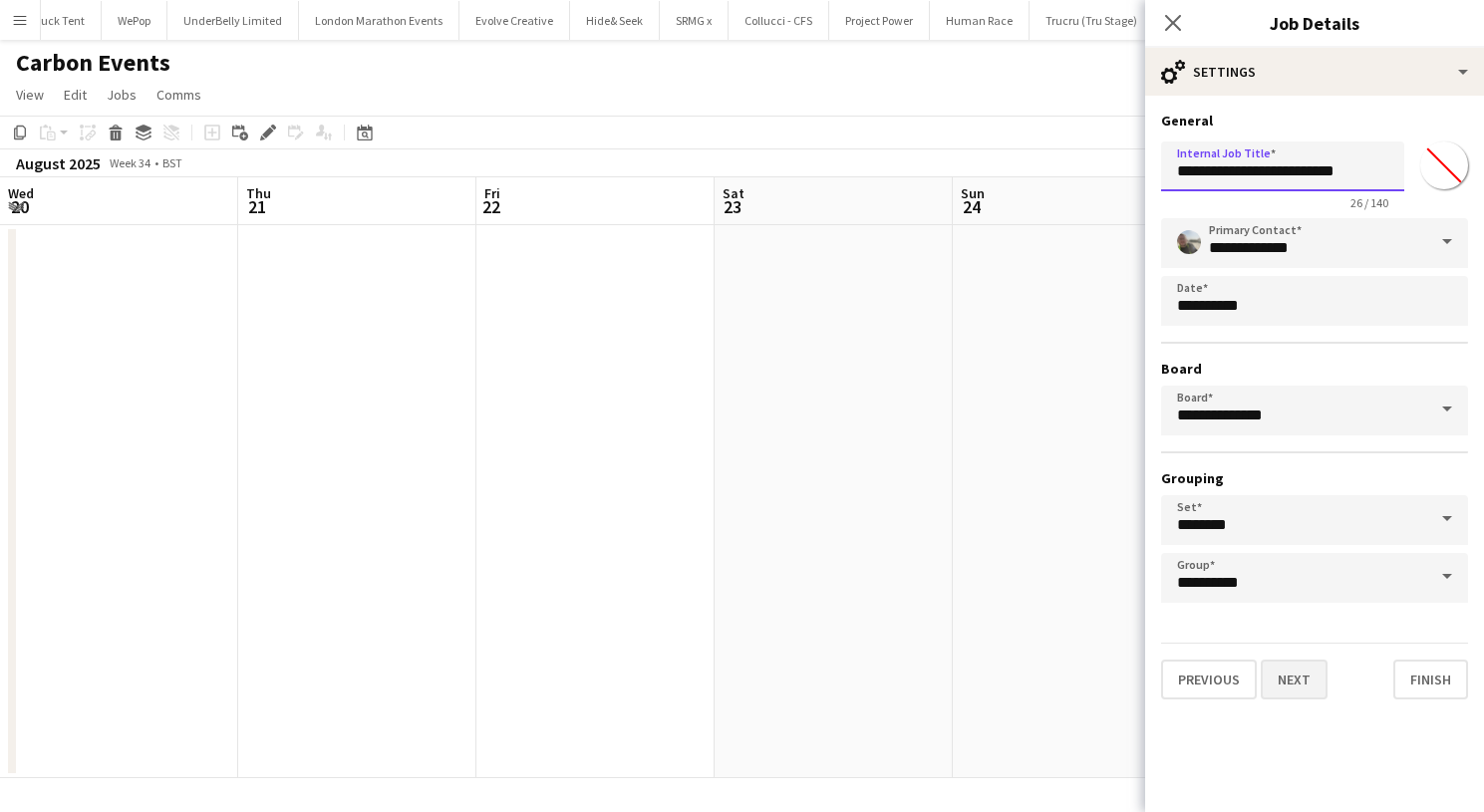 type on "**********" 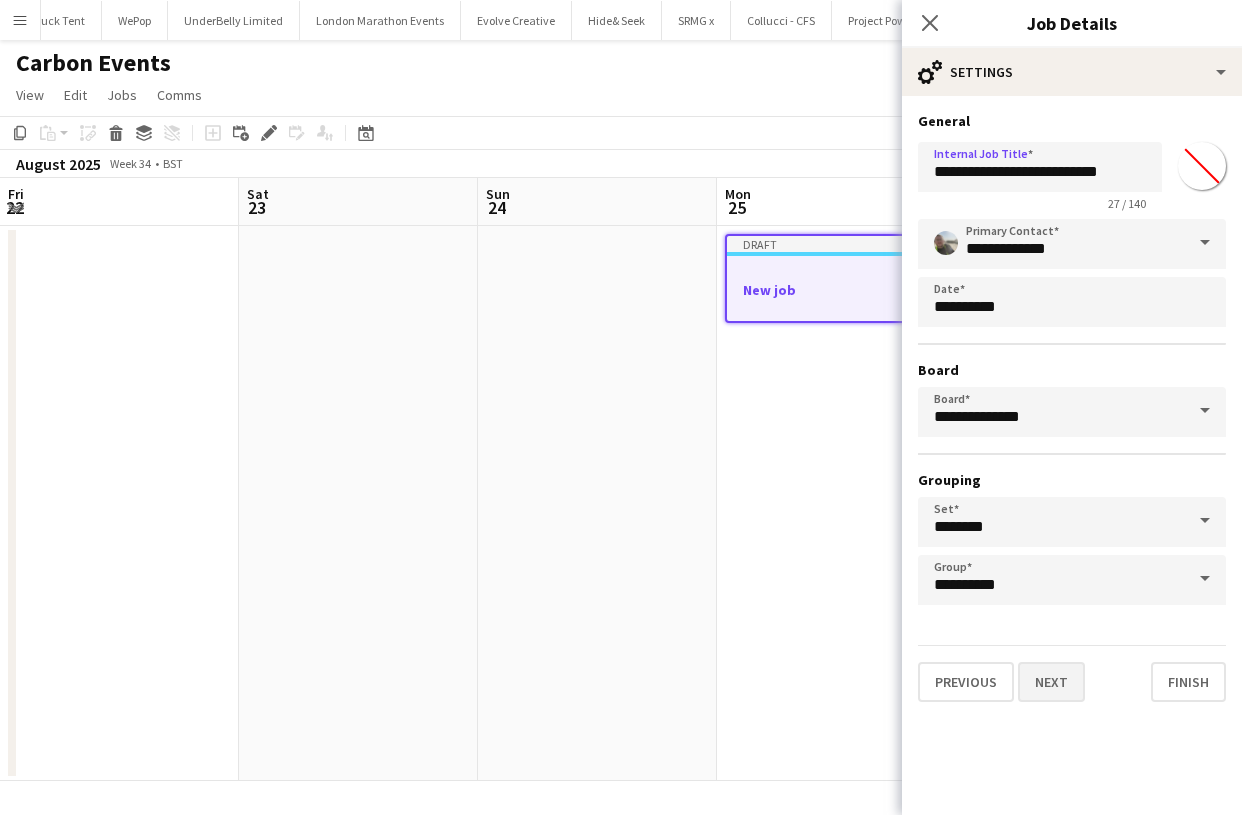 click on "Next" at bounding box center (1051, 682) 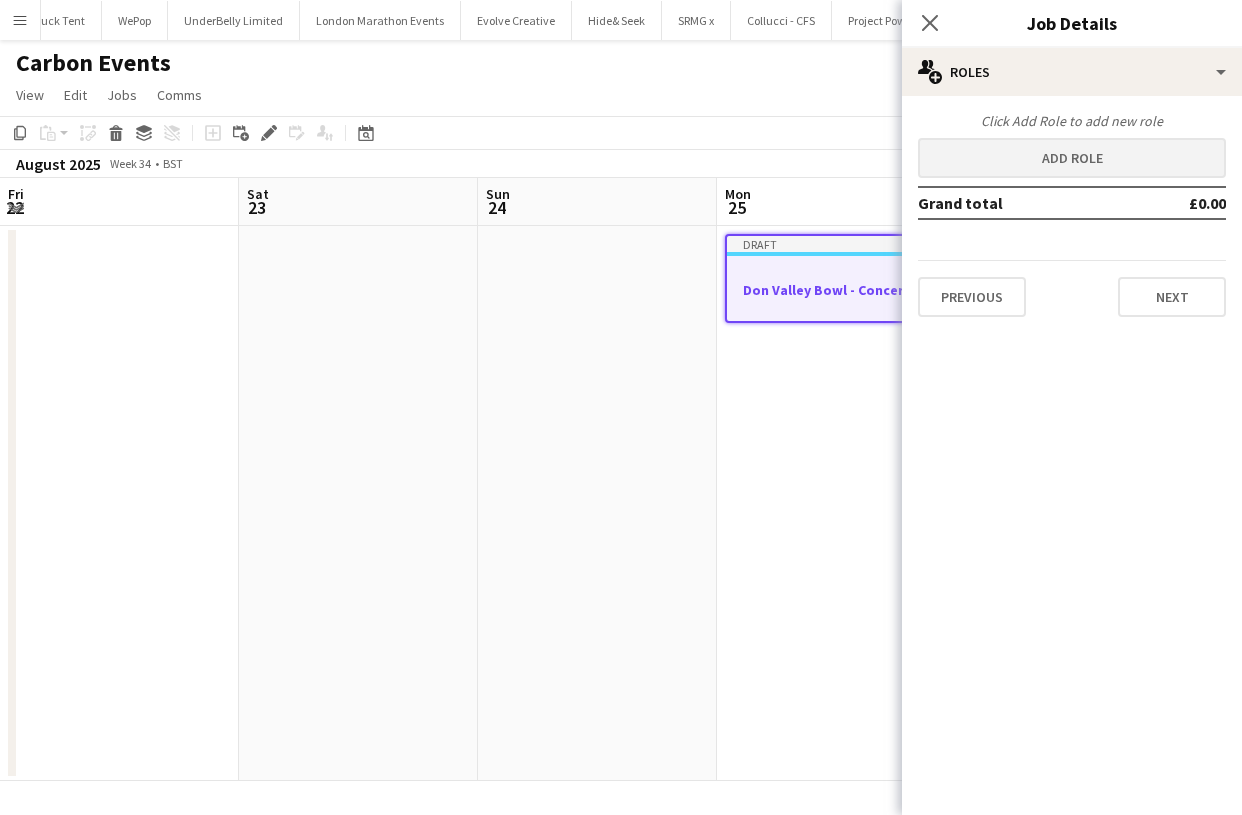 click on "Add role" at bounding box center (1072, 158) 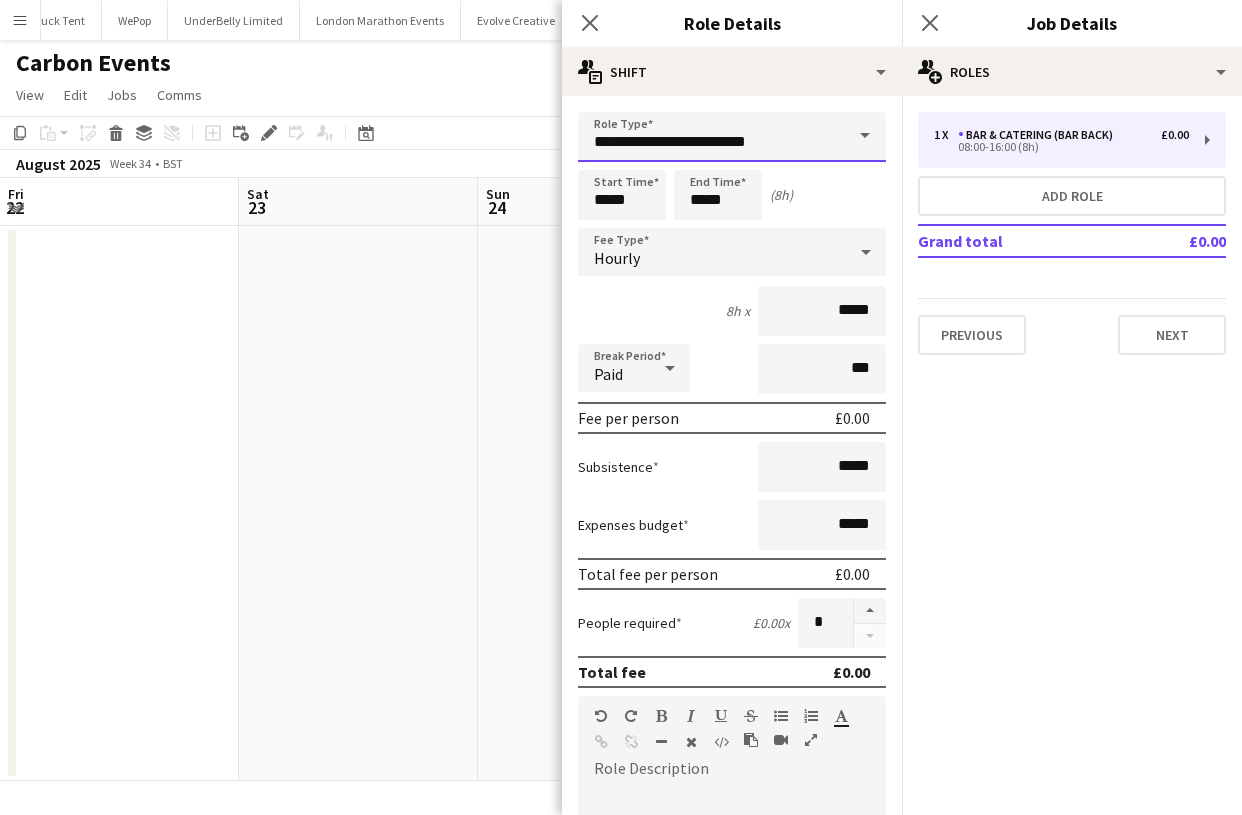 click on "**********" at bounding box center (732, 137) 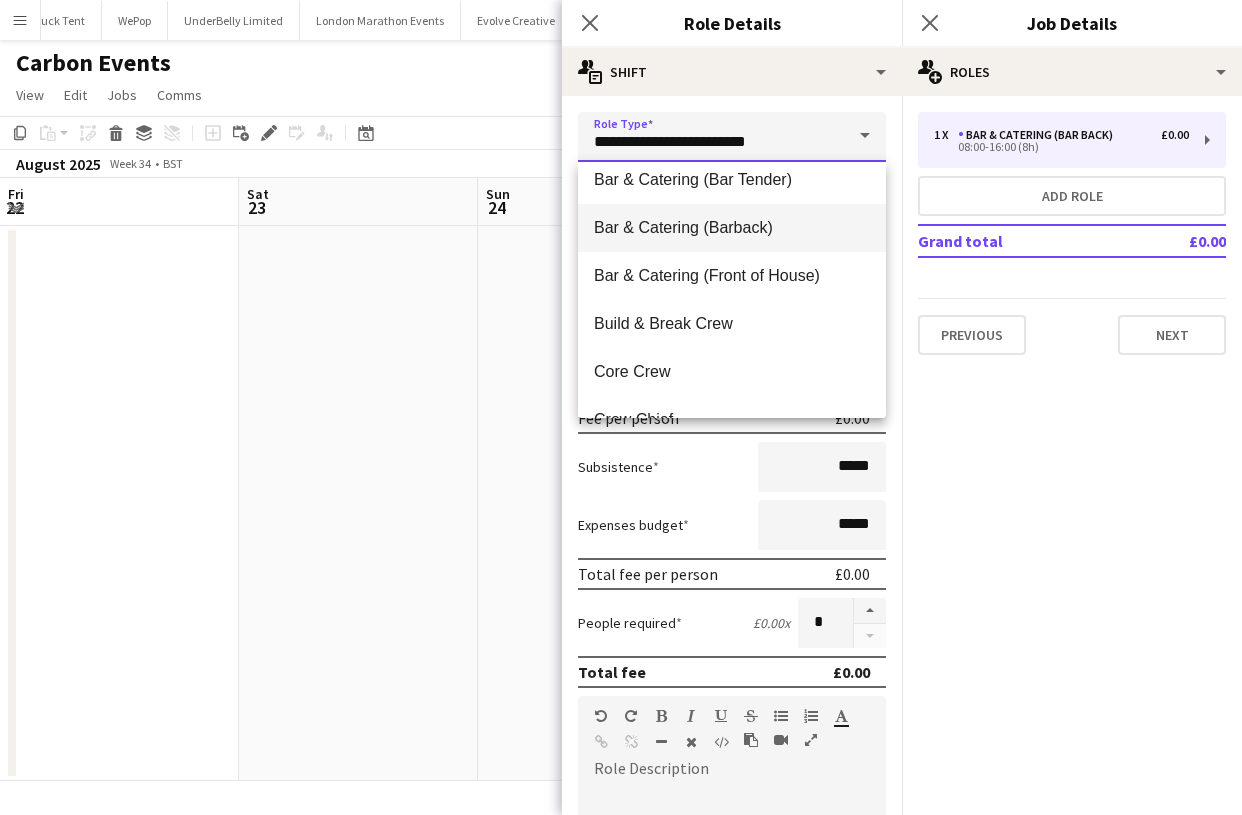 scroll, scrollTop: 137, scrollLeft: 0, axis: vertical 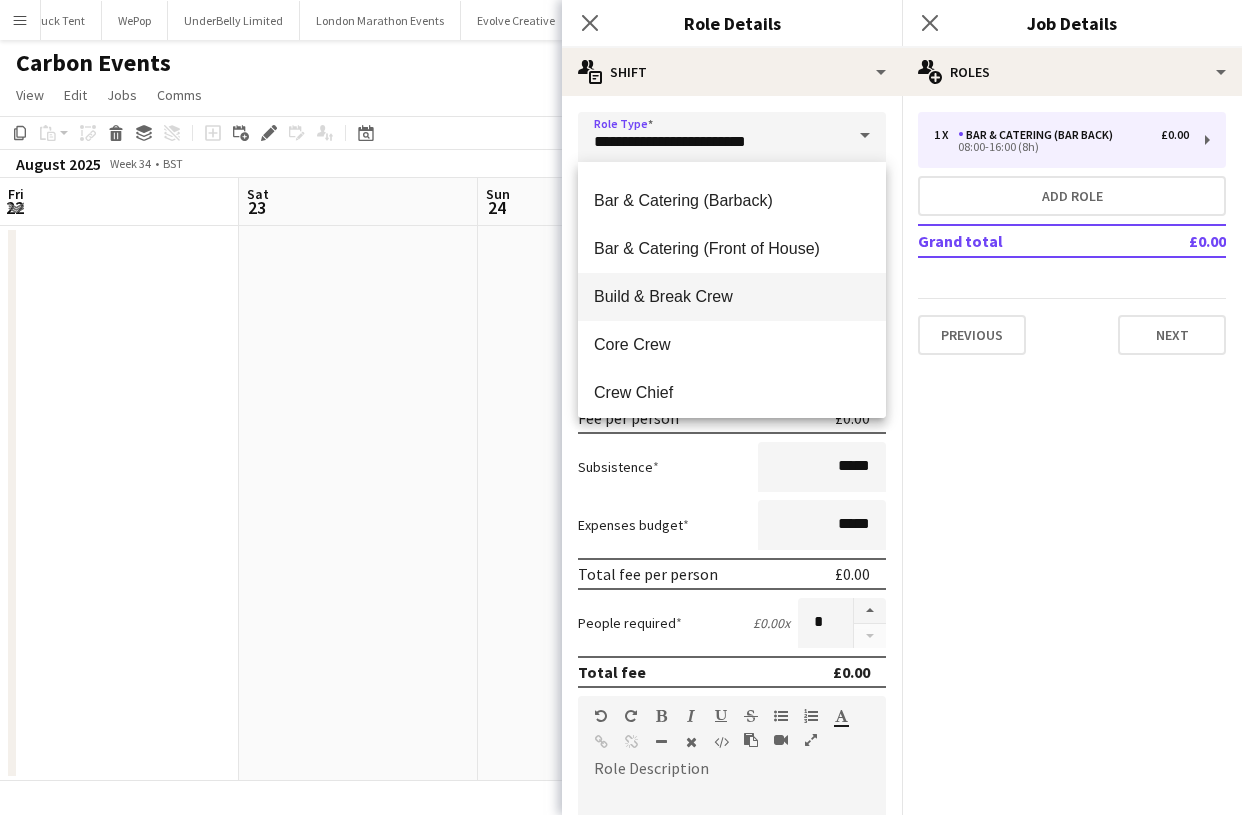 click on "Build & Break Crew" at bounding box center (732, 296) 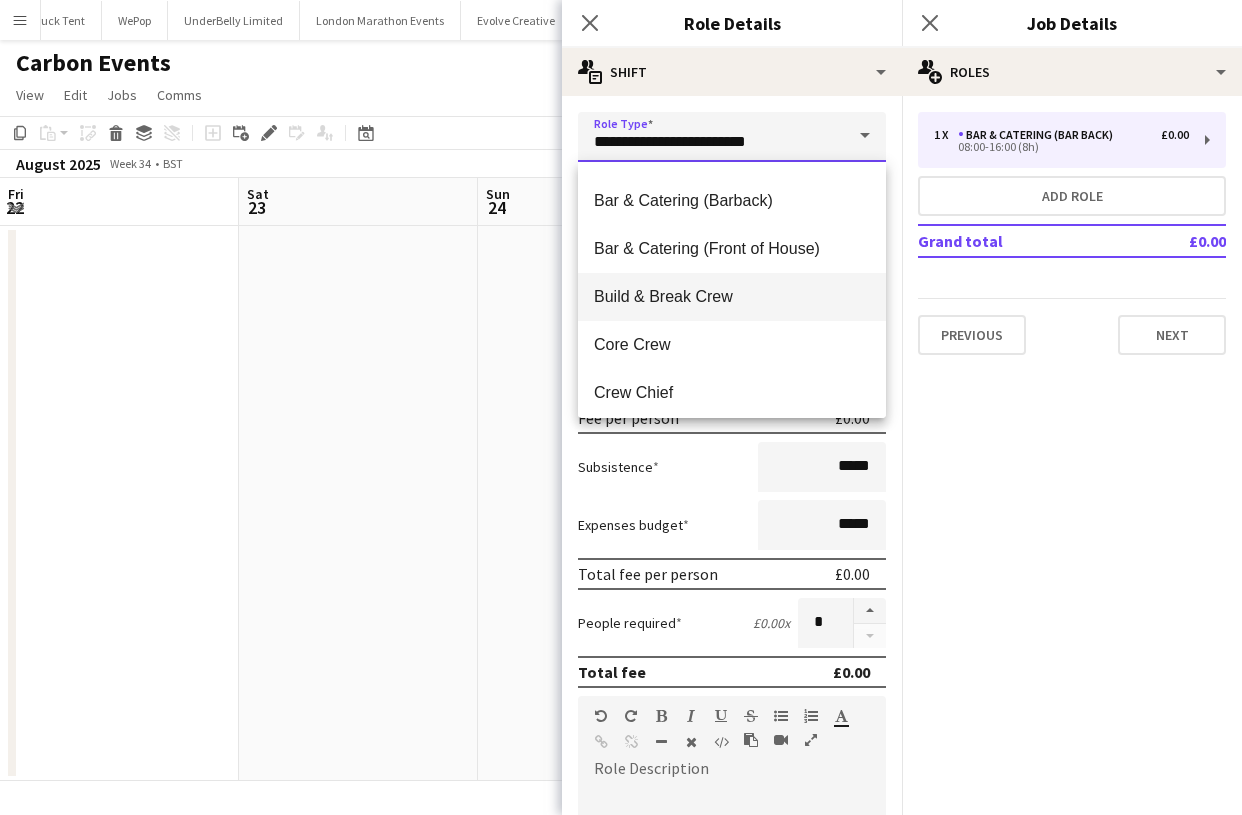 type on "**********" 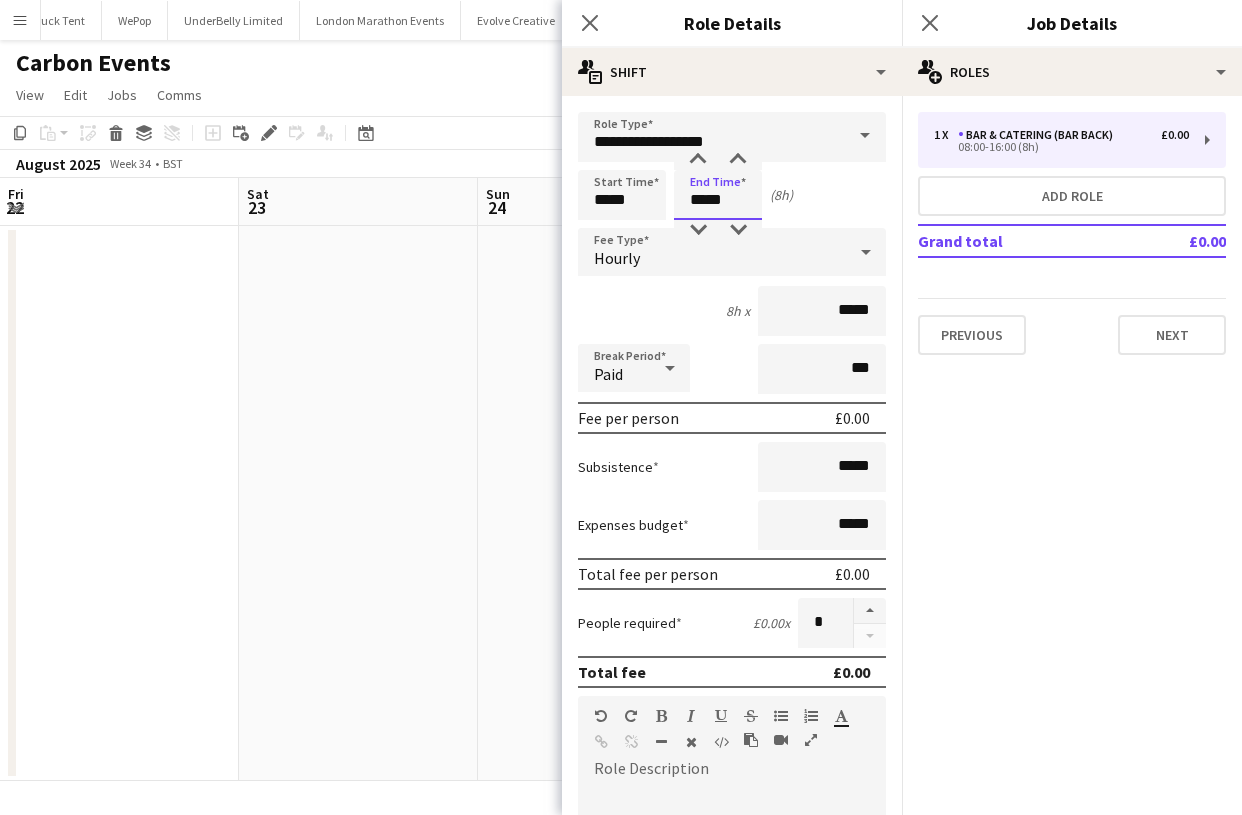 click on "*****" at bounding box center [718, 195] 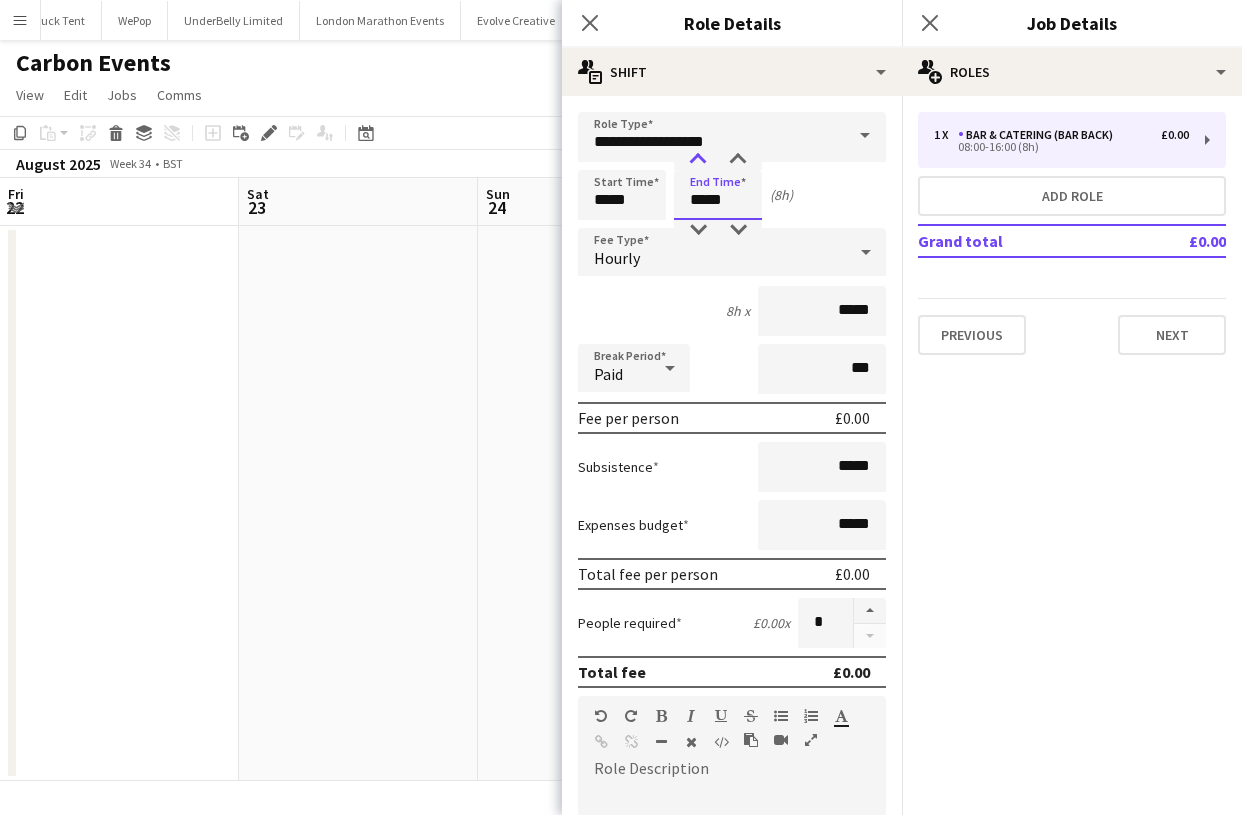 click at bounding box center (698, 160) 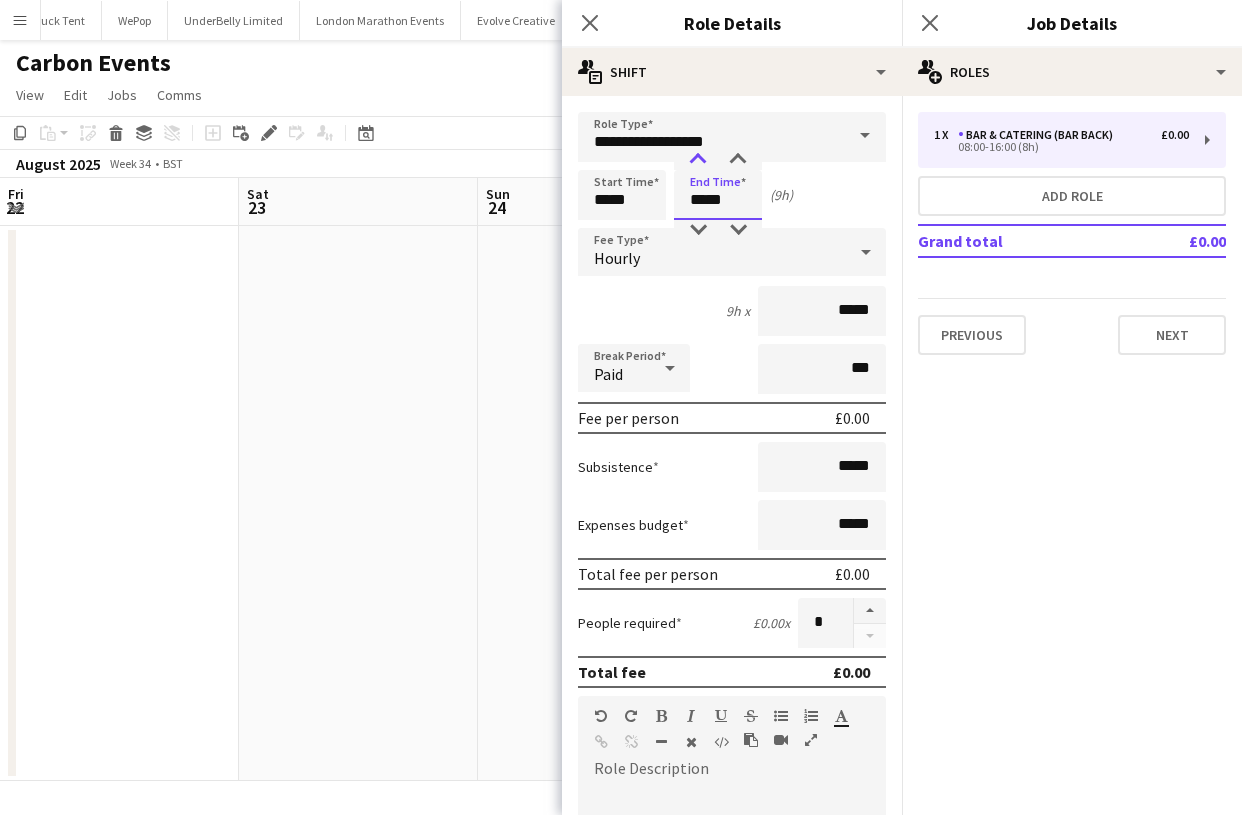 type on "*****" 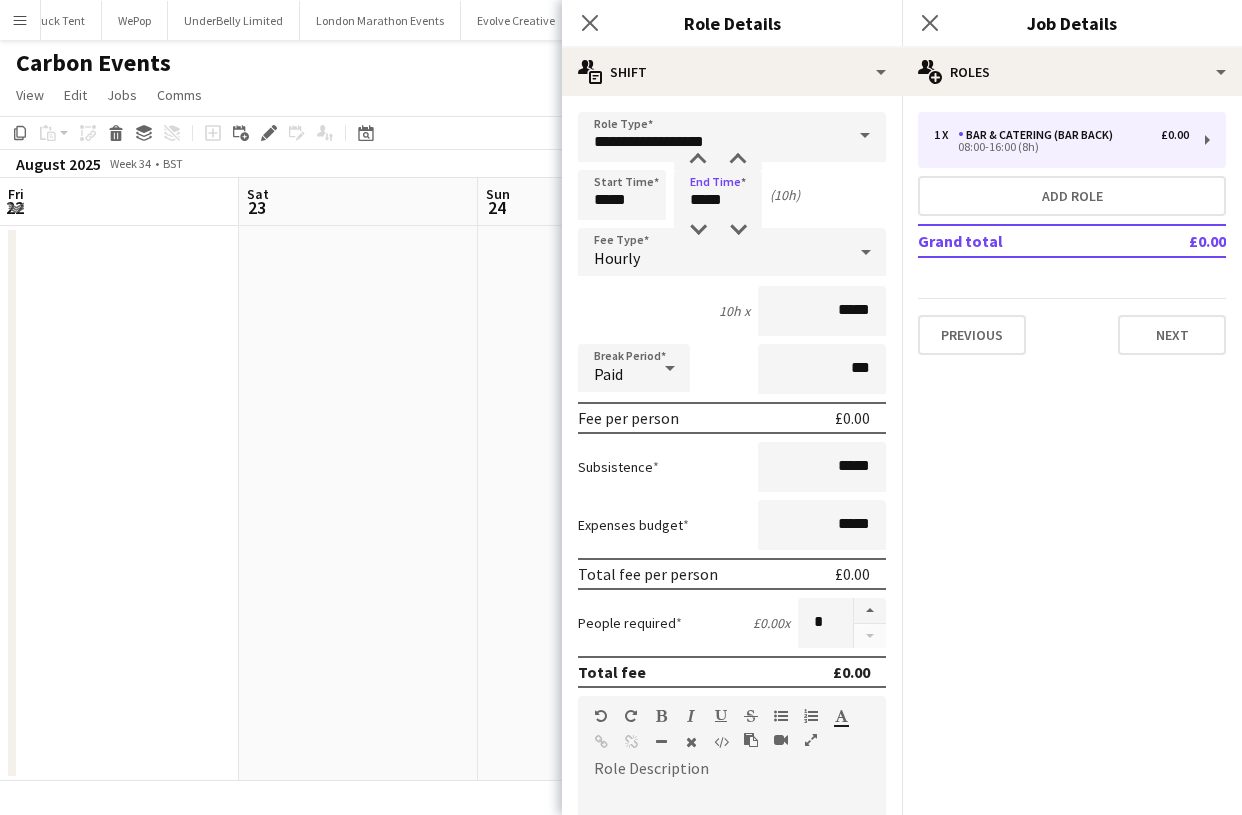 click on "1 x Bar & Catering (Bar Back) £0.00 08:00-16:00 (8h) Add role Grand total £0.00 Previous Next" at bounding box center [1072, 233] 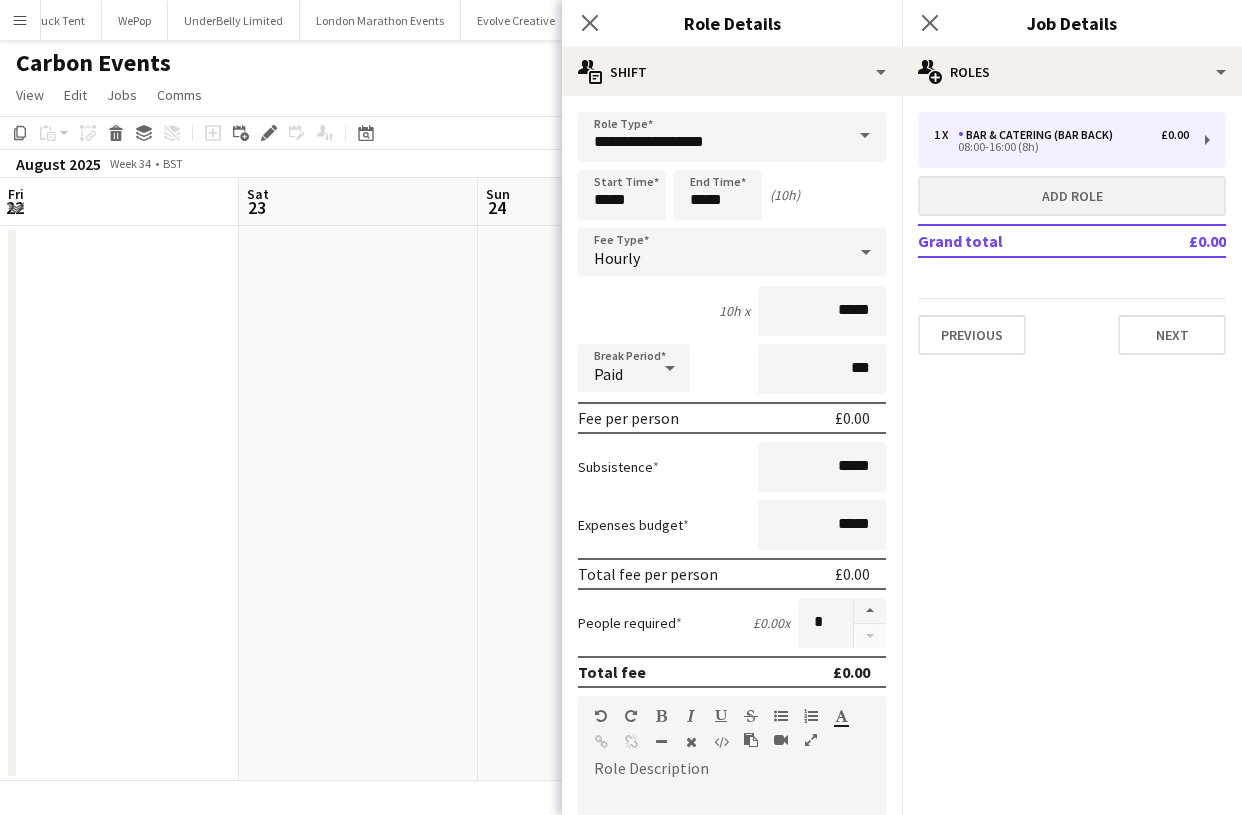 click on "Add role" at bounding box center [1072, 196] 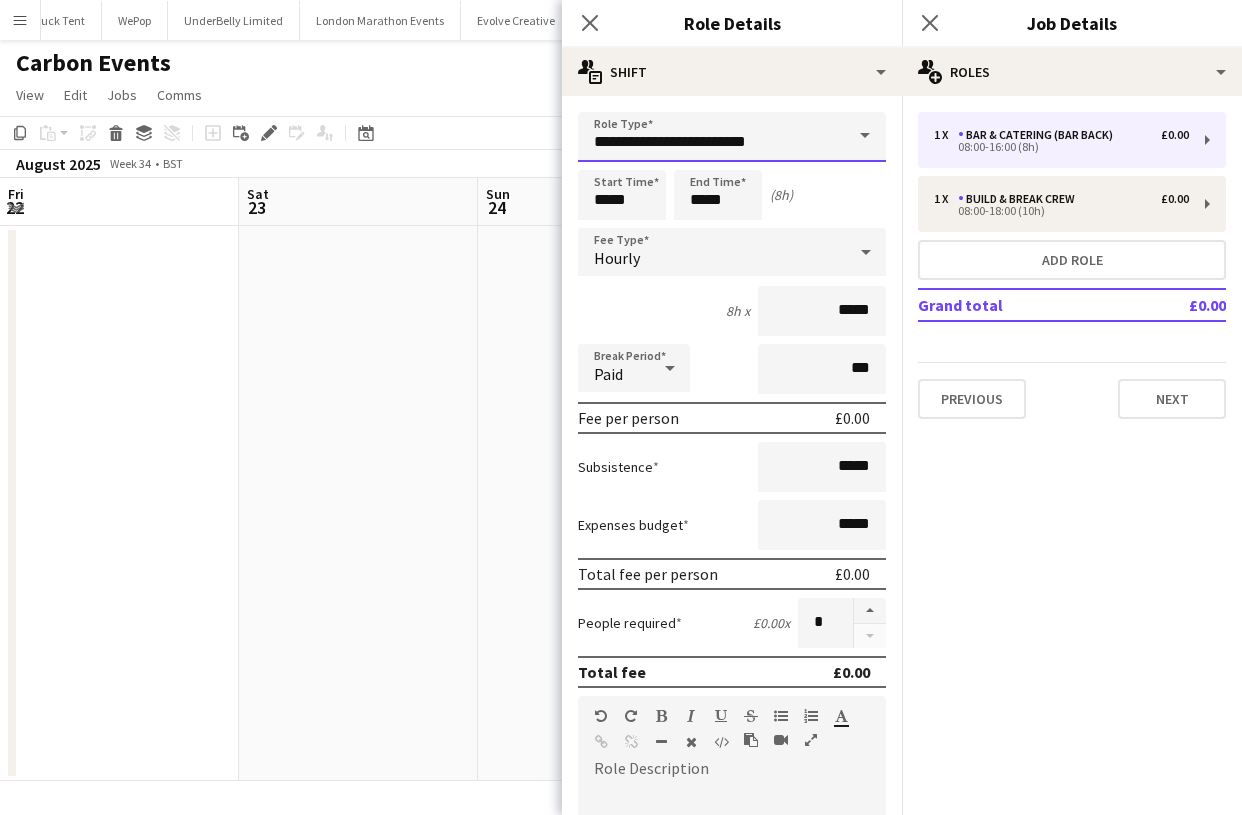 click on "**********" at bounding box center [732, 137] 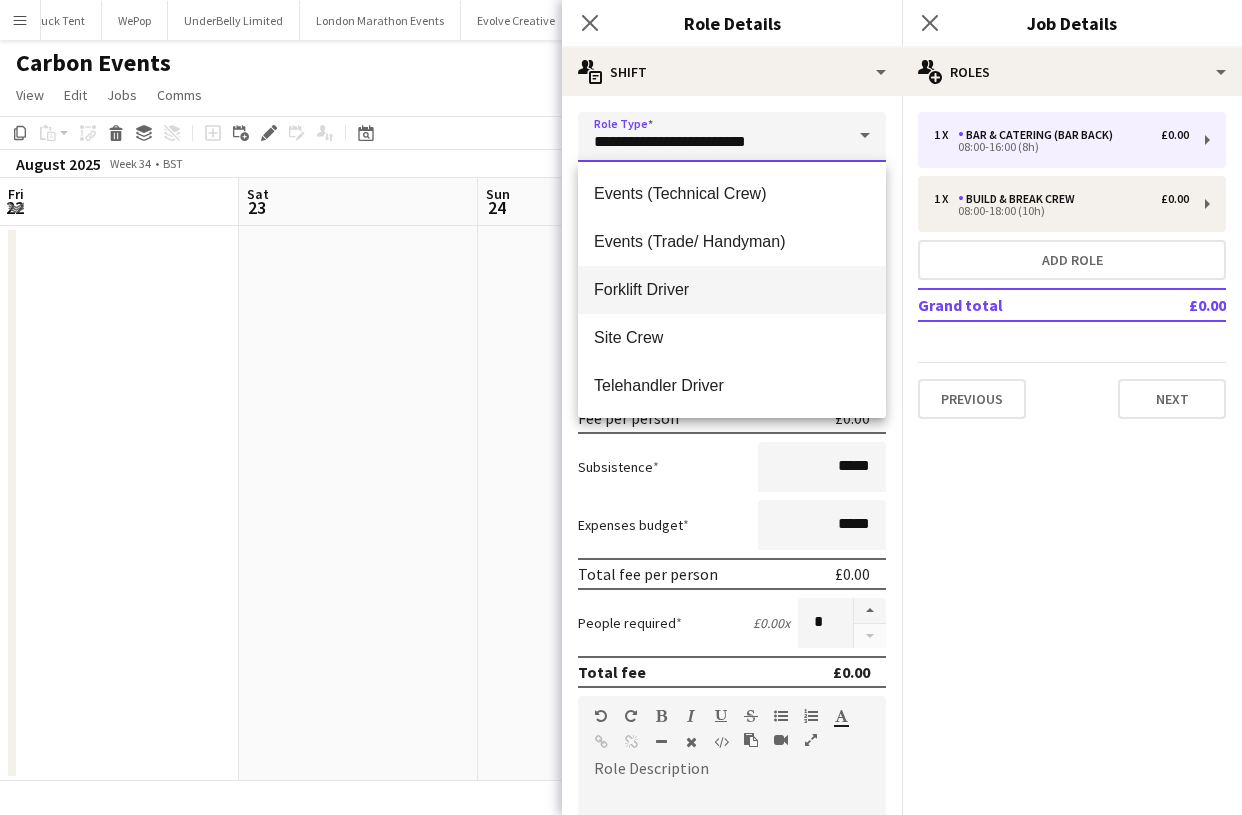 scroll, scrollTop: 816, scrollLeft: 0, axis: vertical 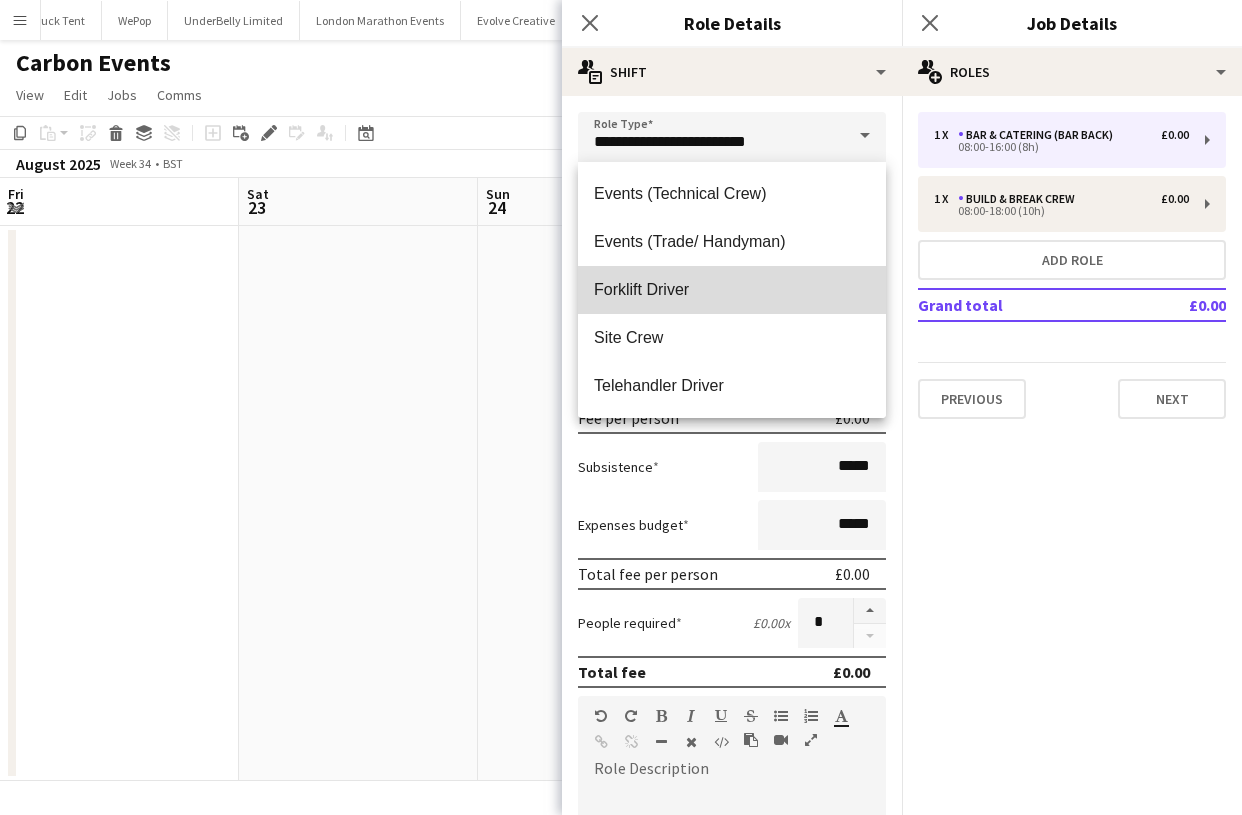 click on "Forklift Driver" at bounding box center (732, 290) 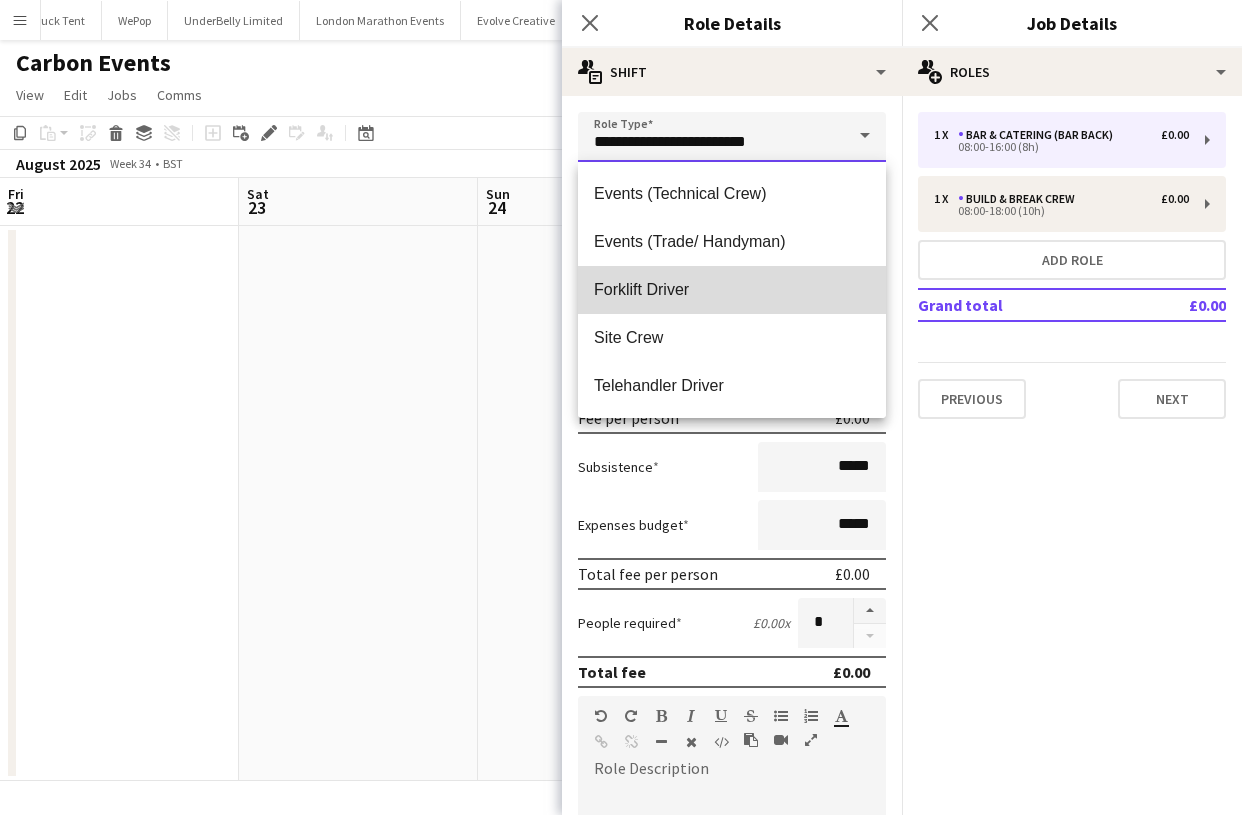 type on "**********" 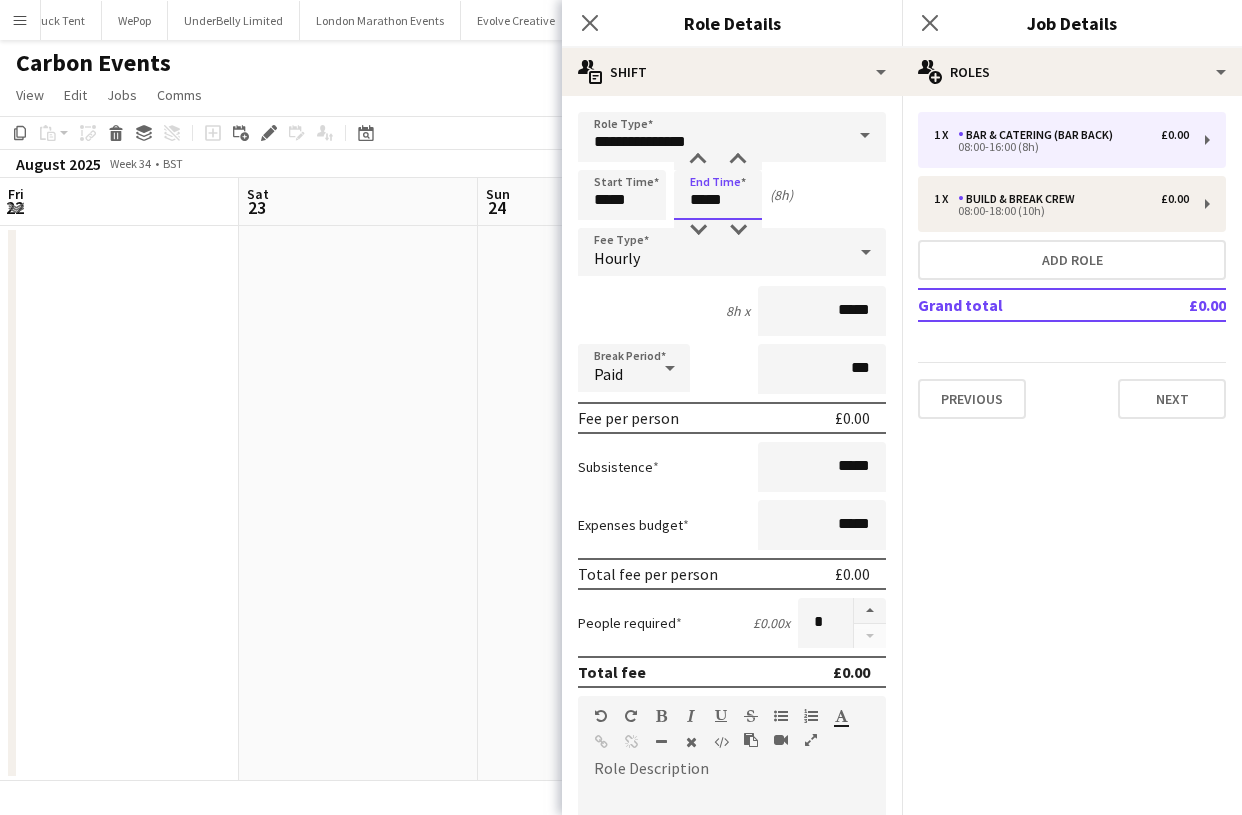 click on "*****" at bounding box center [718, 195] 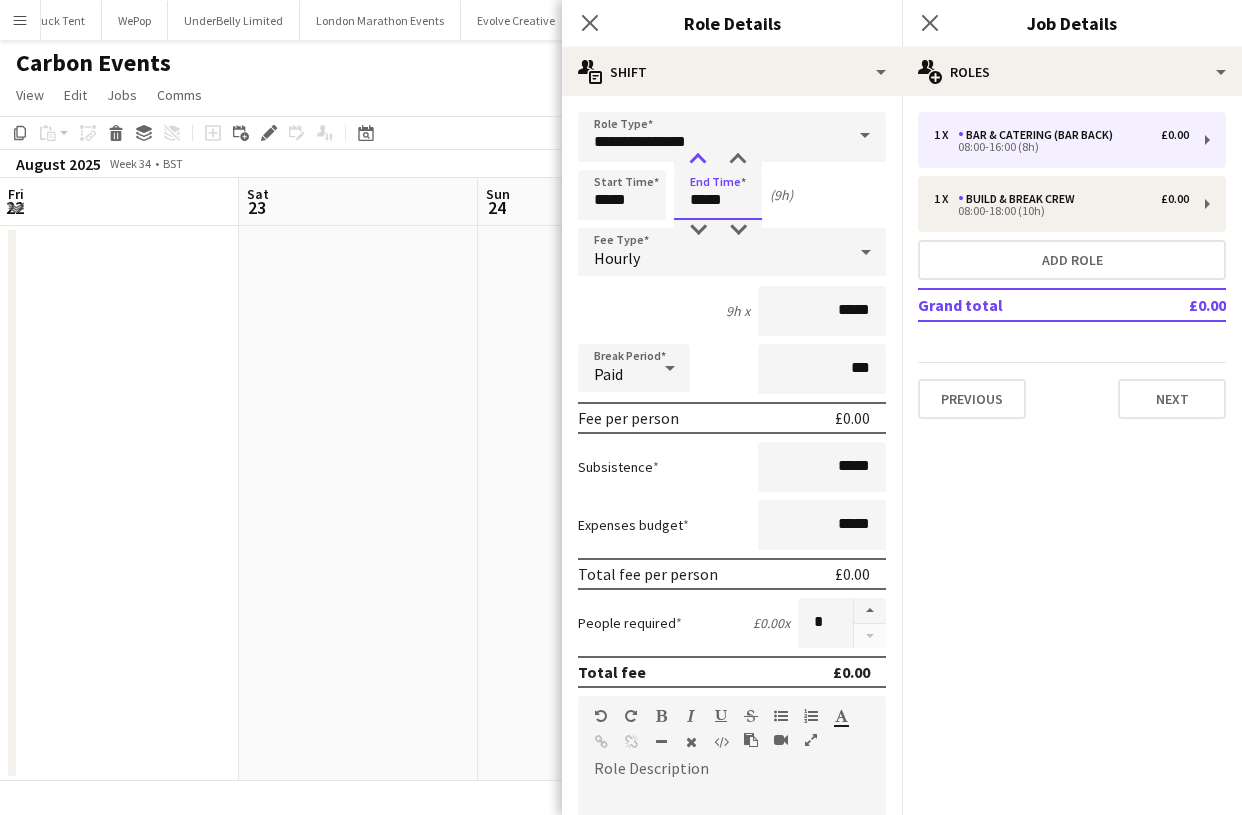 click at bounding box center [698, 160] 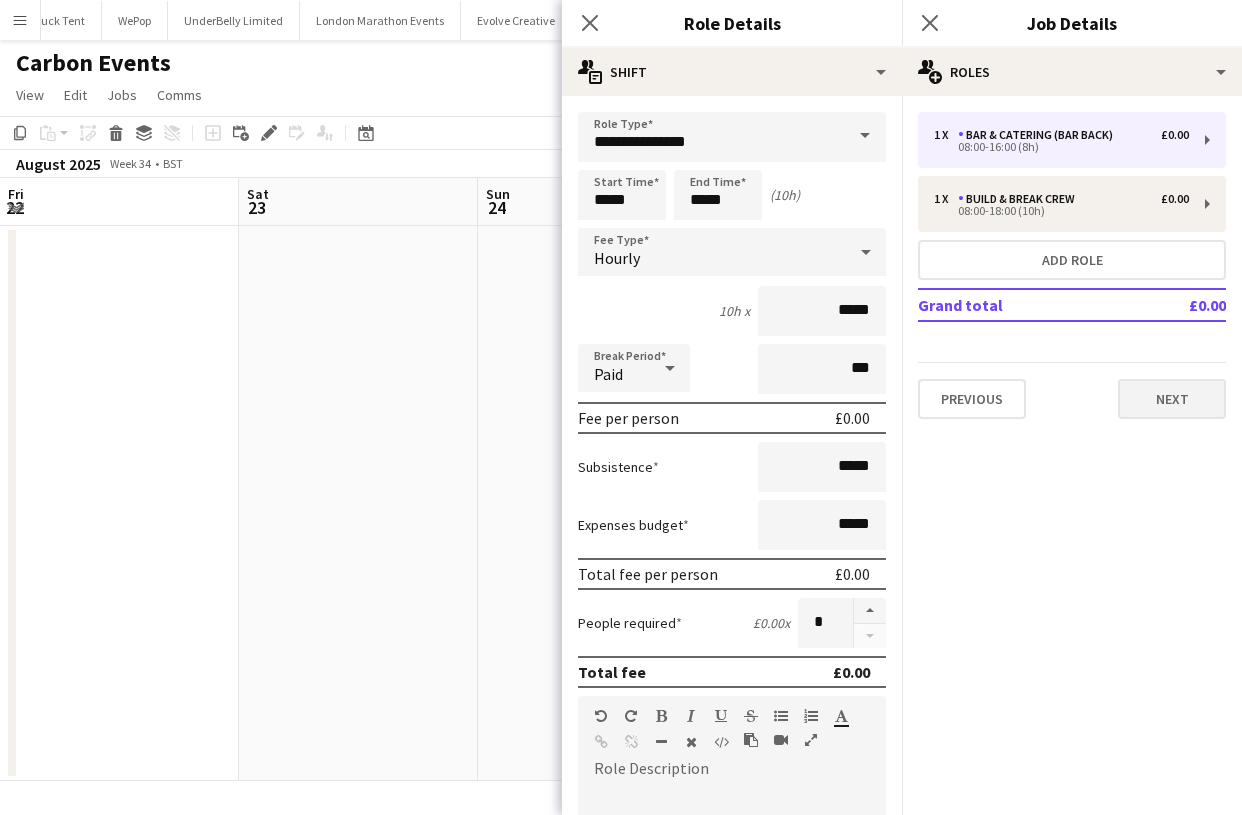 click on "Next" at bounding box center [1172, 399] 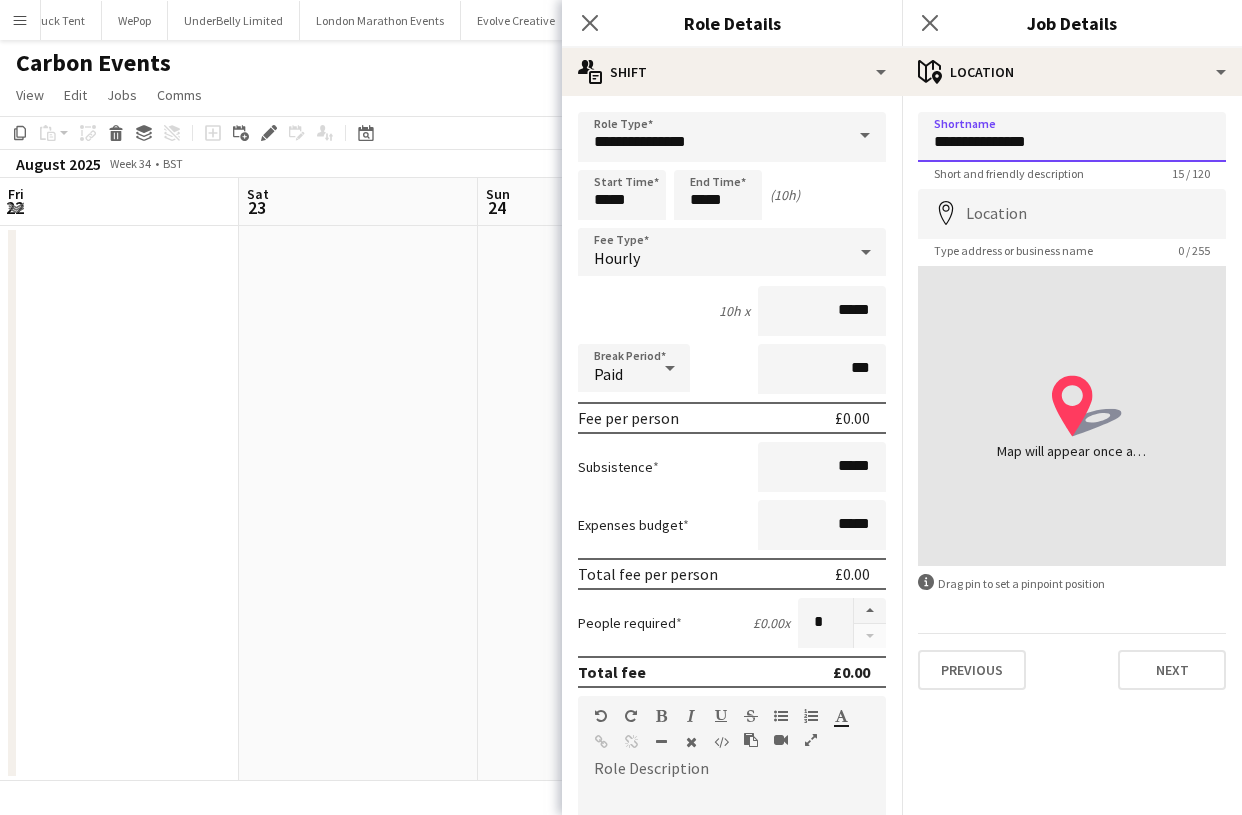 type on "**********" 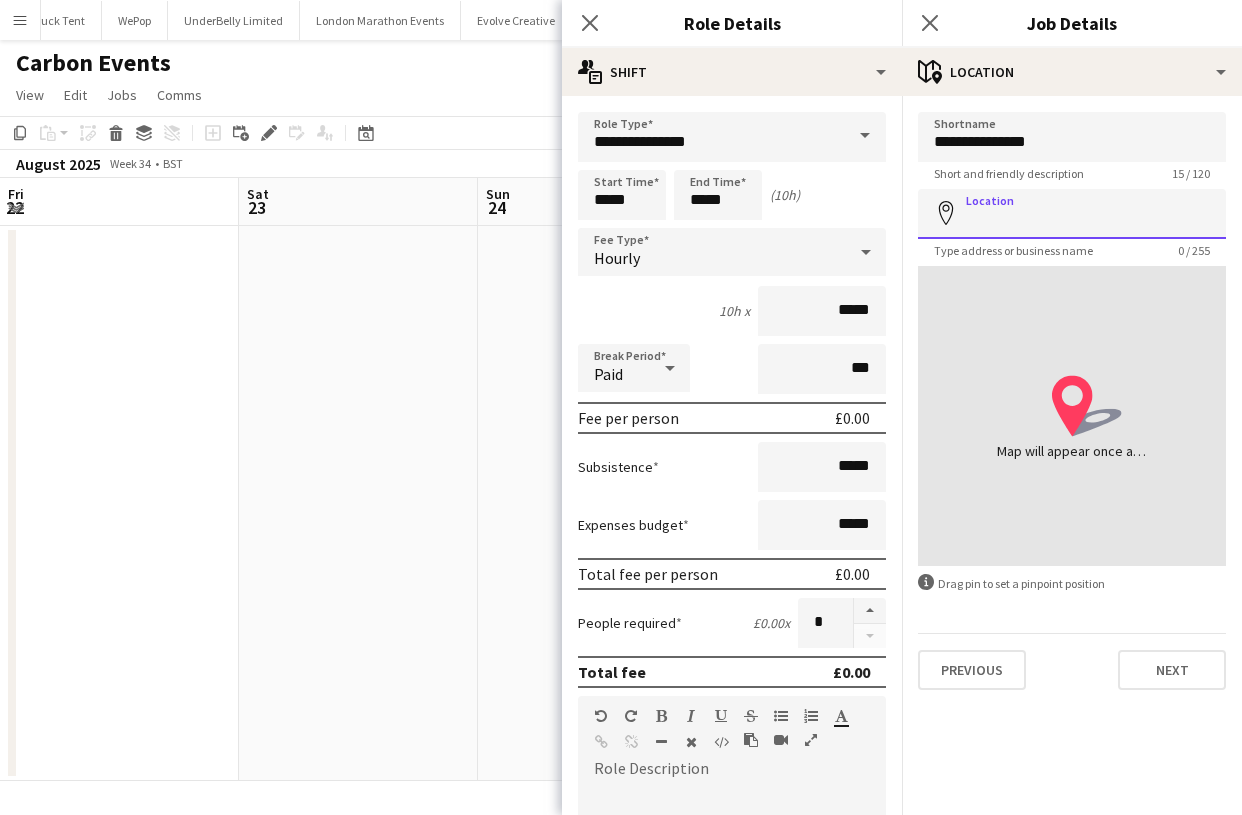 click on "Location" at bounding box center (1072, 214) 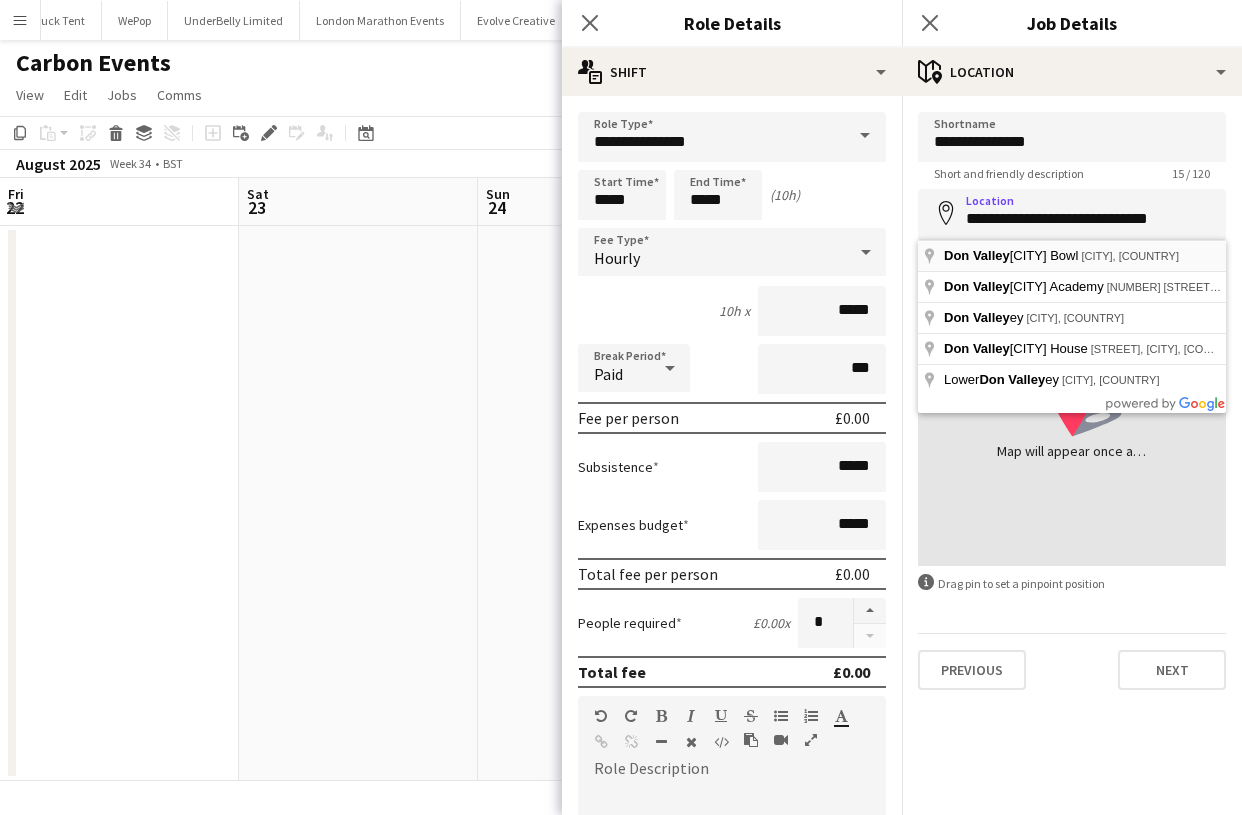 type on "**********" 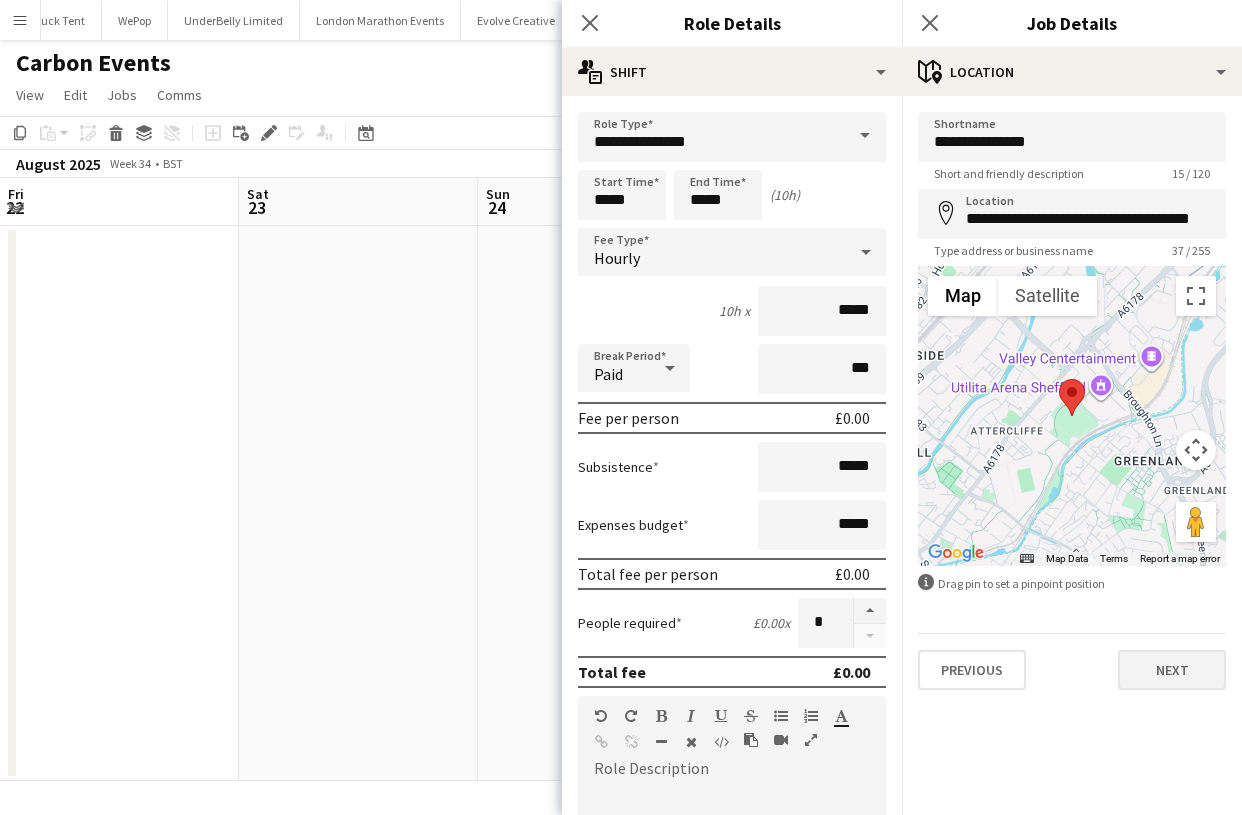 click on "Next" at bounding box center (1172, 670) 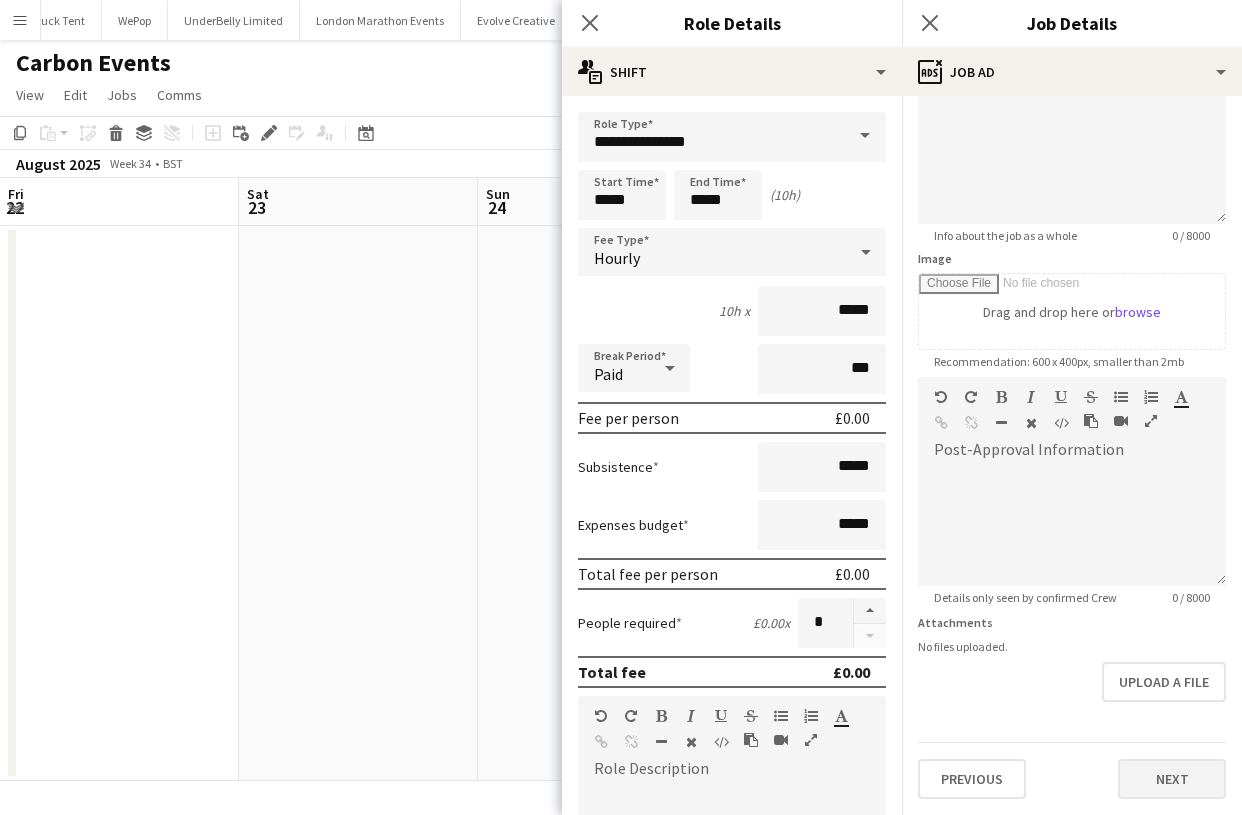 scroll, scrollTop: 174, scrollLeft: 0, axis: vertical 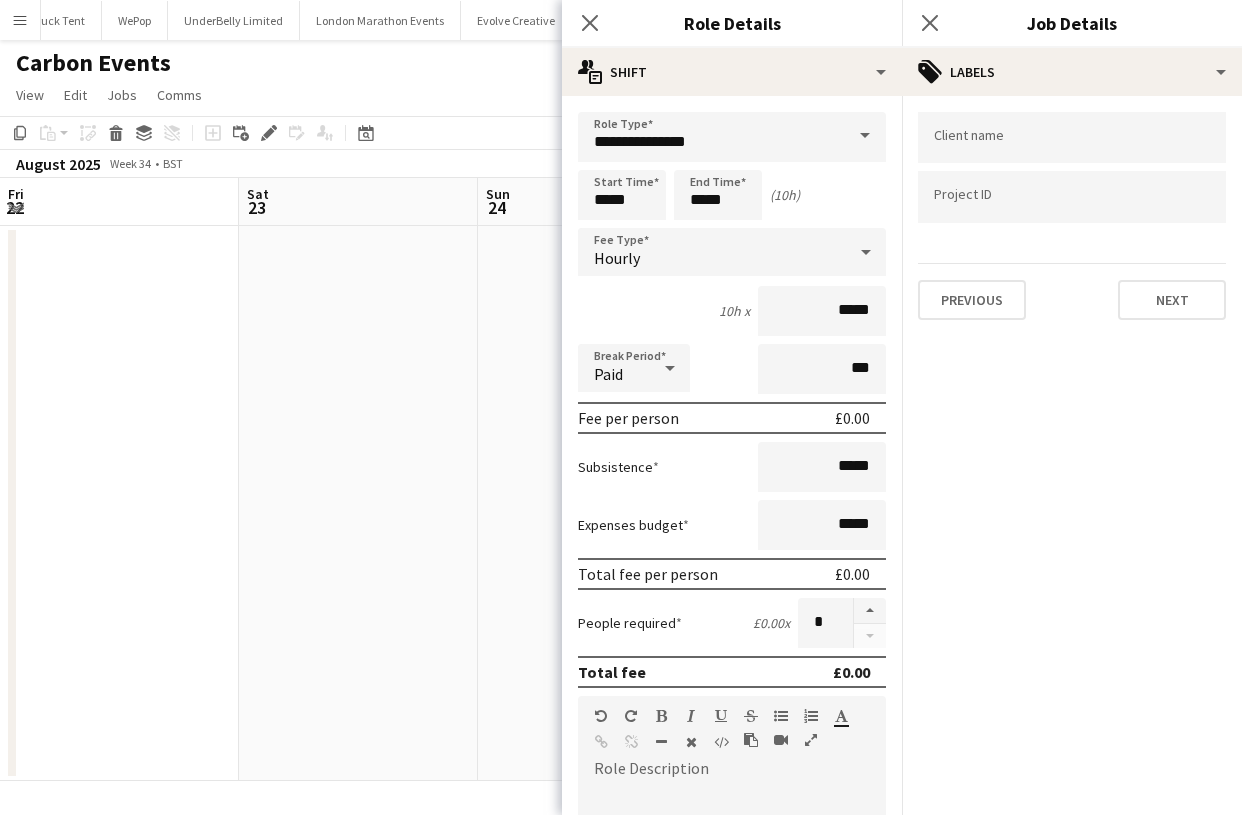 click at bounding box center (1072, 136) 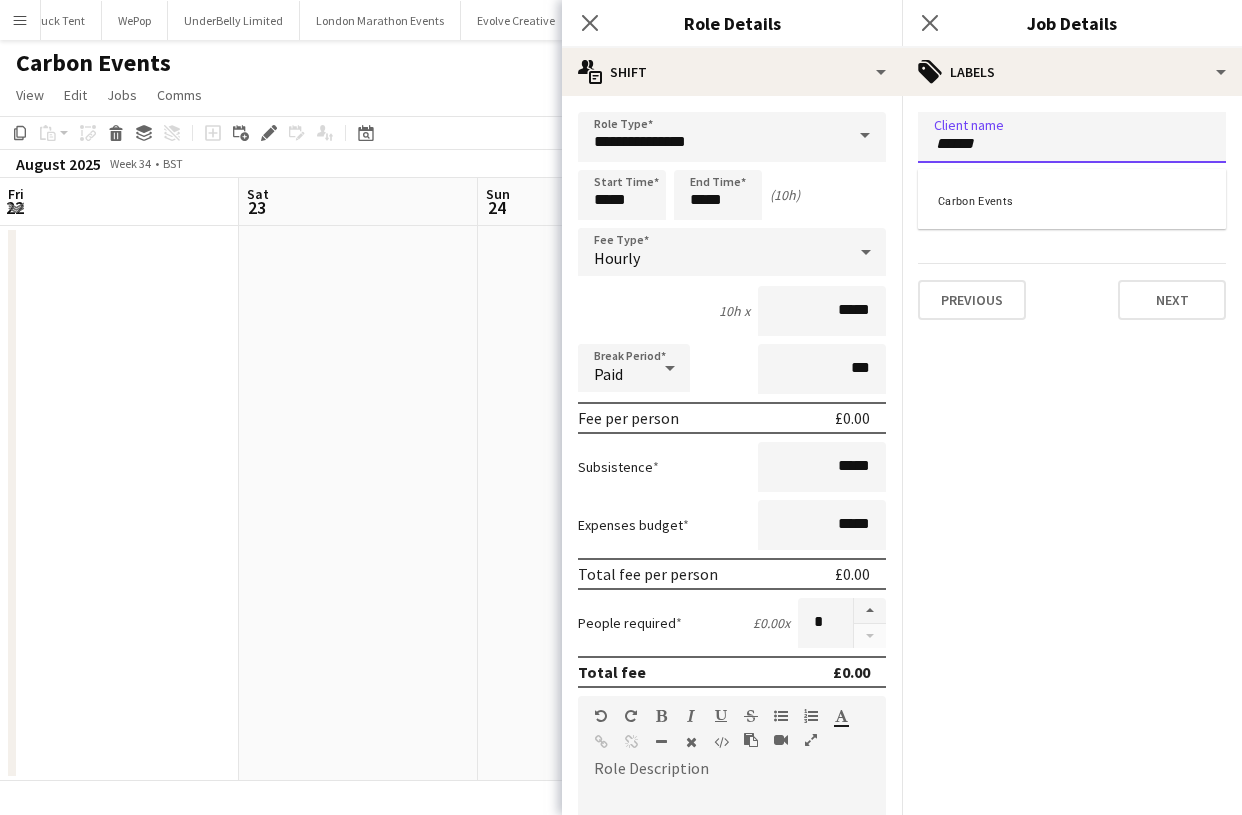 type on "******" 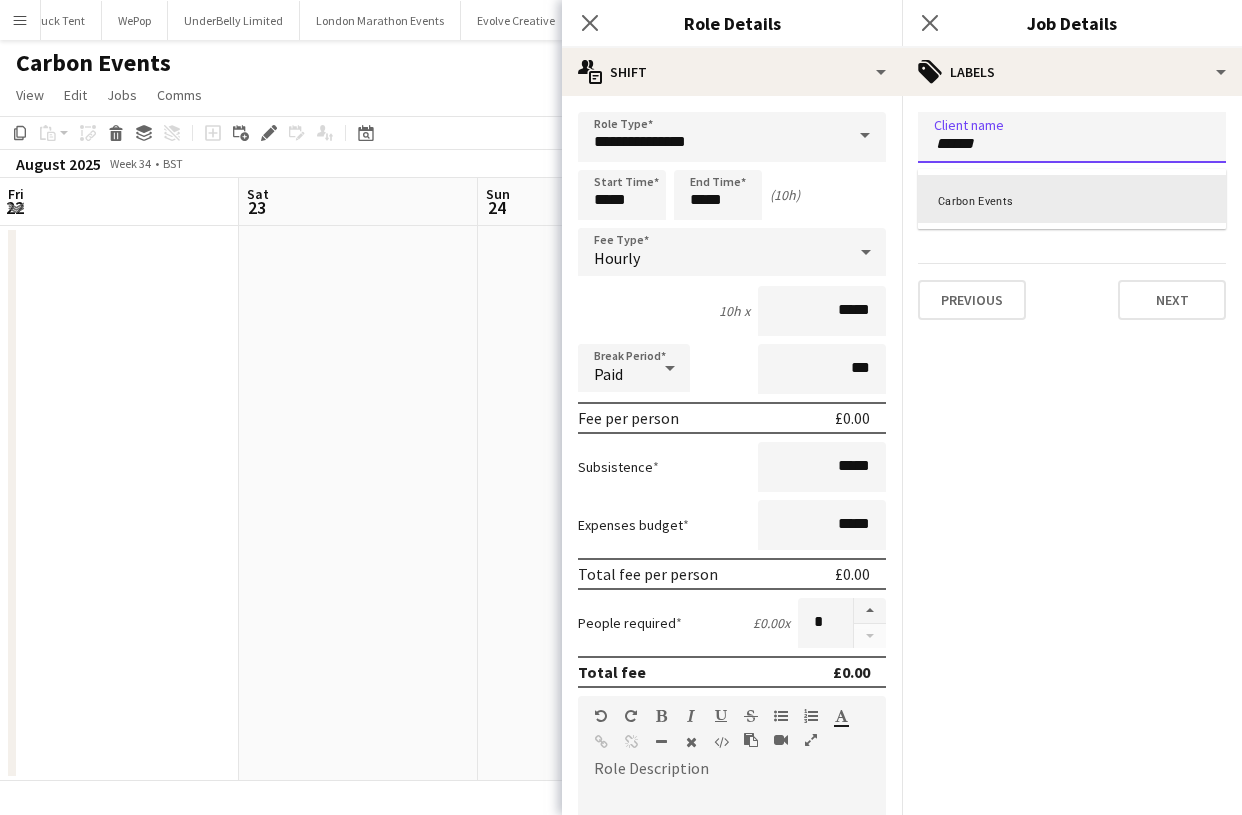 click on "Carbon Events" at bounding box center (1072, 199) 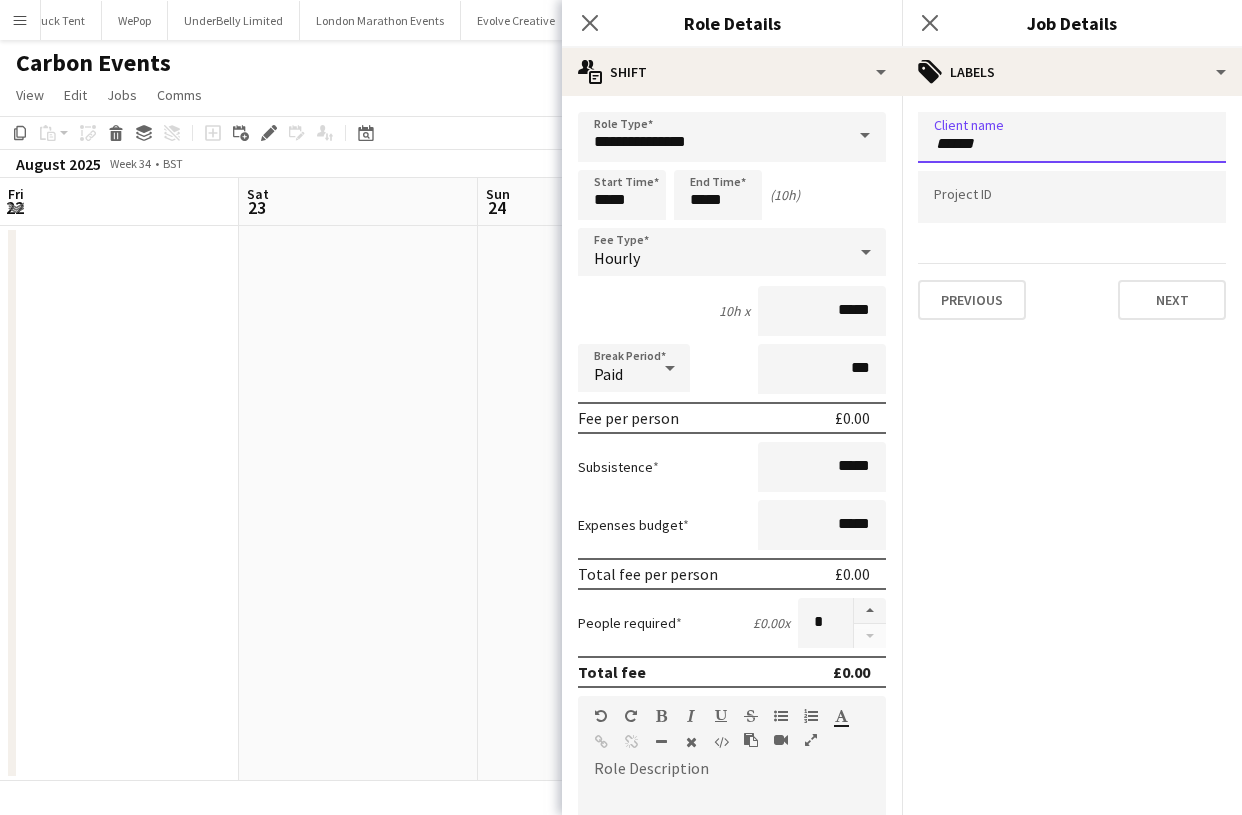 type 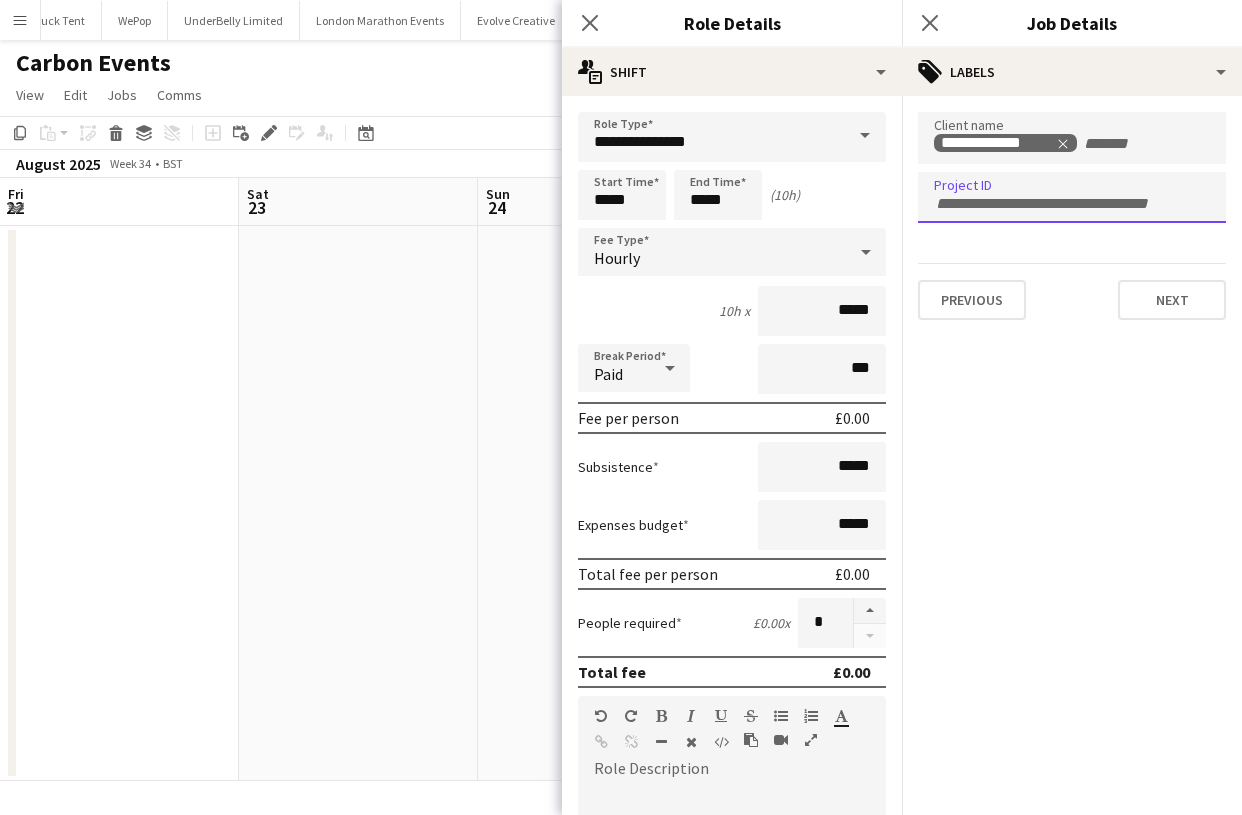click at bounding box center [1072, 204] 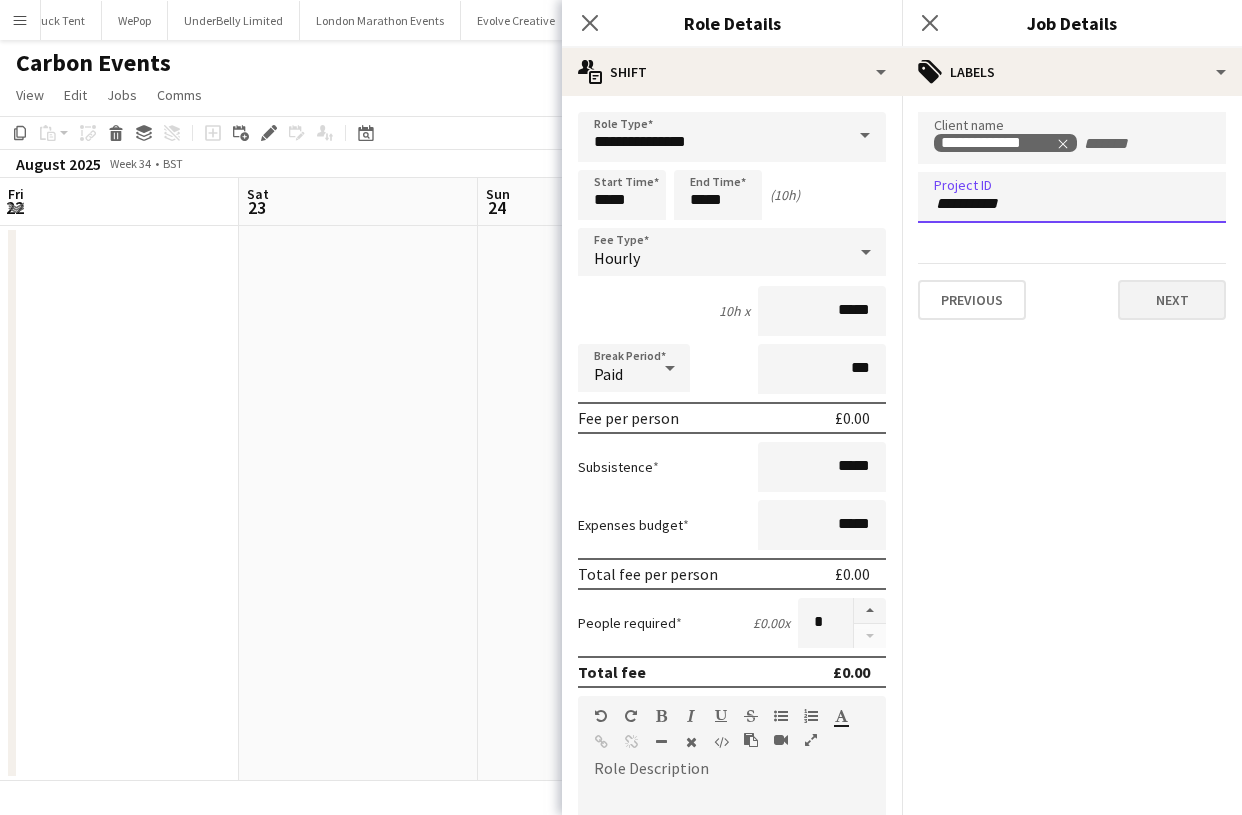 type on "**********" 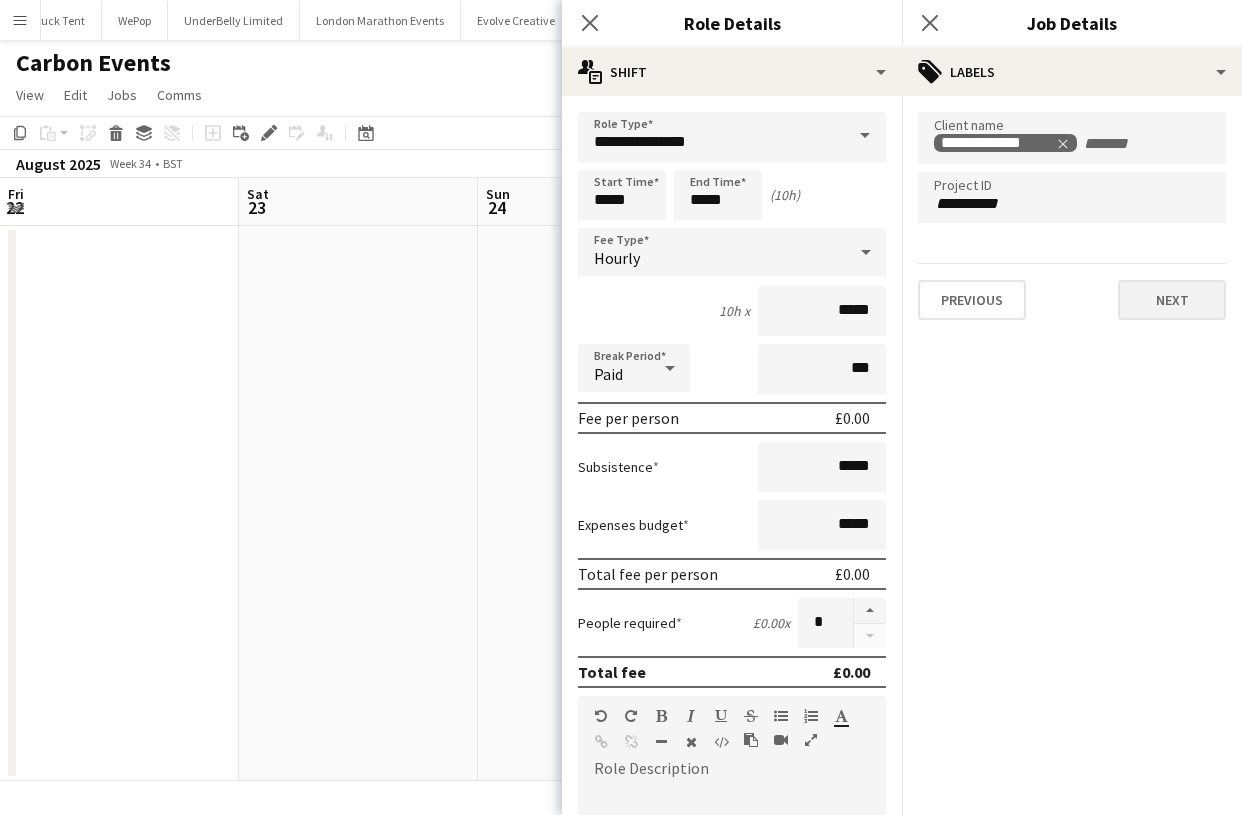 click on "Next" at bounding box center (1172, 300) 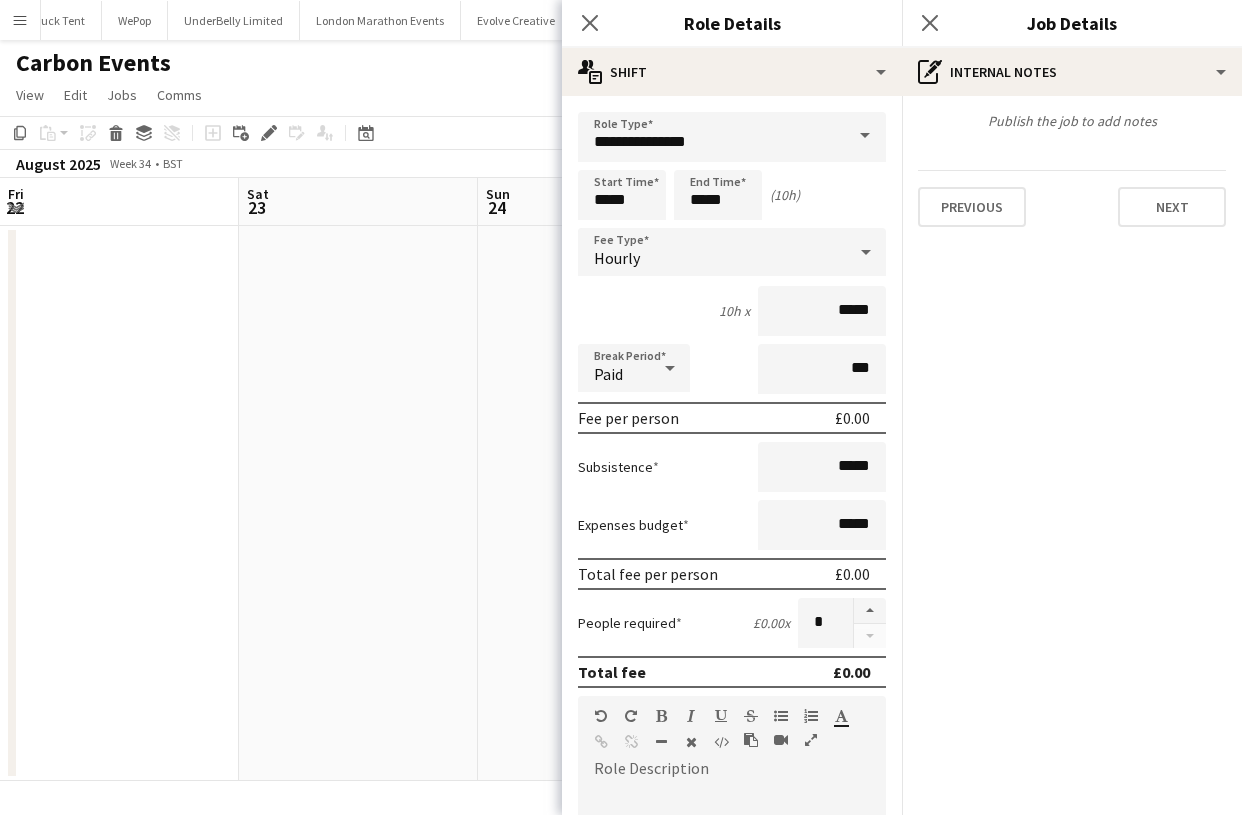 click on "Previous   Next" at bounding box center (1072, 198) 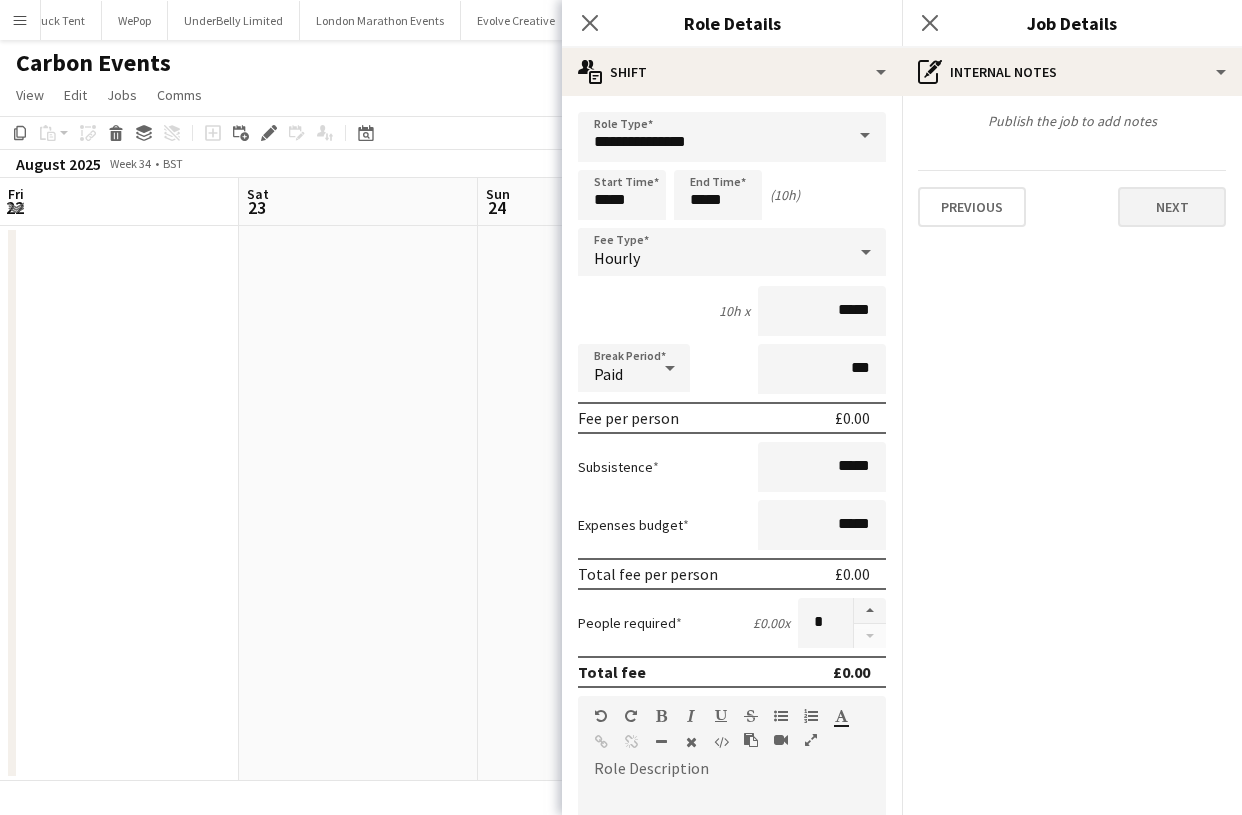 click on "Next" at bounding box center (1172, 207) 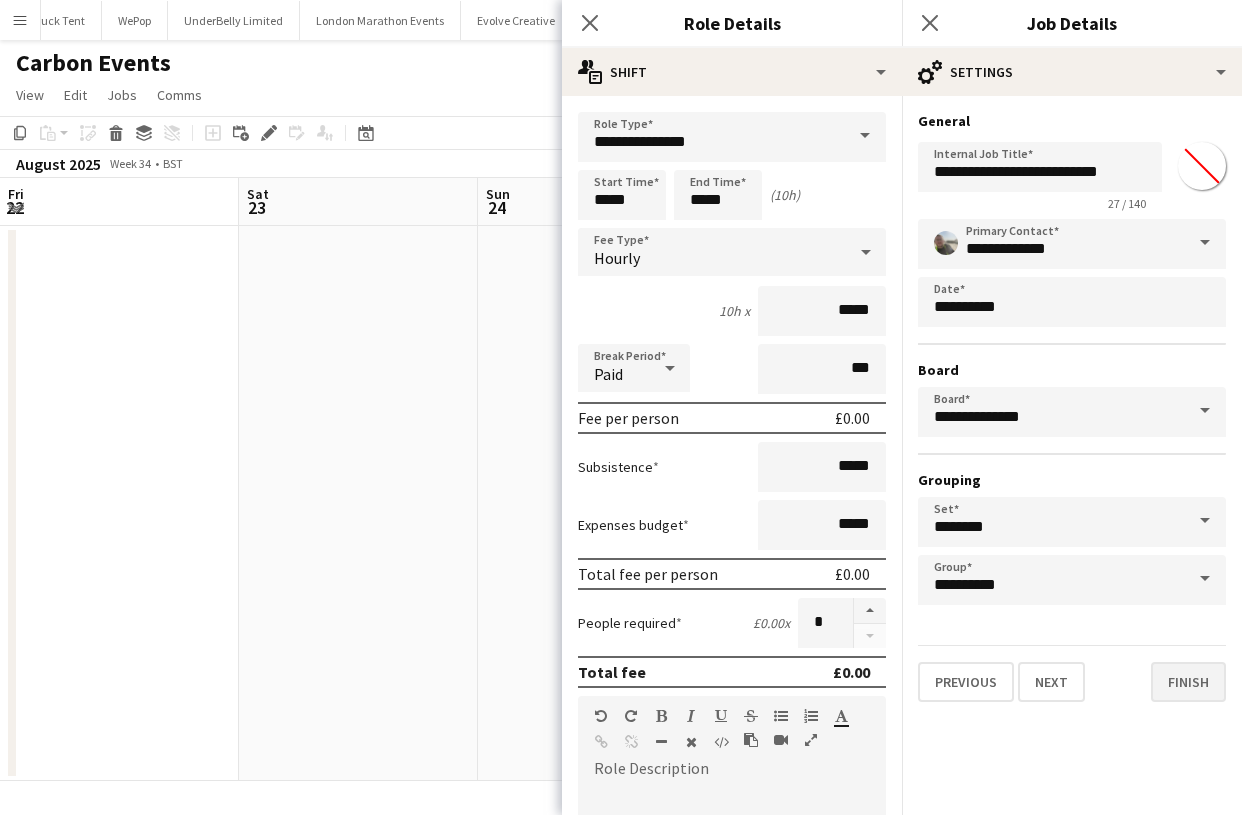 click on "Finish" at bounding box center [1188, 682] 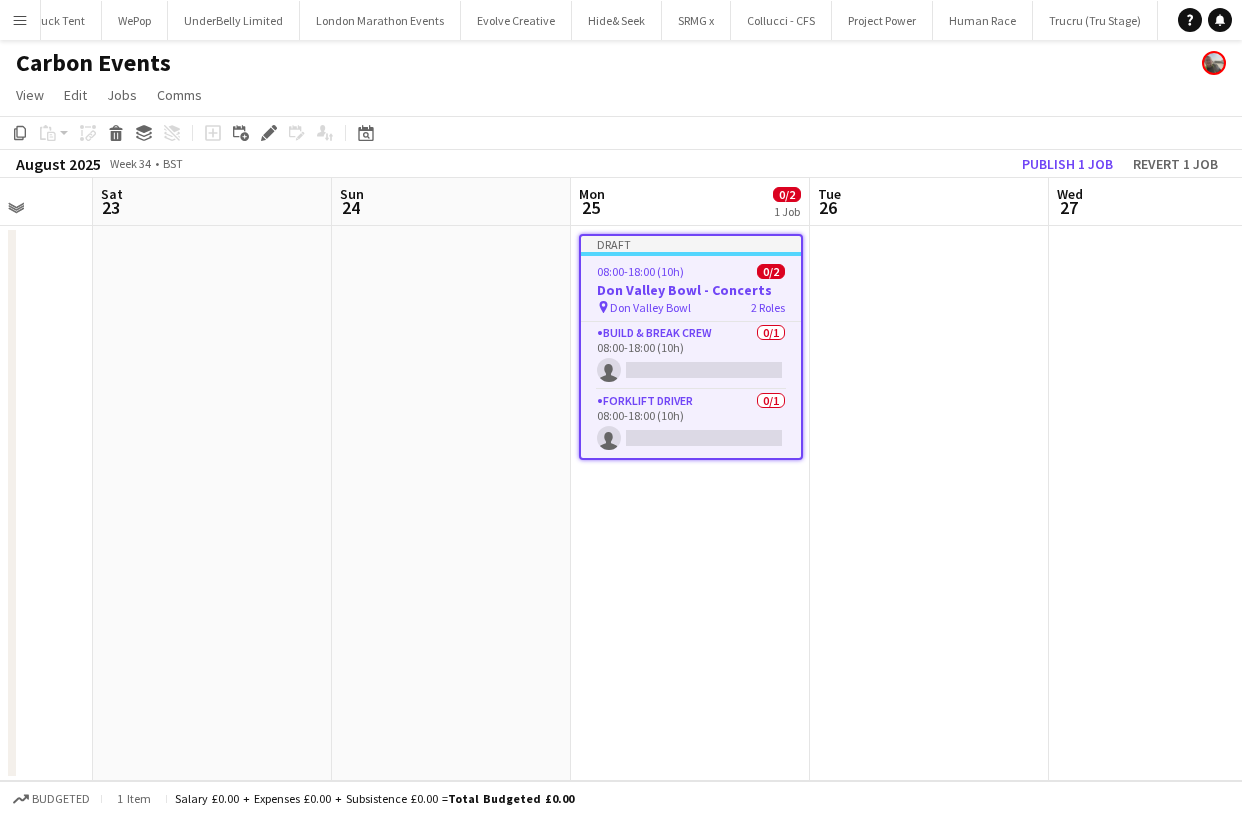 scroll, scrollTop: 0, scrollLeft: 689, axis: horizontal 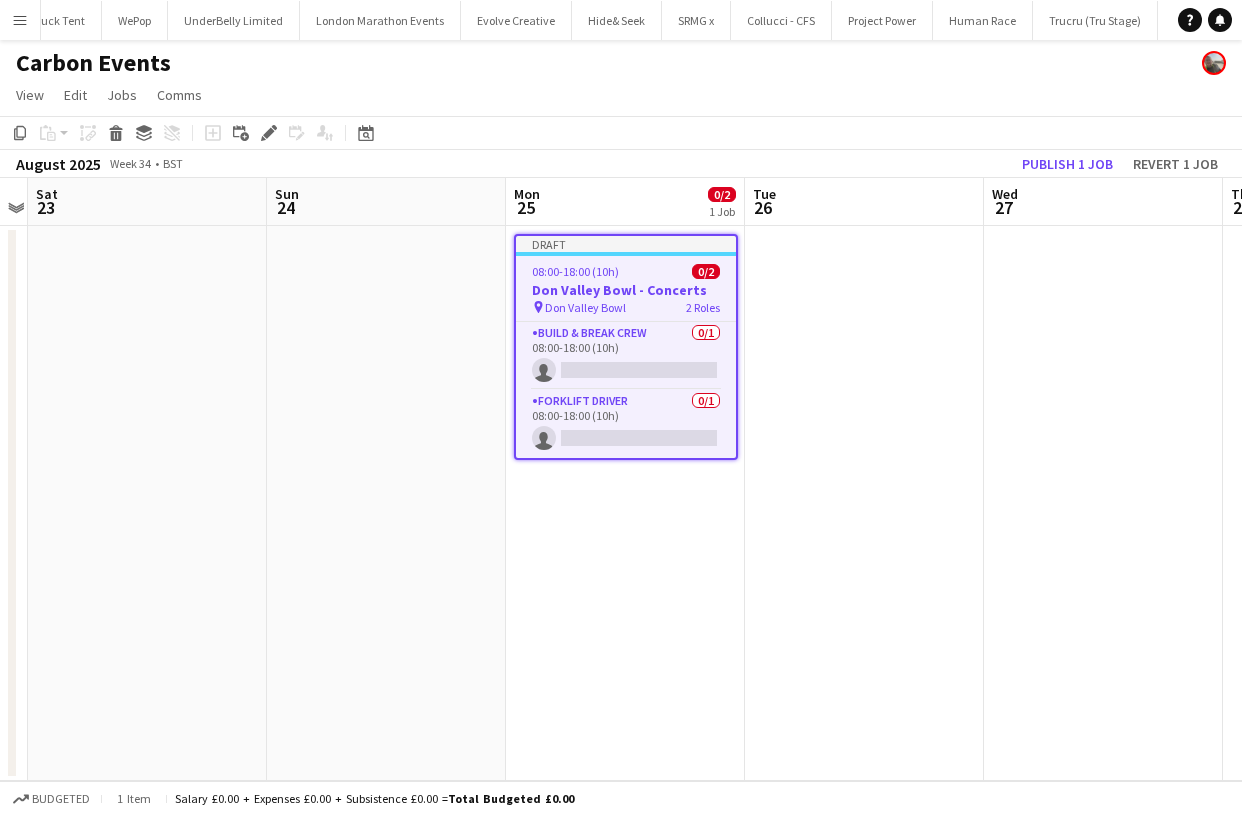 click on "Don Valley Bowl - Concerts" at bounding box center (626, 290) 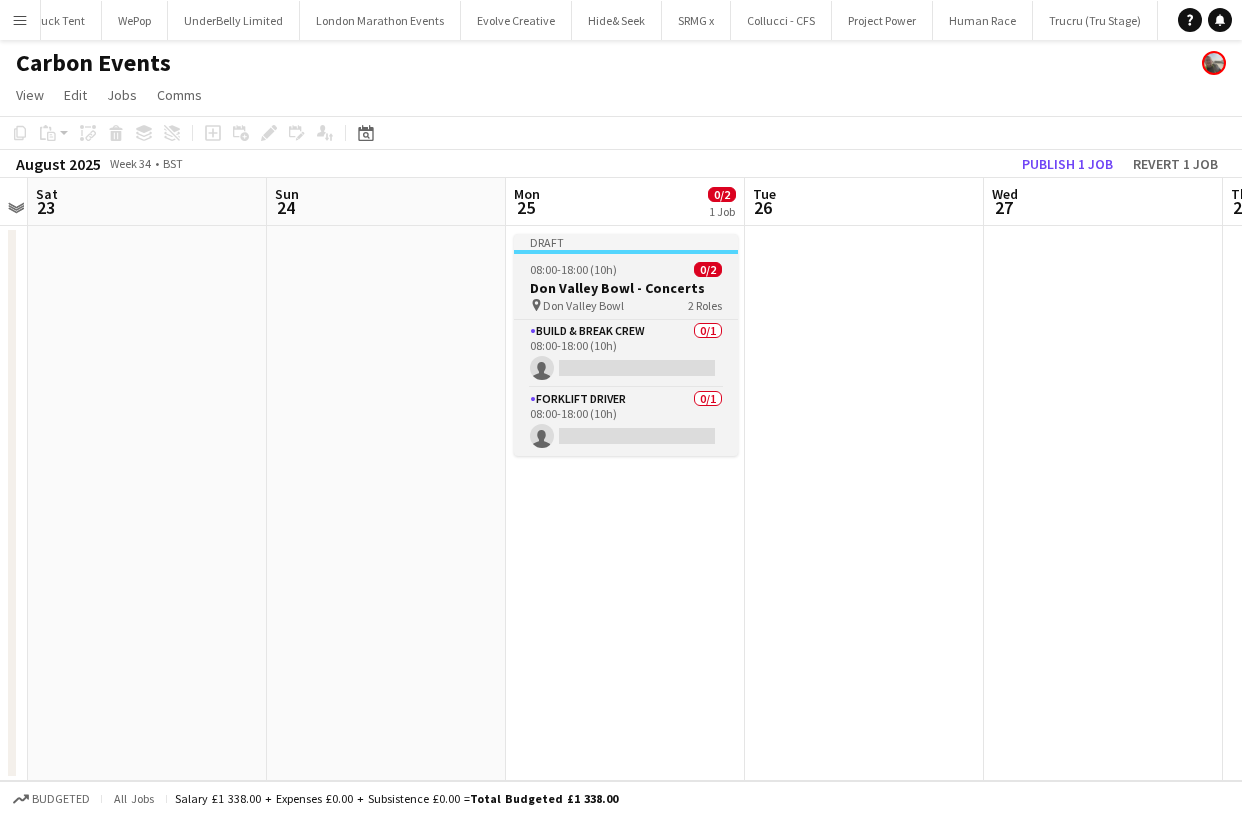 click on "Don Valley Bowl - Concerts" at bounding box center (626, 288) 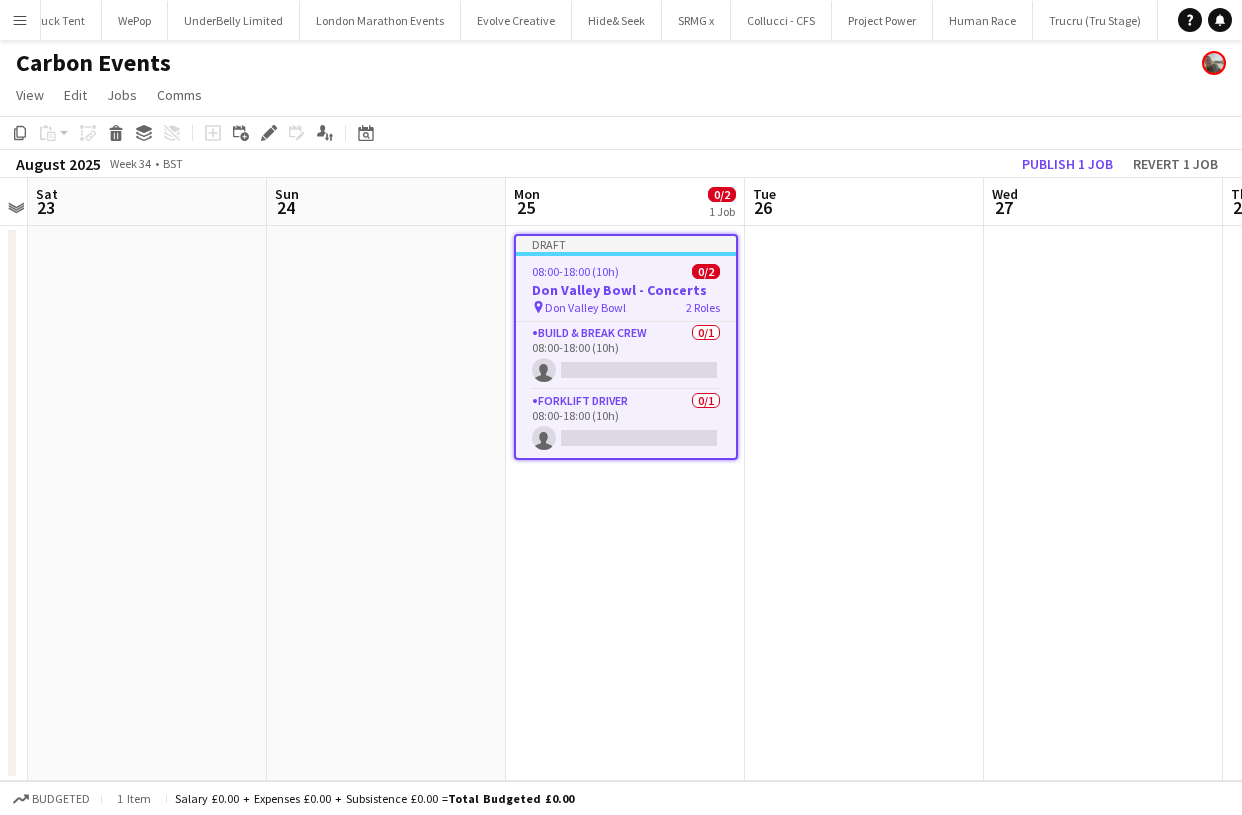 click at bounding box center [864, 503] 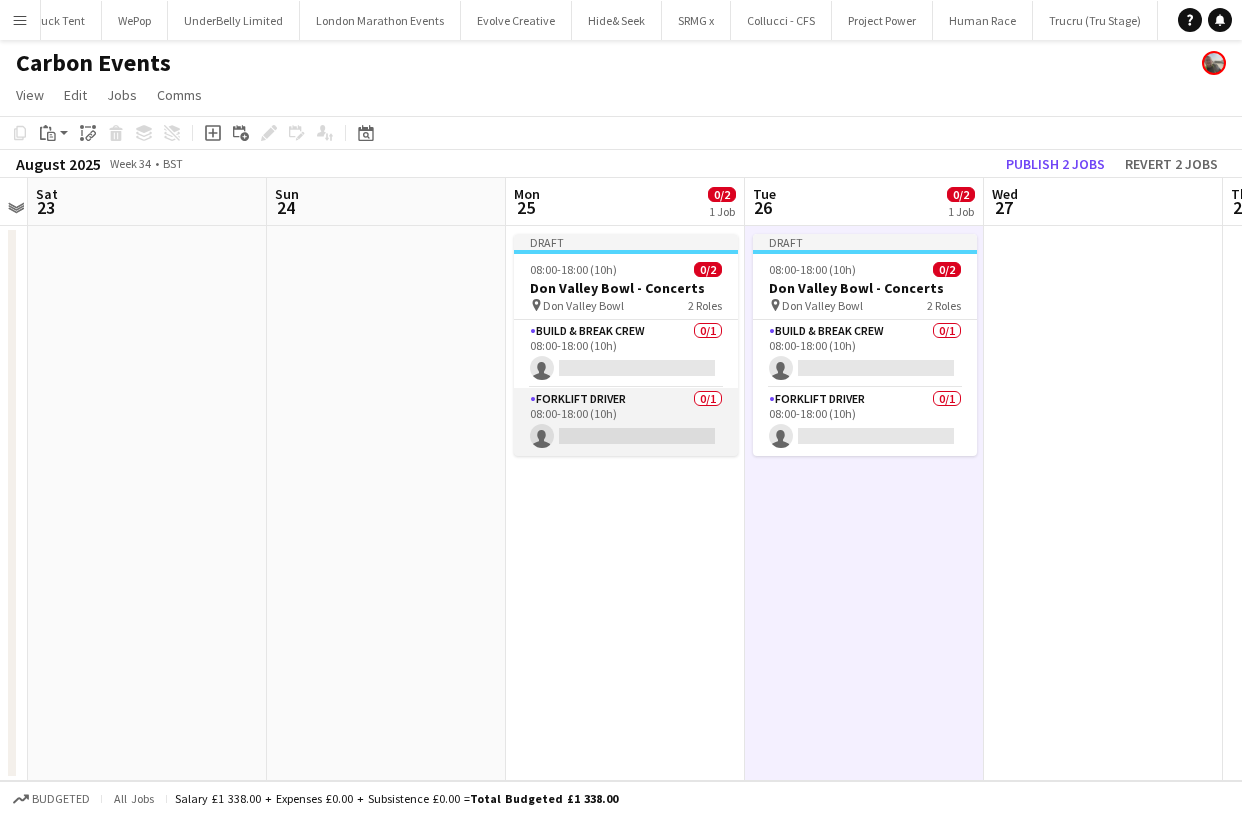 click on "Forklift Driver 0/1 08:00-18:00 (10h) single-neutral-actions" at bounding box center (626, 422) 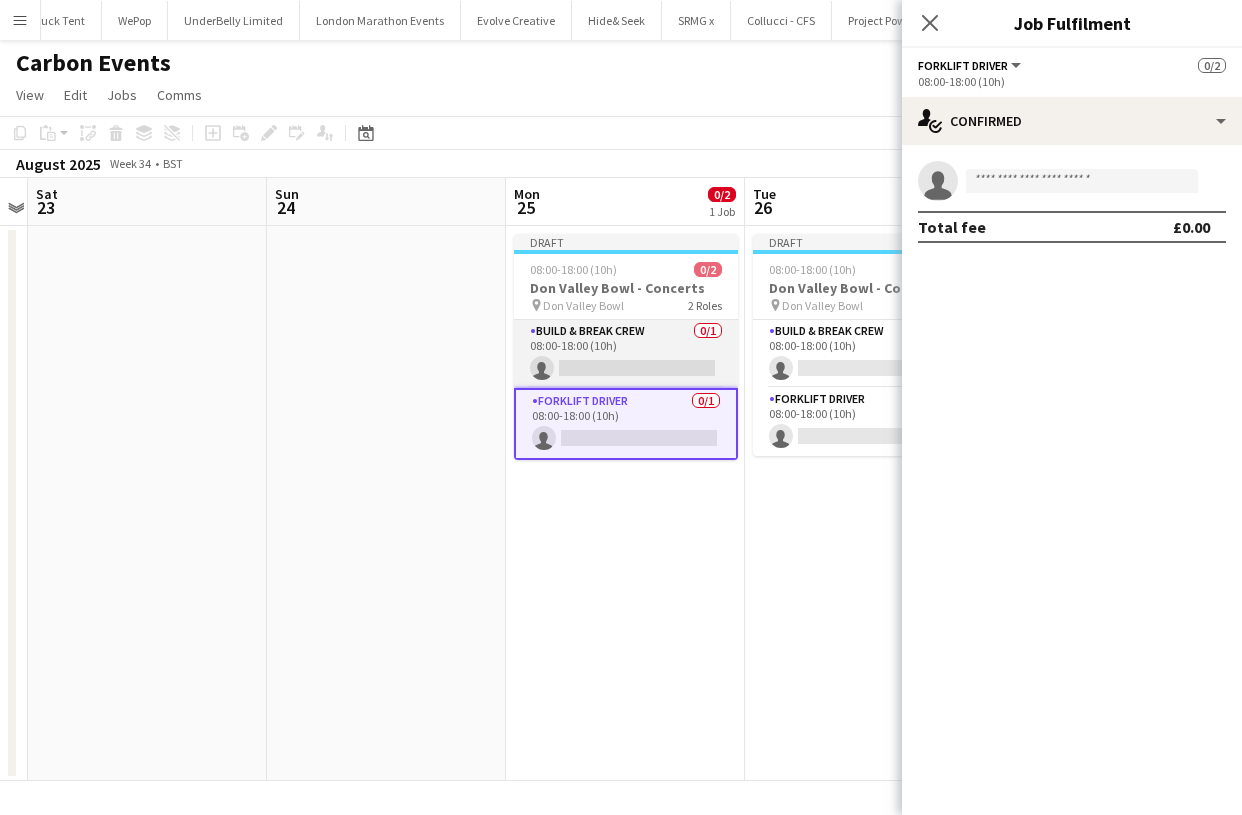 click on "Build & Break Crew 0/1 08:00-18:00 (10h) single-neutral-actions" at bounding box center (626, 354) 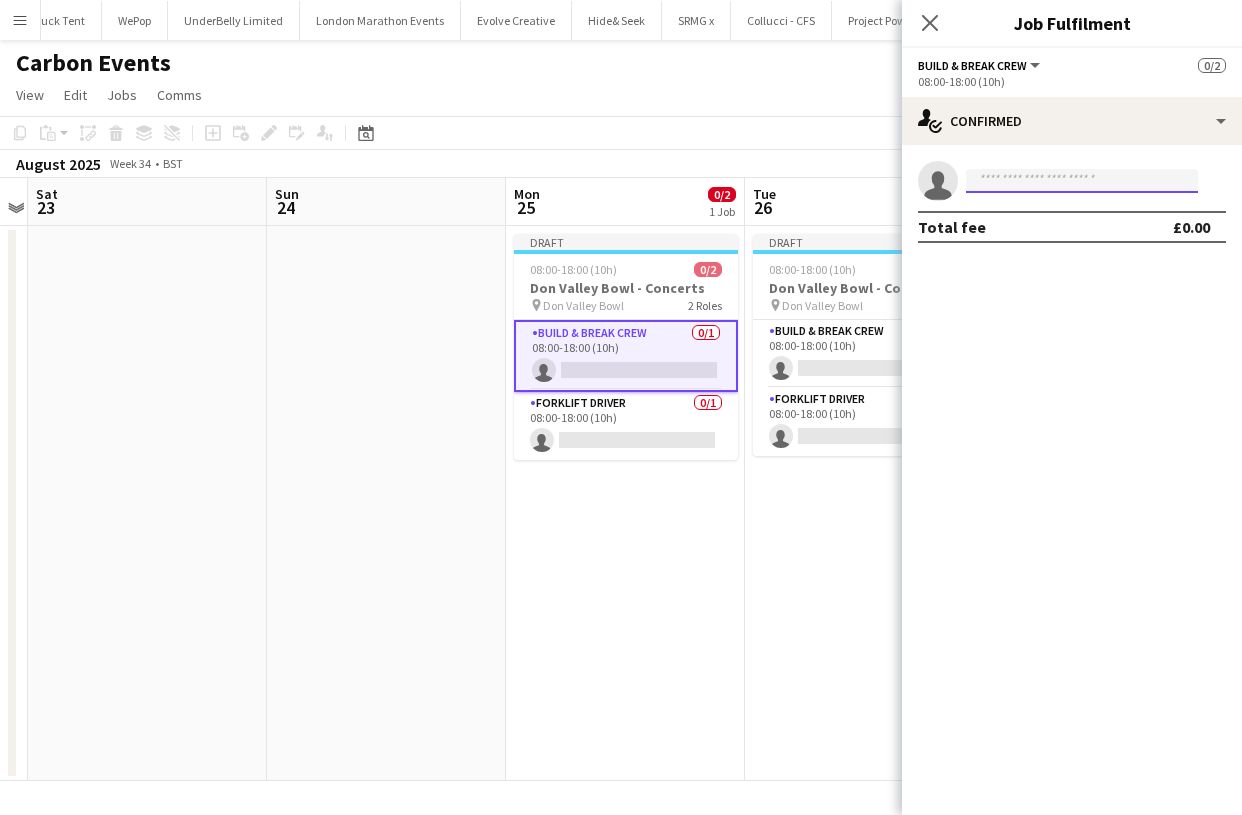 click at bounding box center (1082, 181) 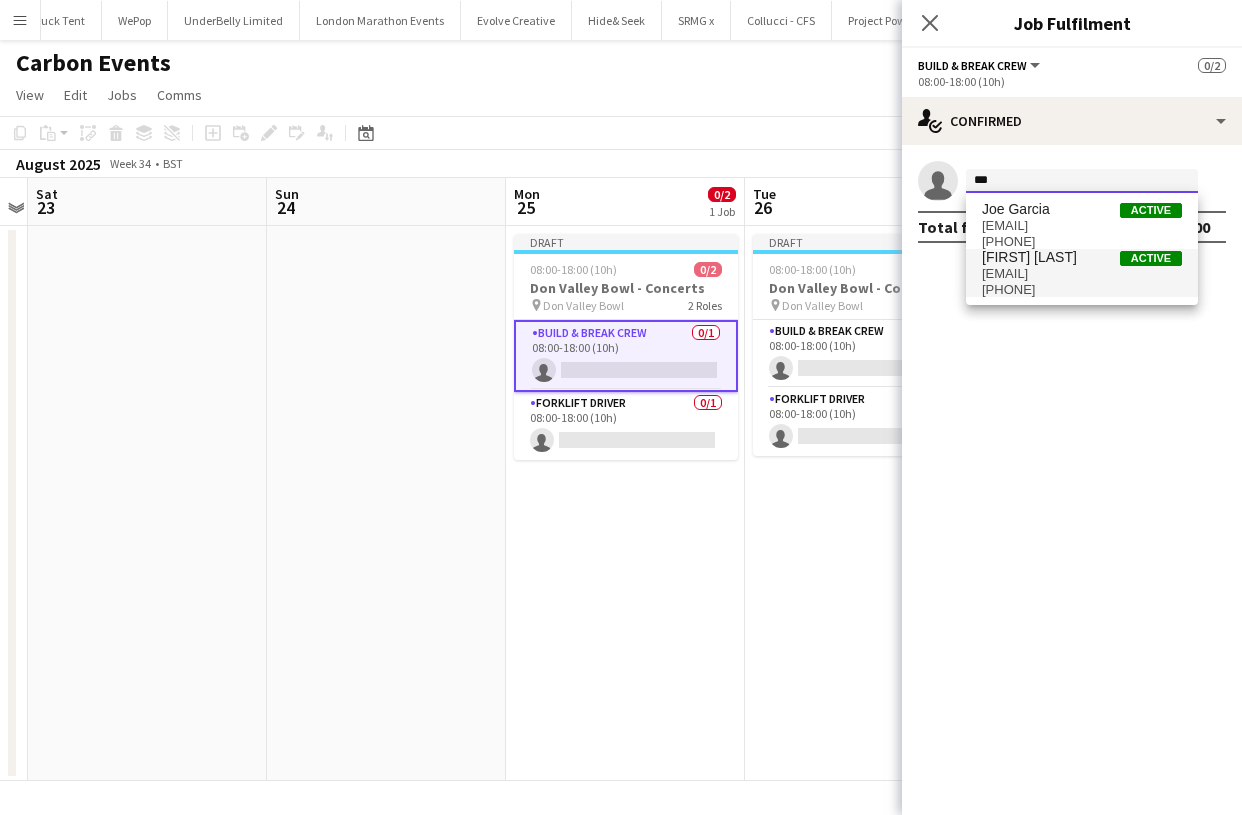 type on "***" 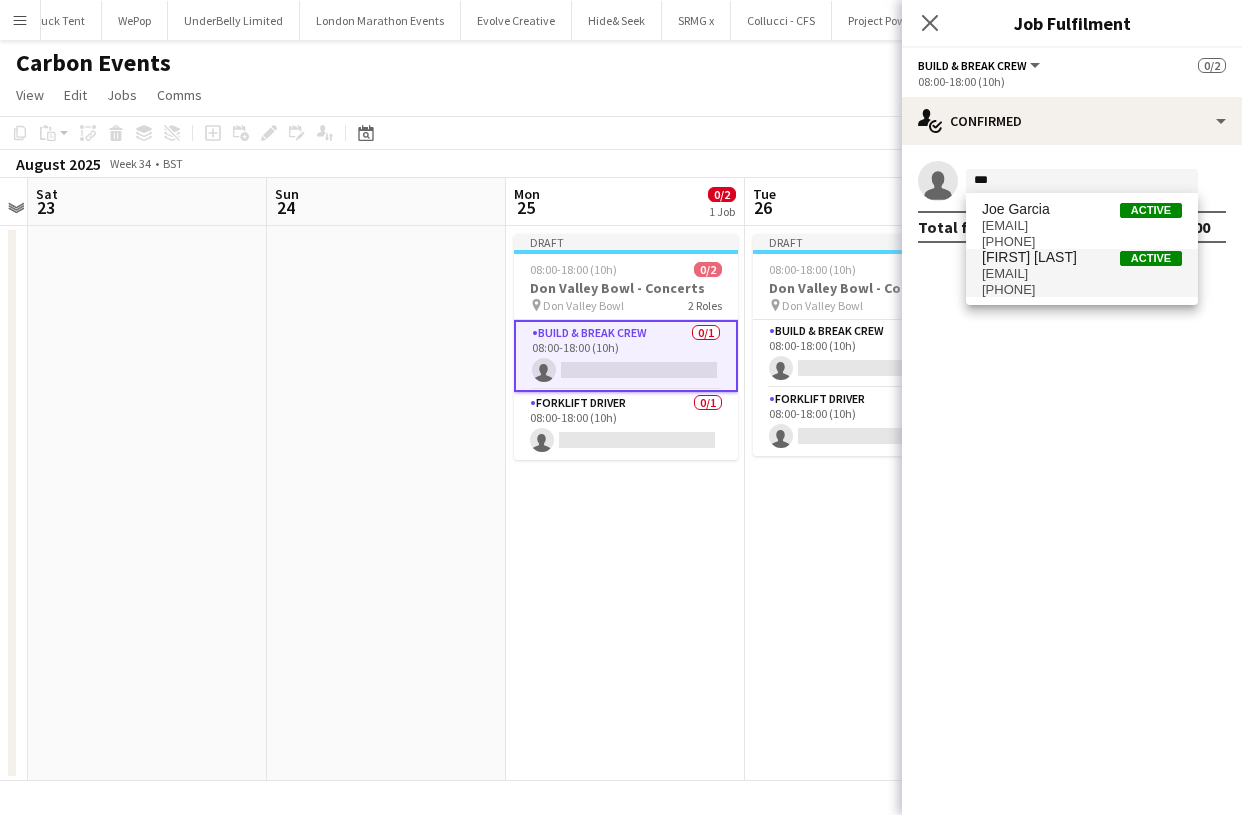 click on "[EMAIL]" at bounding box center (1082, 274) 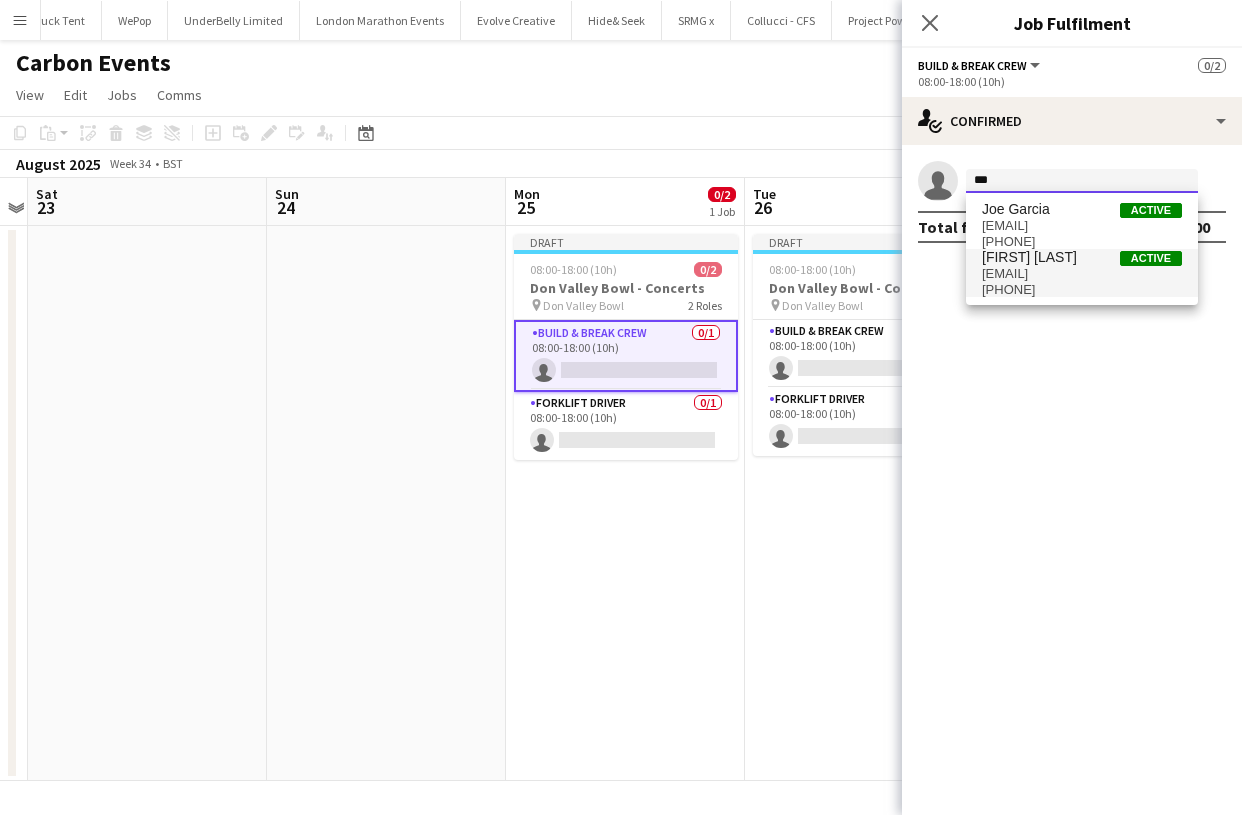type 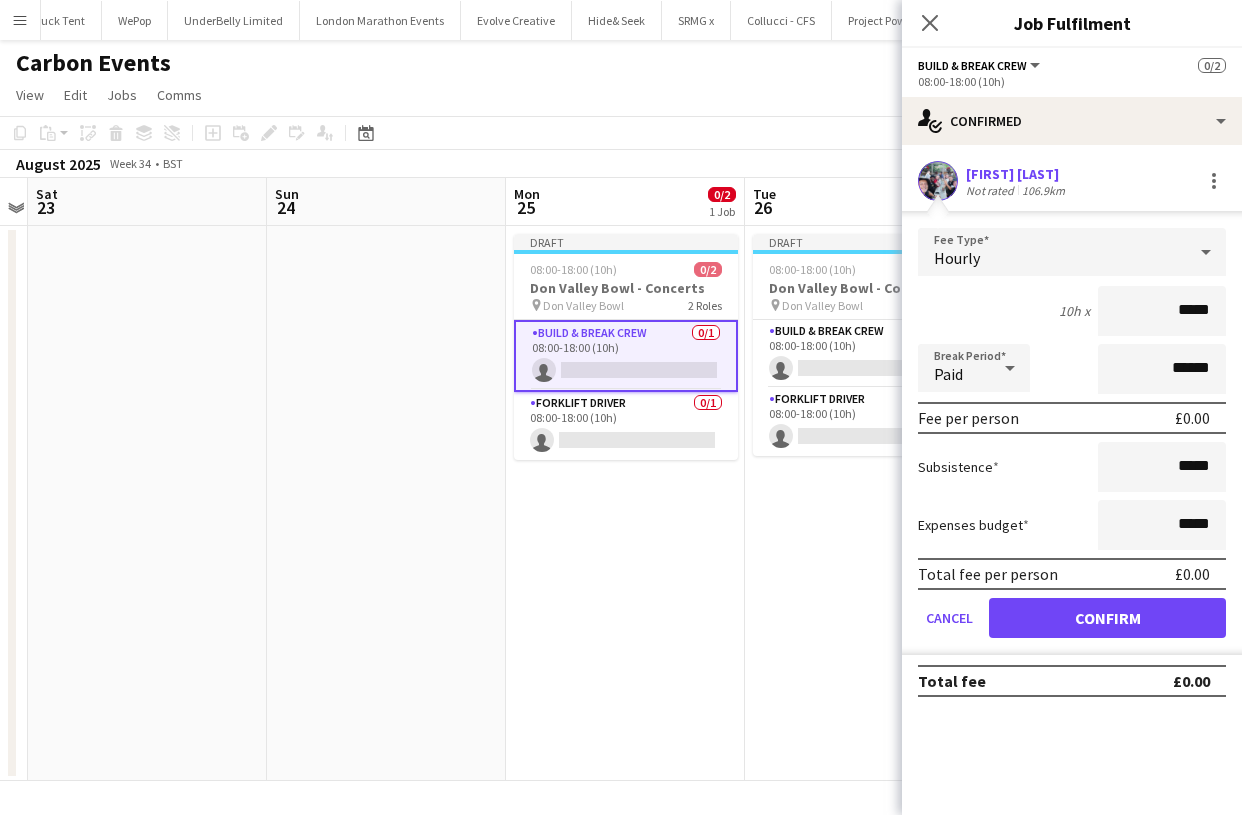 click on "Confirm" at bounding box center (1107, 618) 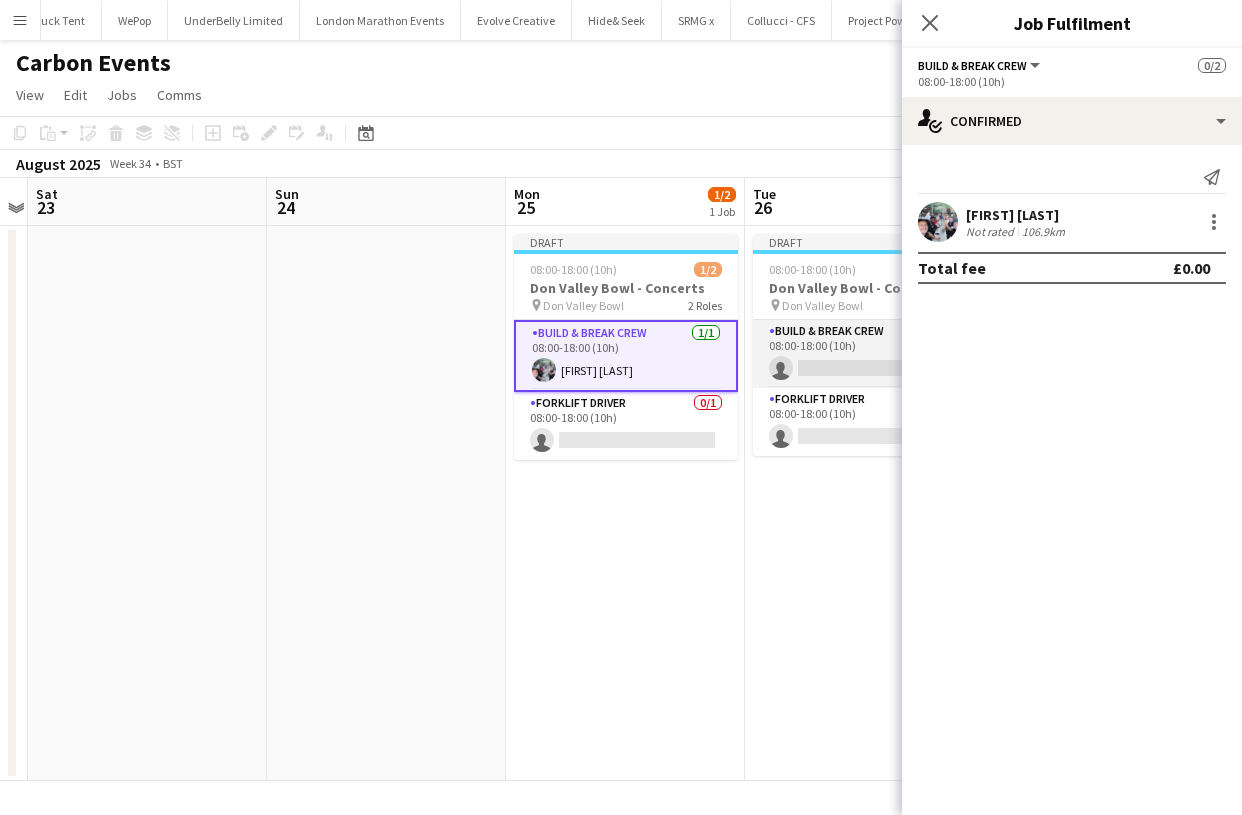 click on "Build & Break Crew 0/1 08:00-18:00 (10h) single-neutral-actions" at bounding box center (865, 354) 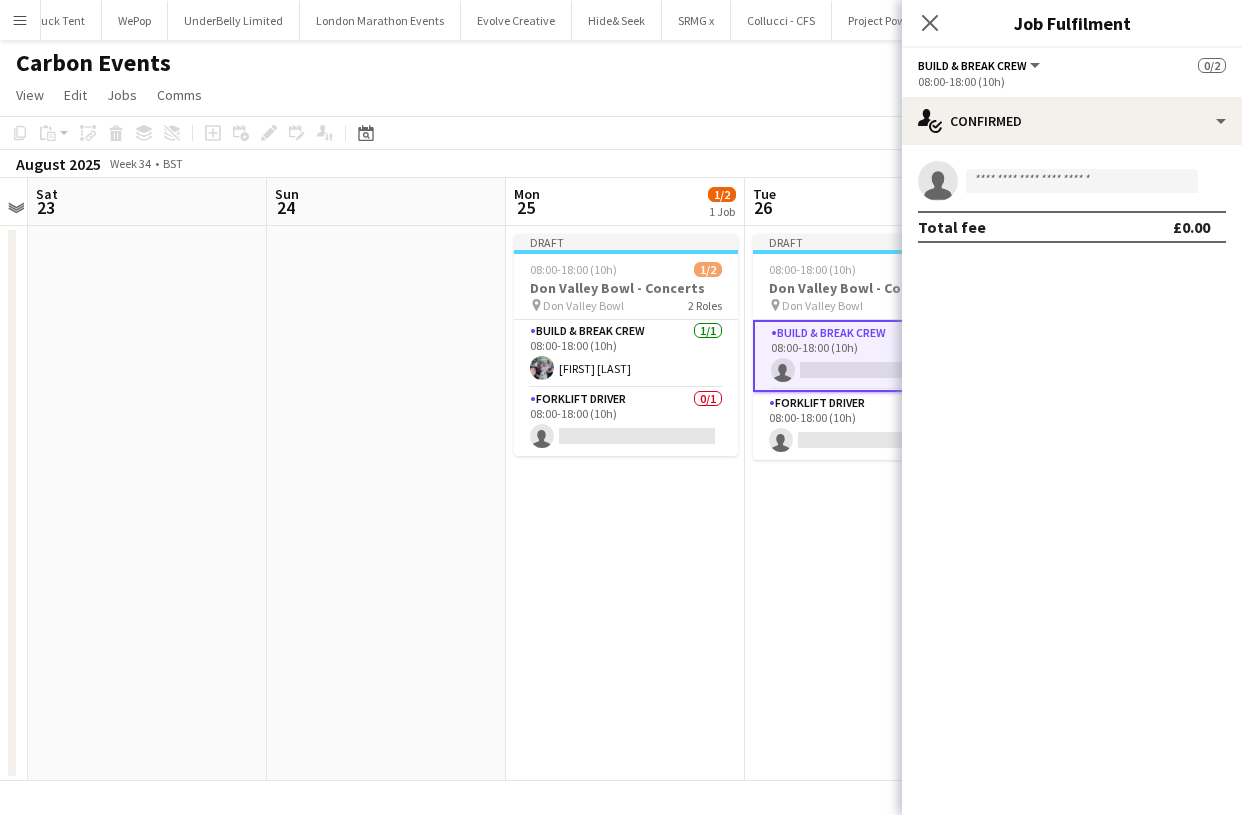 click on "single-neutral-actions" at bounding box center [1072, 181] 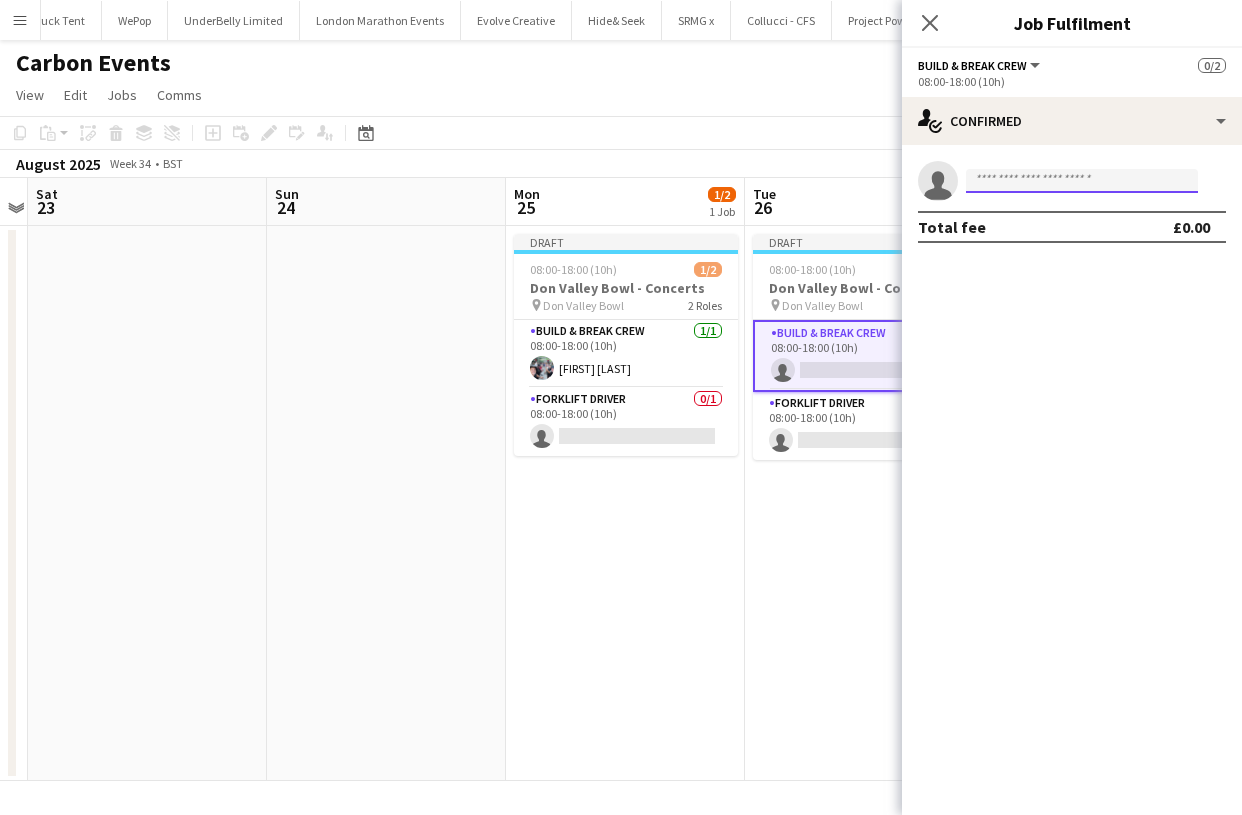 click at bounding box center (1082, 181) 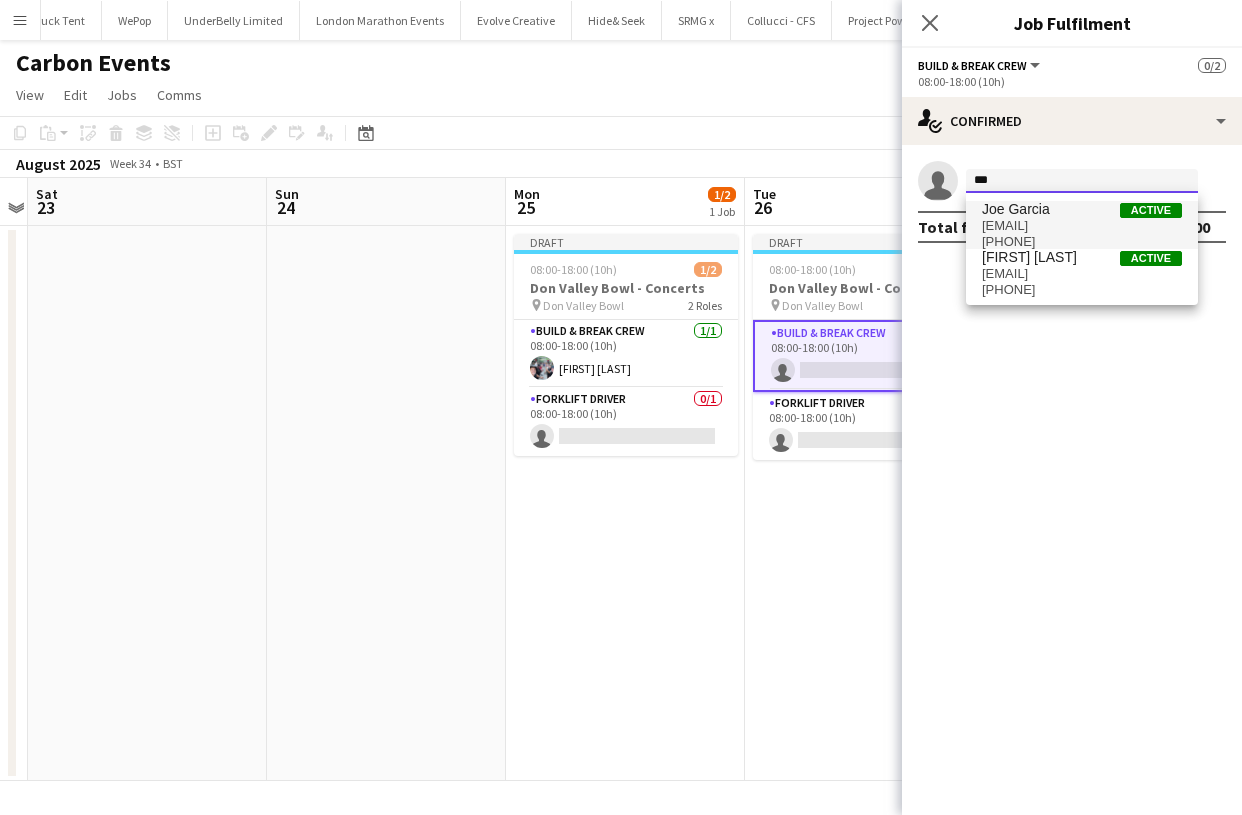 type on "***" 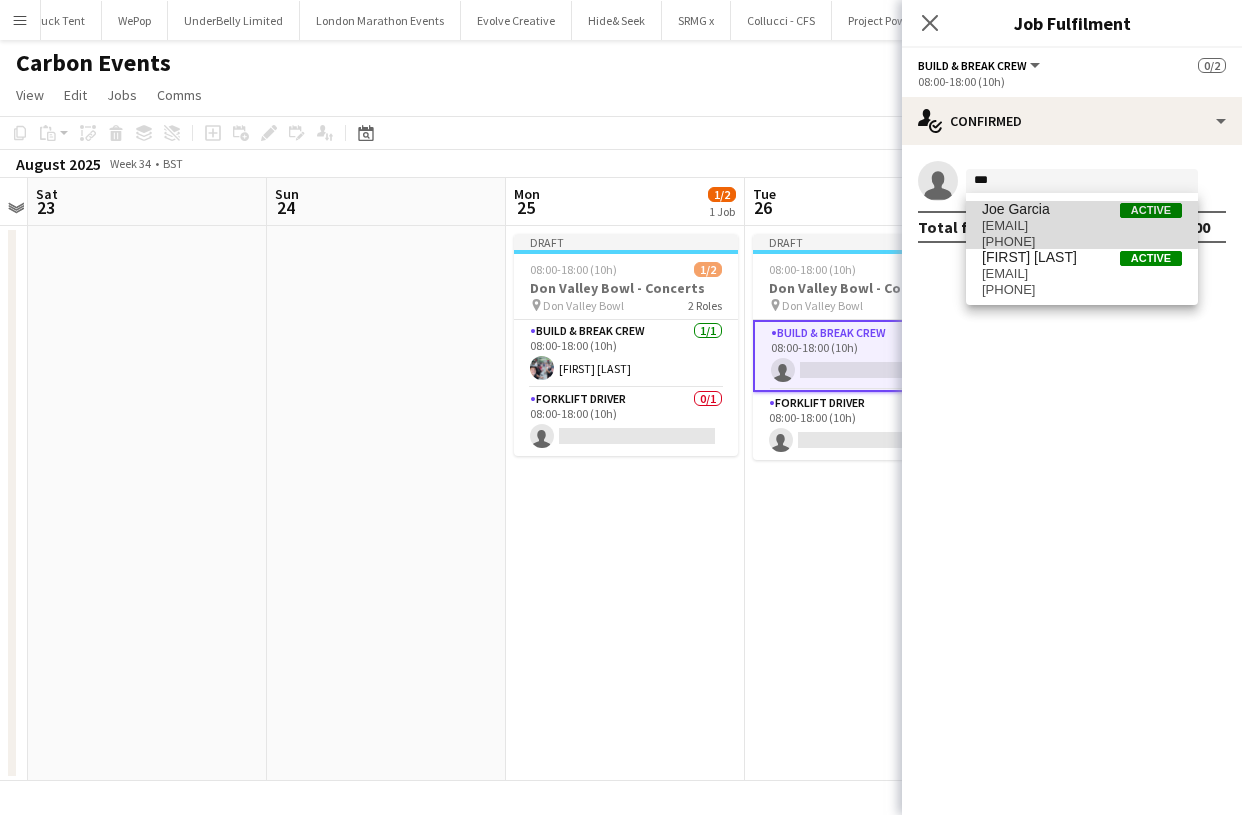click on "[EMAIL]" at bounding box center [1082, 226] 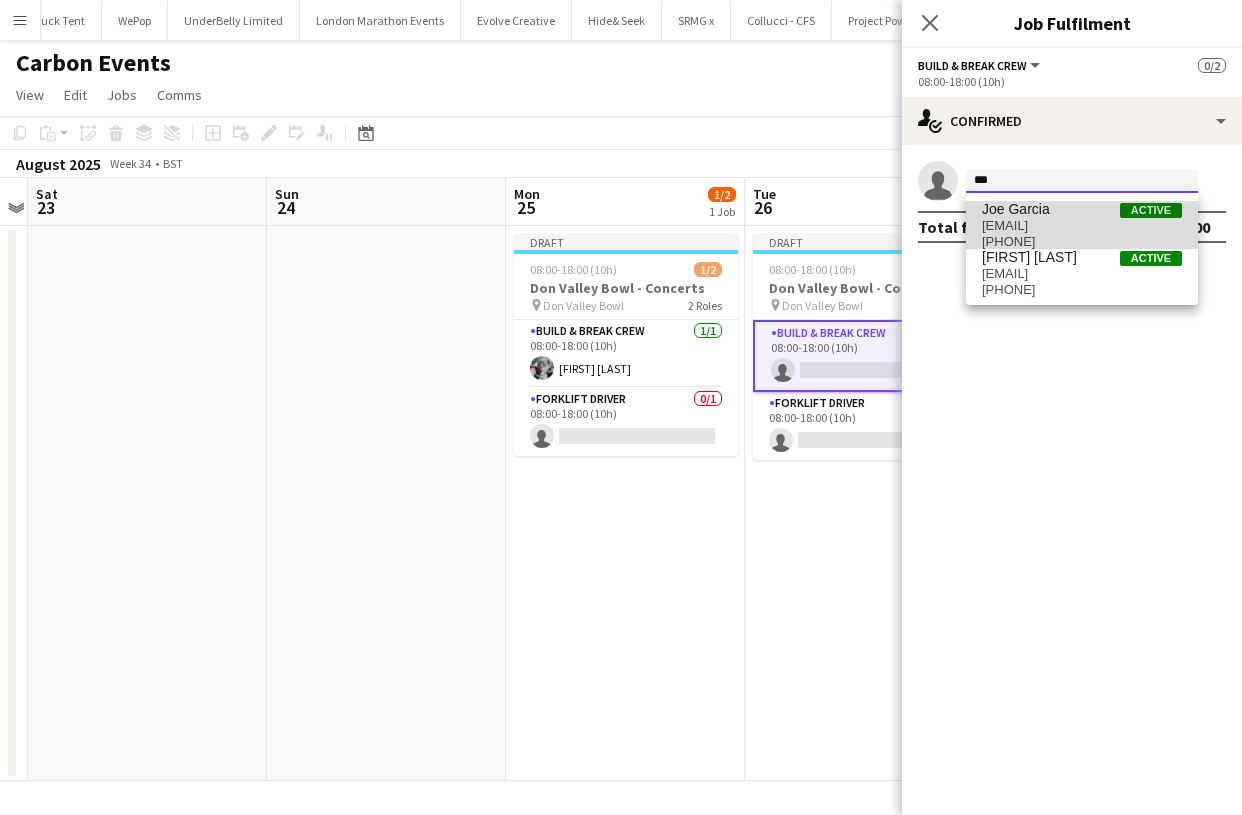 type 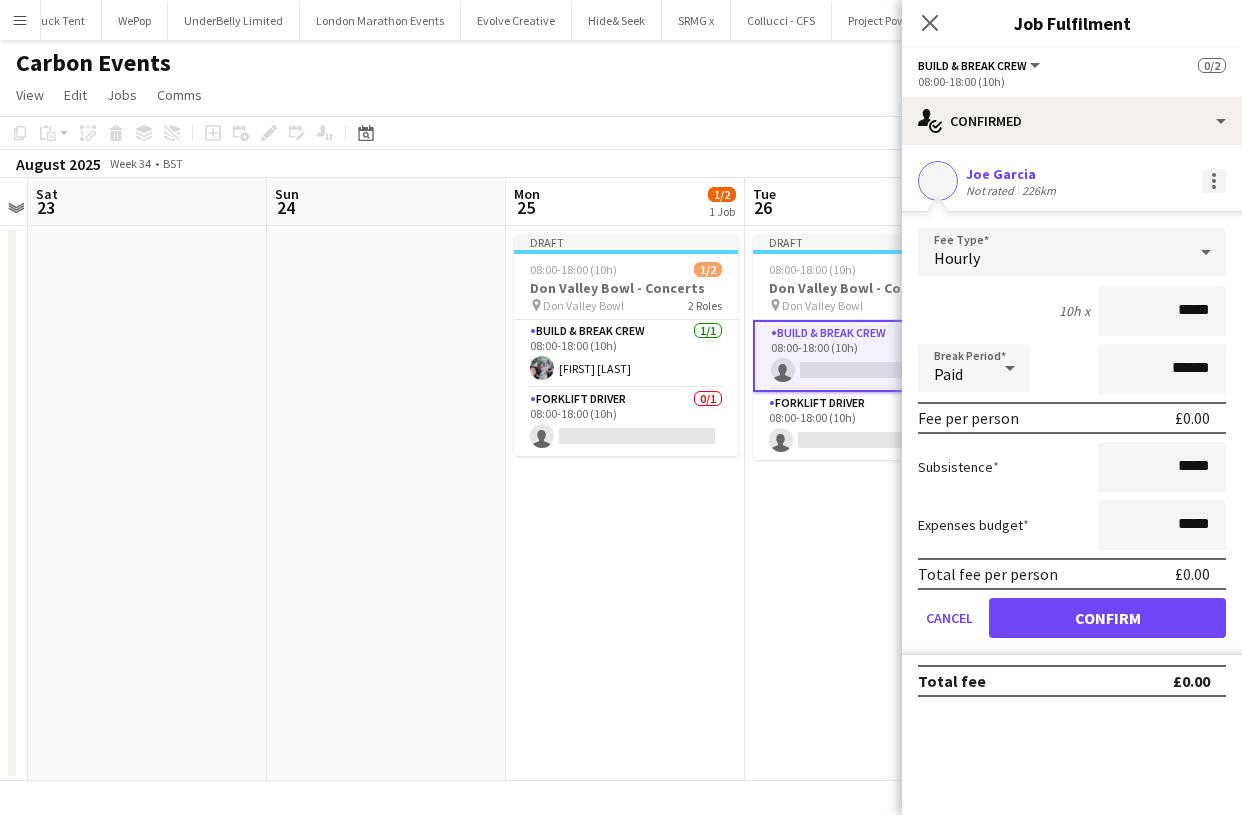 click at bounding box center (1214, 181) 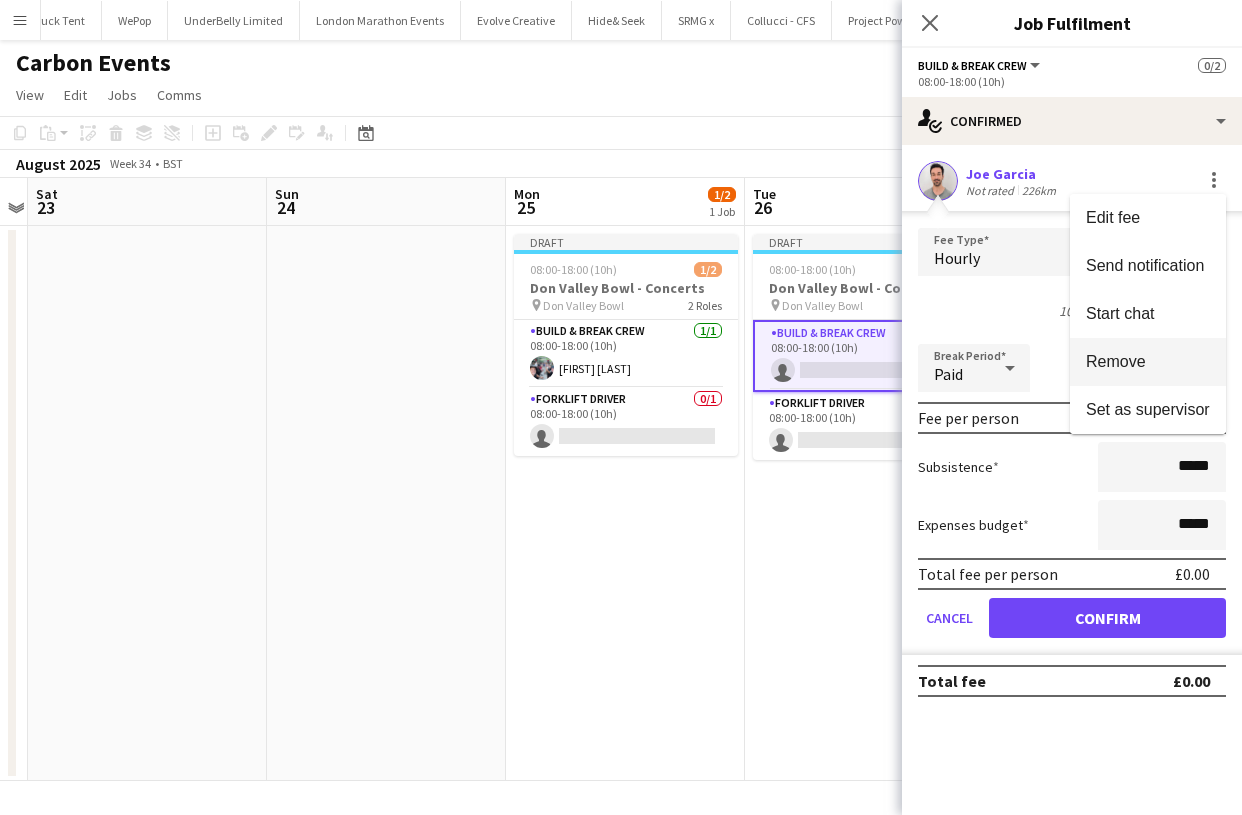 click on "Remove" at bounding box center [1148, 362] 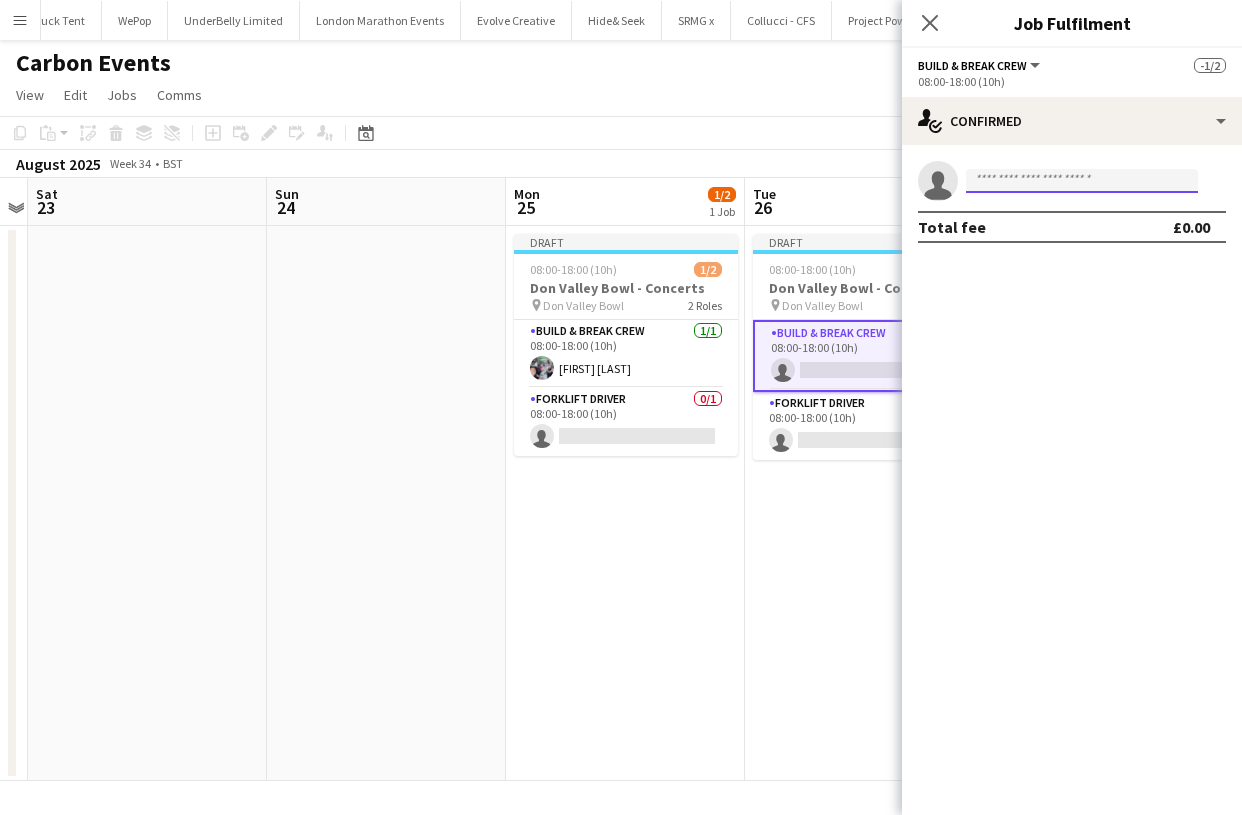 click at bounding box center [1082, 181] 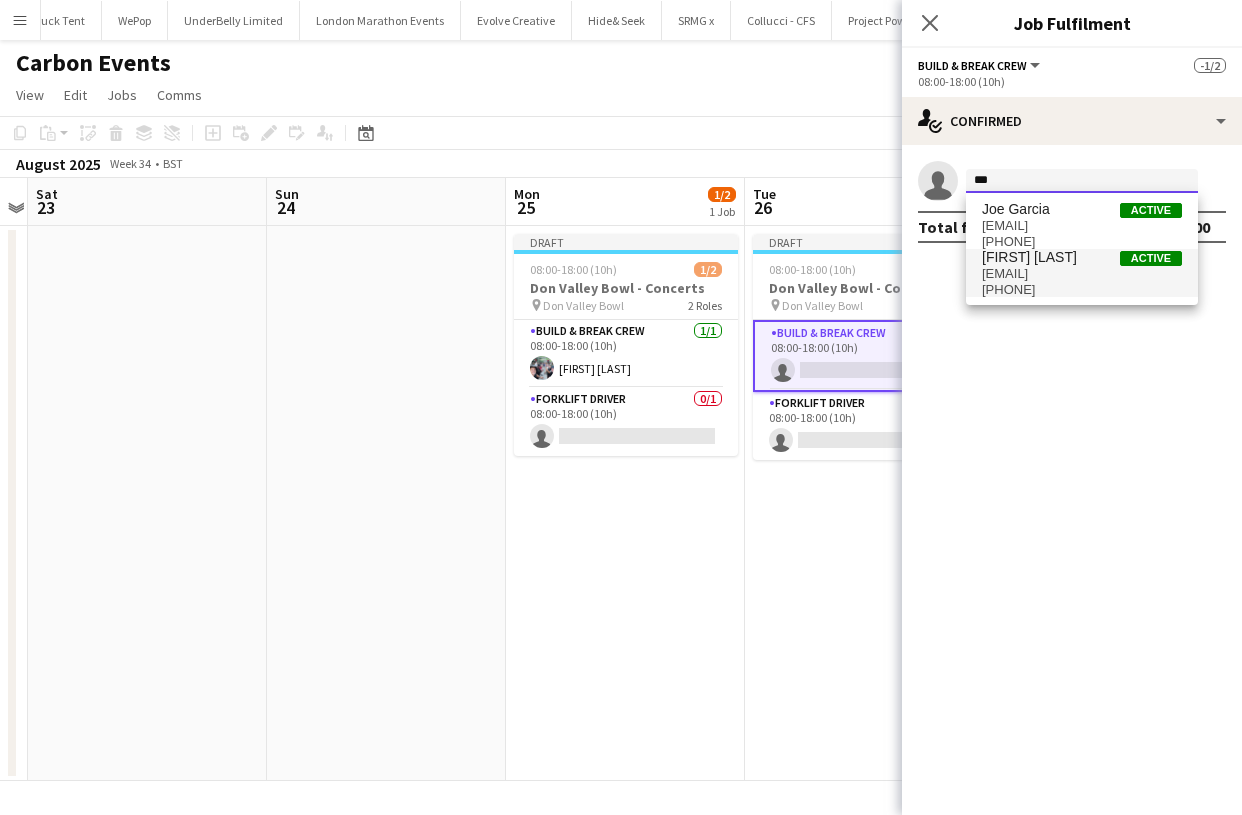 type on "***" 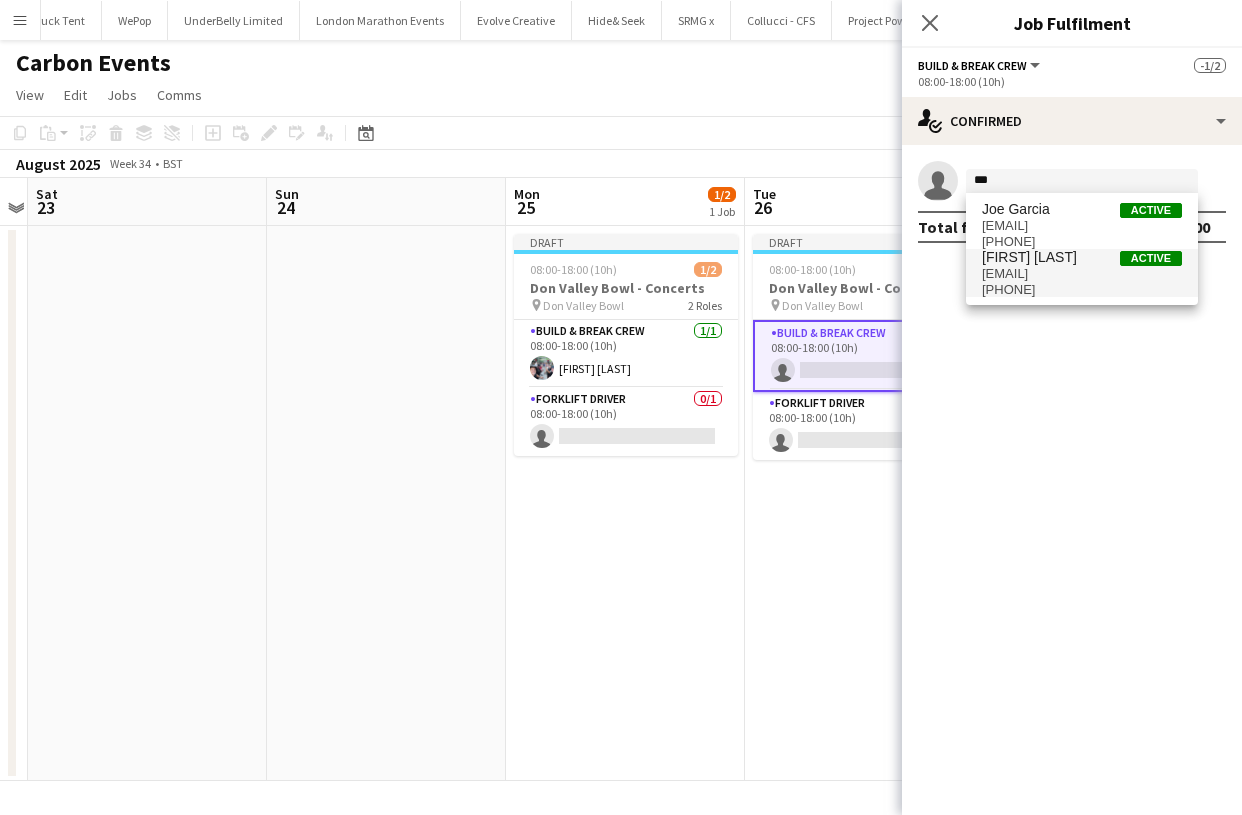 click on "[EMAIL]" at bounding box center (1082, 274) 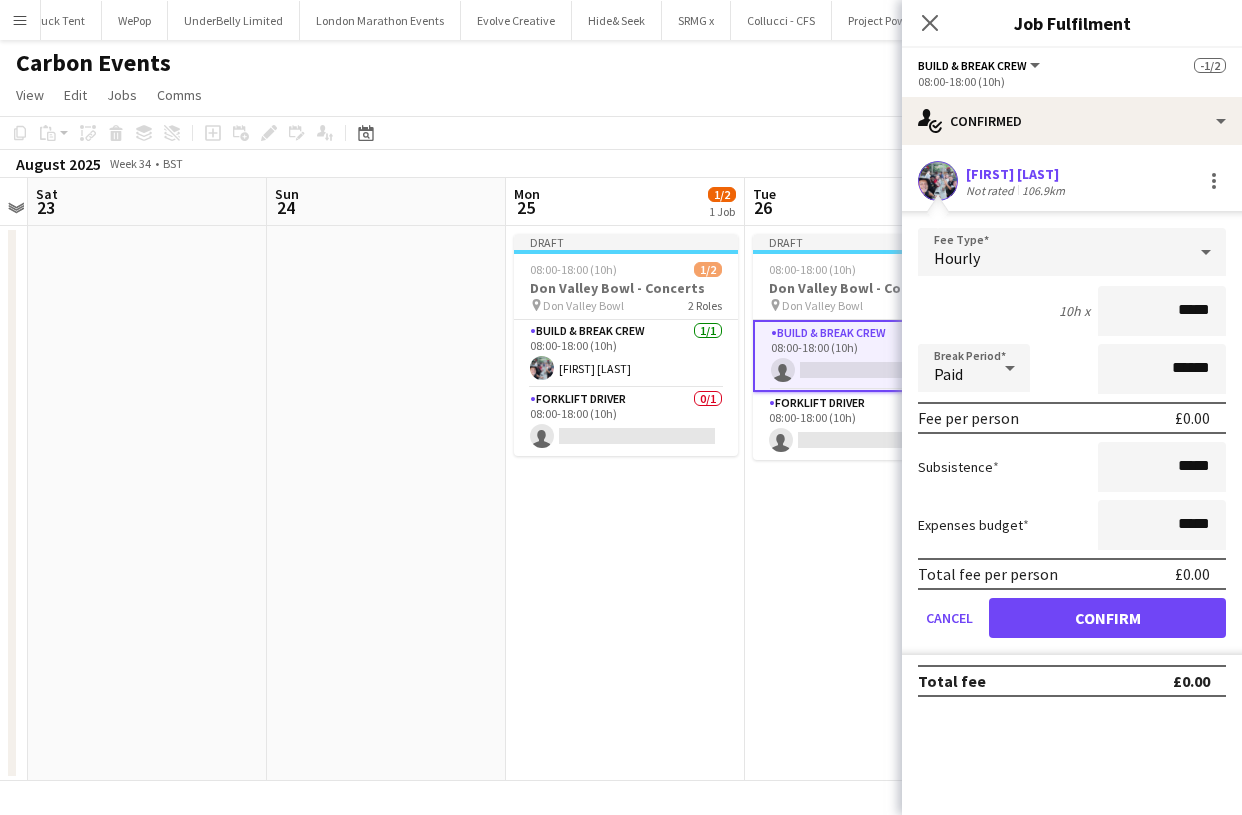 click on "Confirm" at bounding box center [1107, 618] 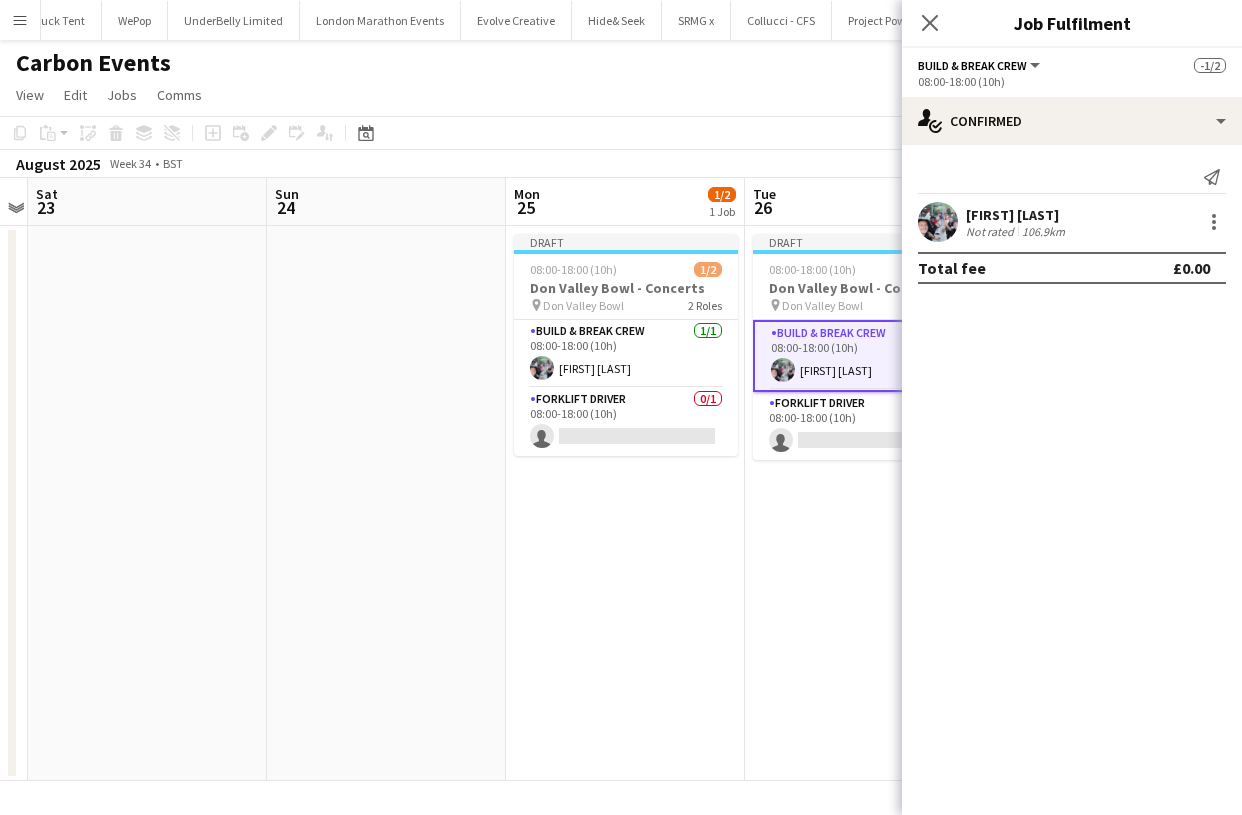 click on "Close pop-in" 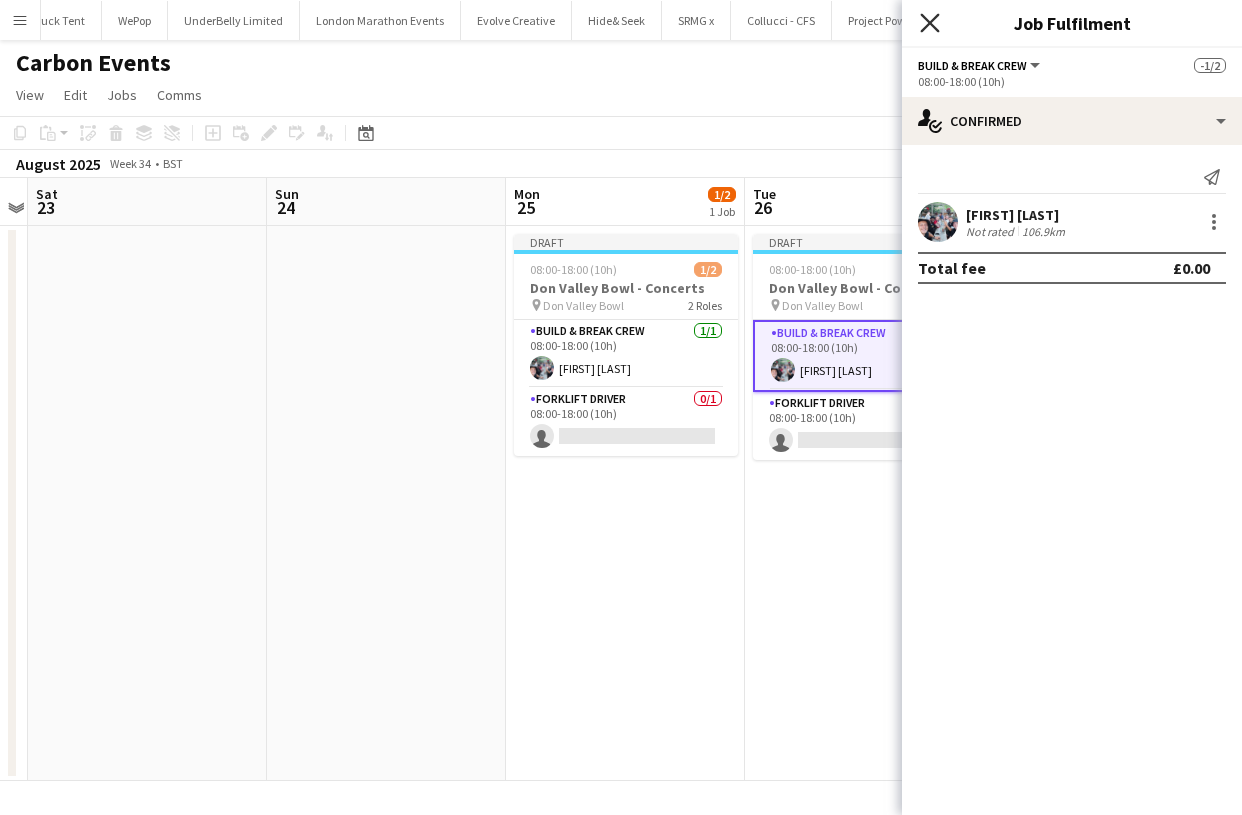click on "Close pop-in" 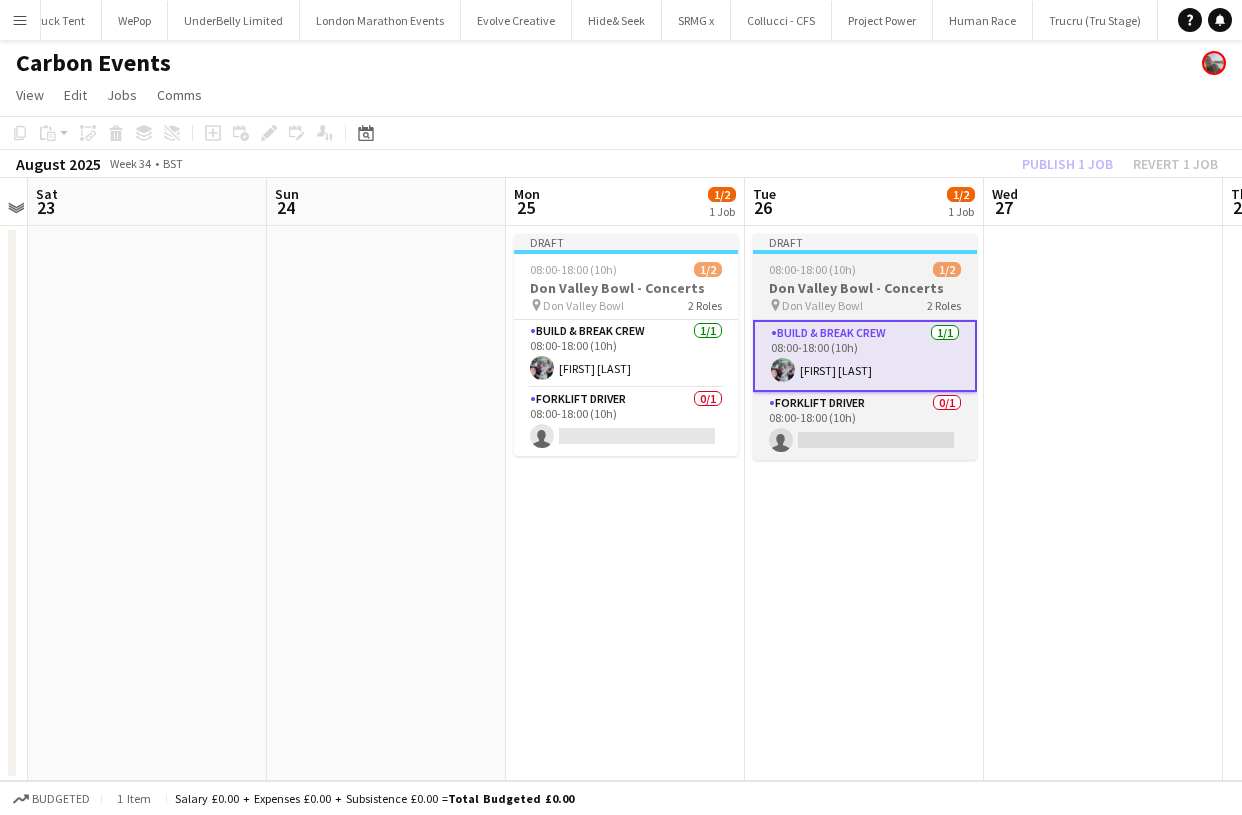 click on "08:00-18:00 (10h)" at bounding box center (812, 269) 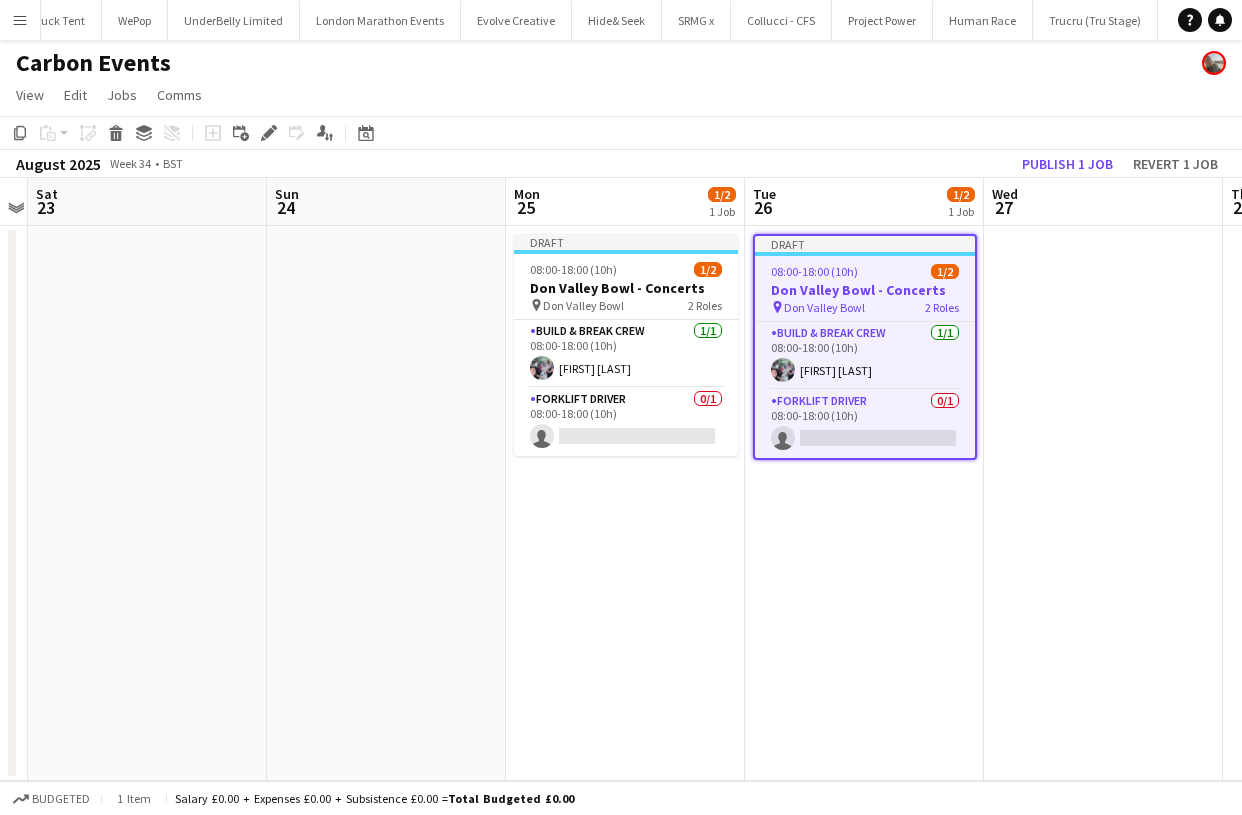 click at bounding box center (1103, 503) 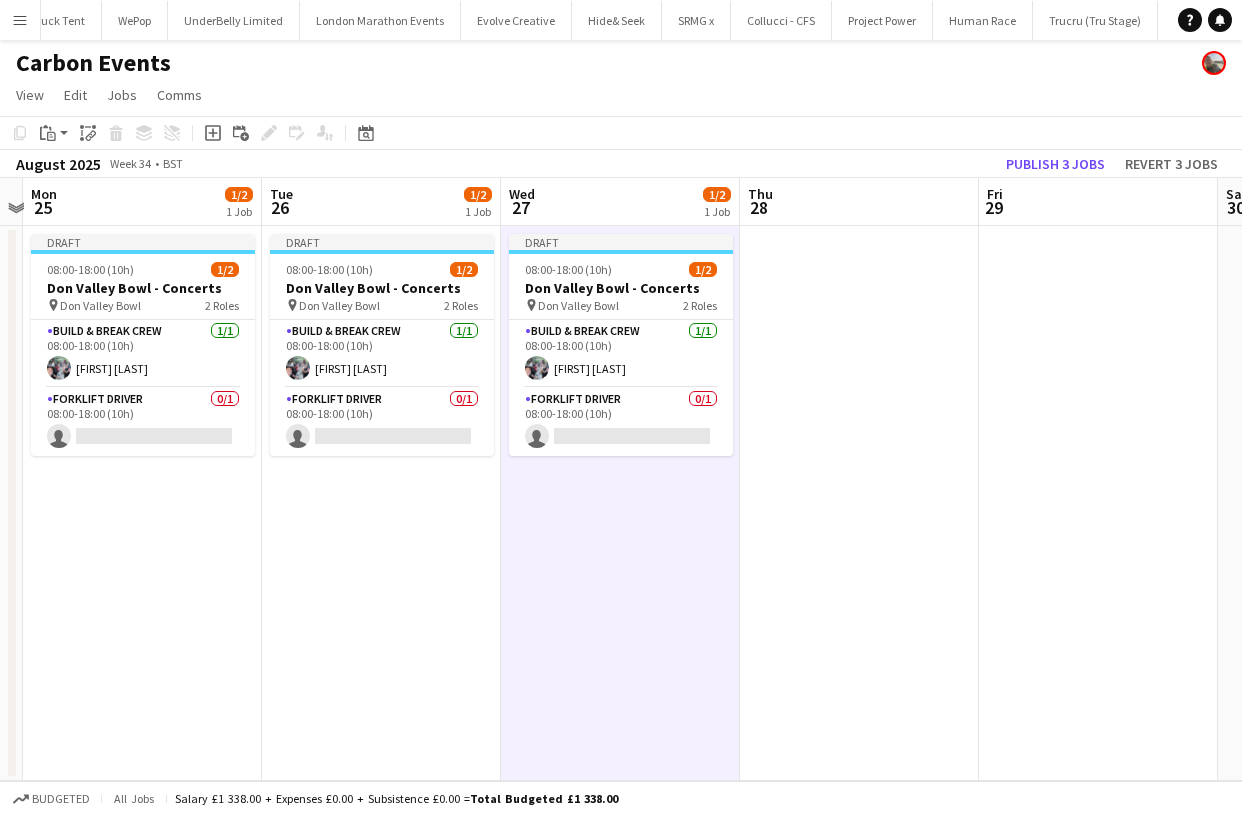 scroll, scrollTop: 0, scrollLeft: 706, axis: horizontal 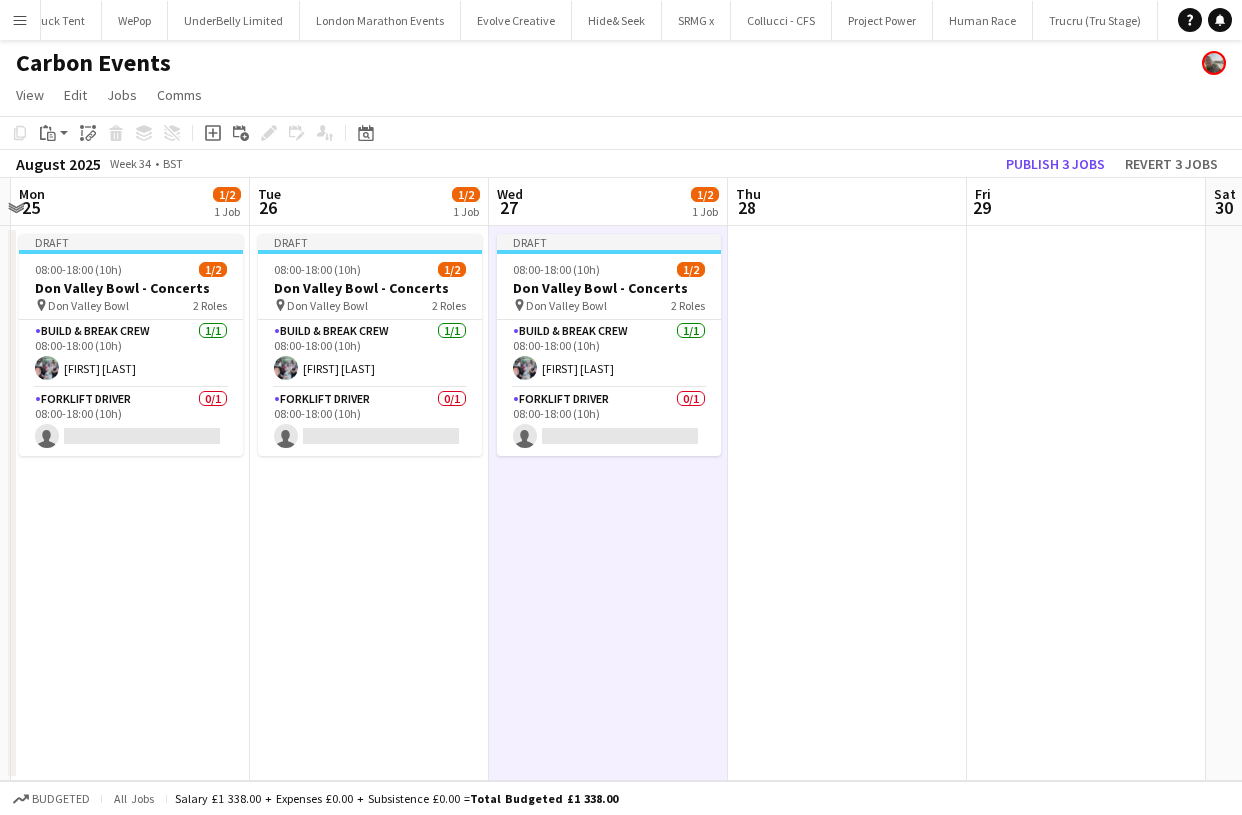 click at bounding box center (847, 503) 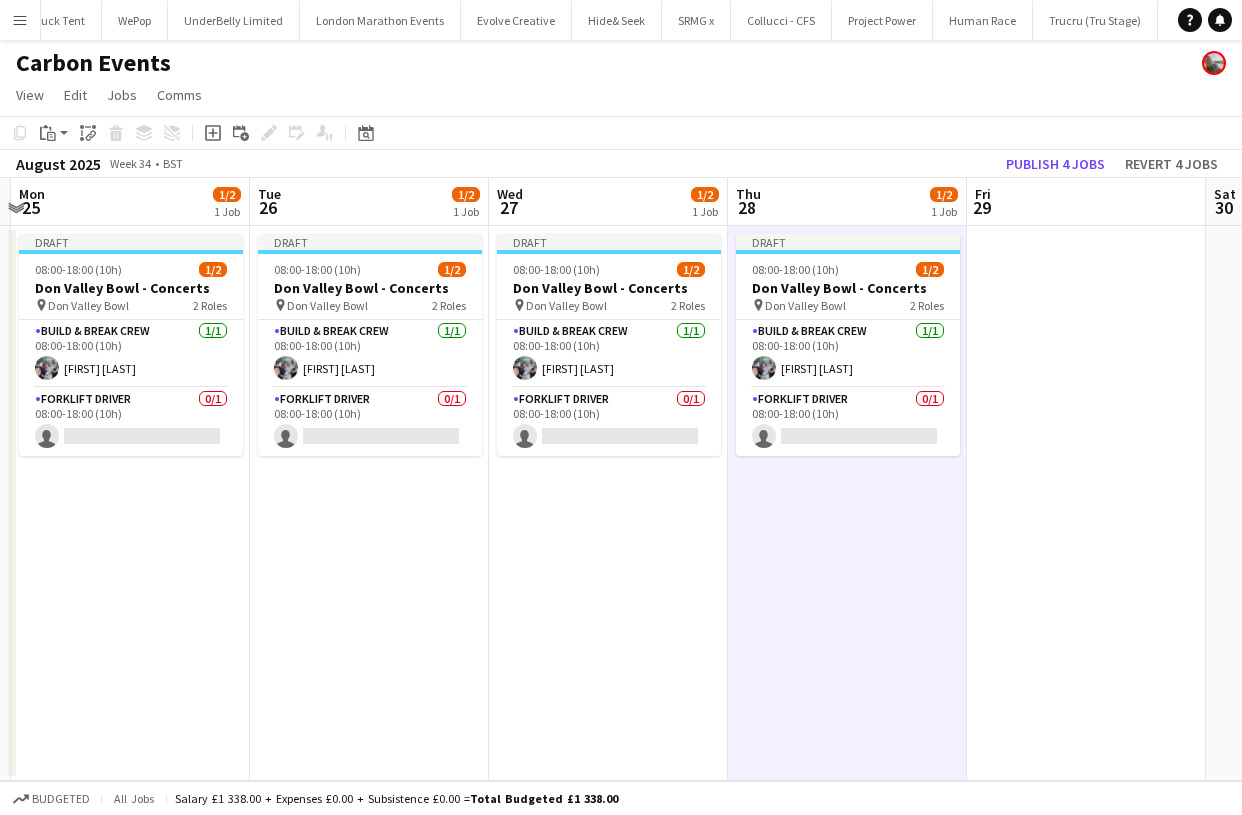 click at bounding box center (1086, 503) 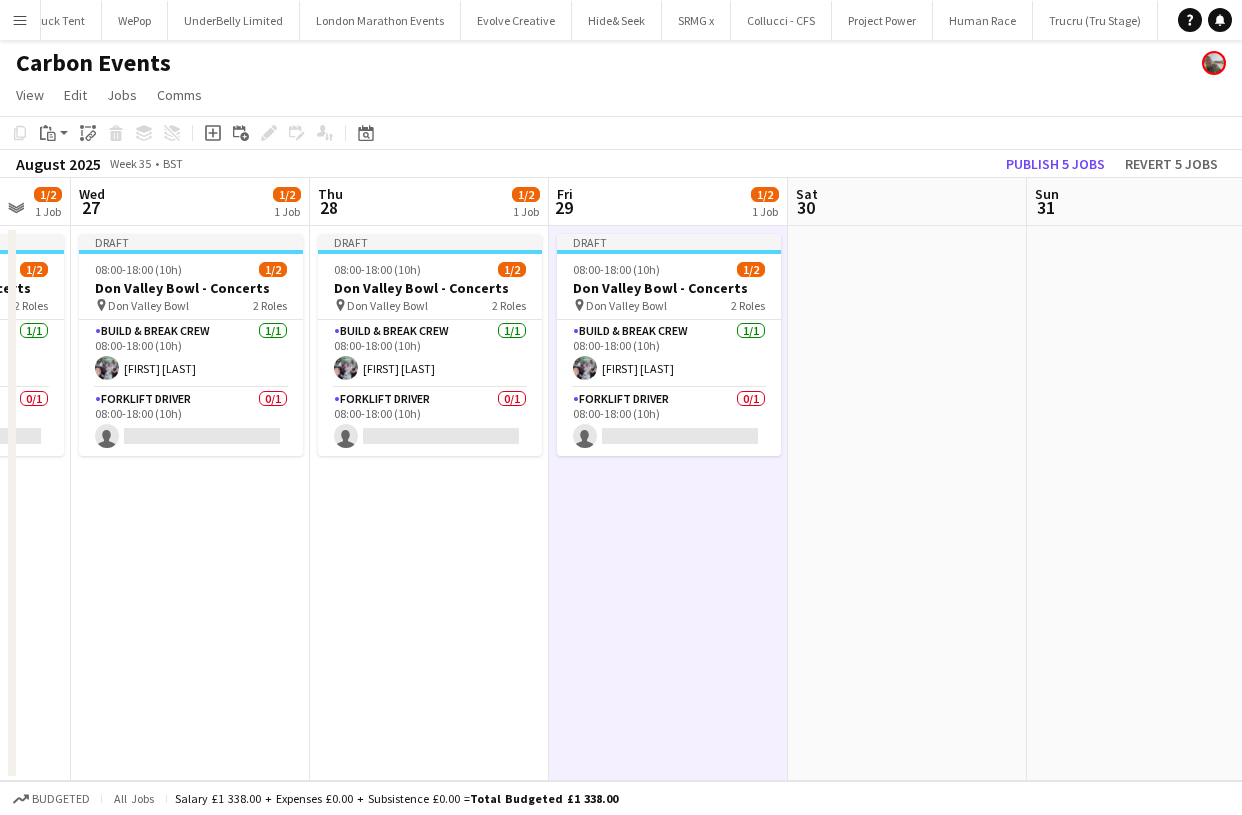 scroll, scrollTop: 0, scrollLeft: 830, axis: horizontal 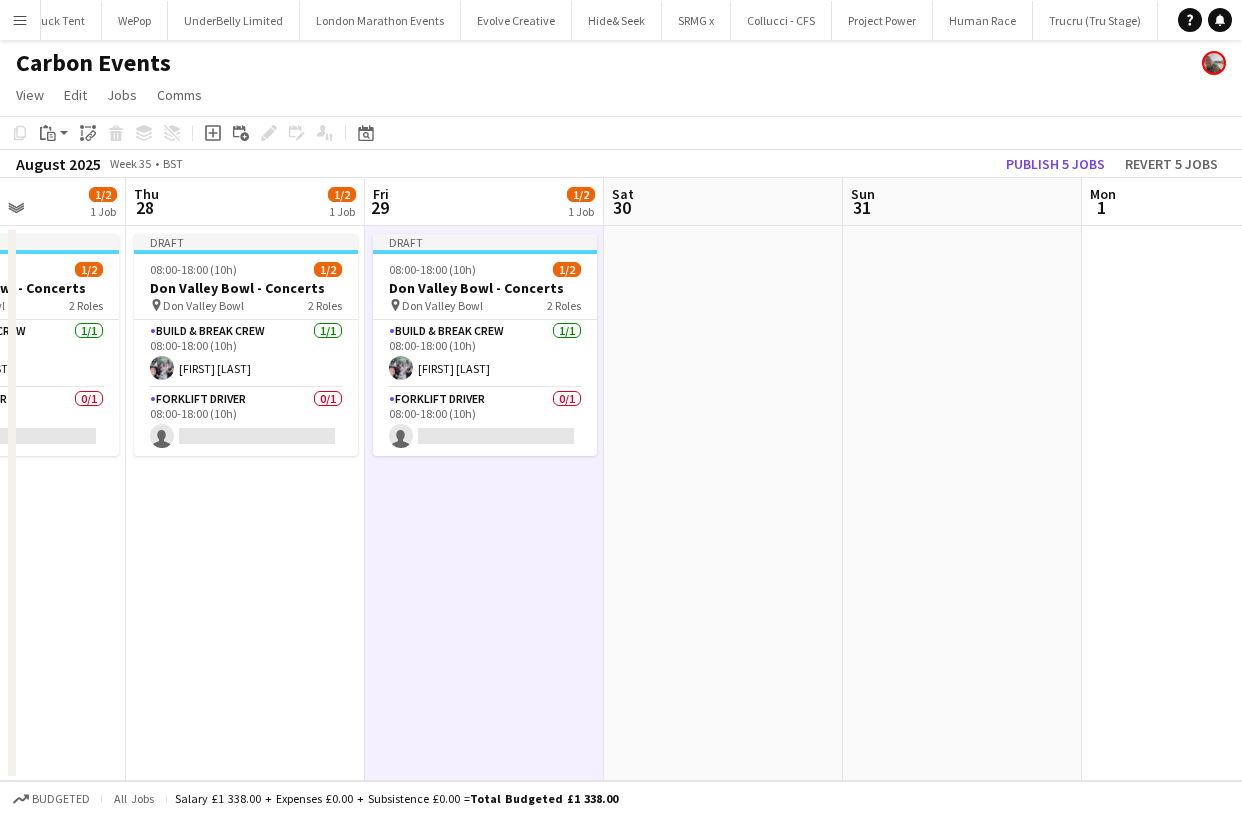 click at bounding box center (723, 503) 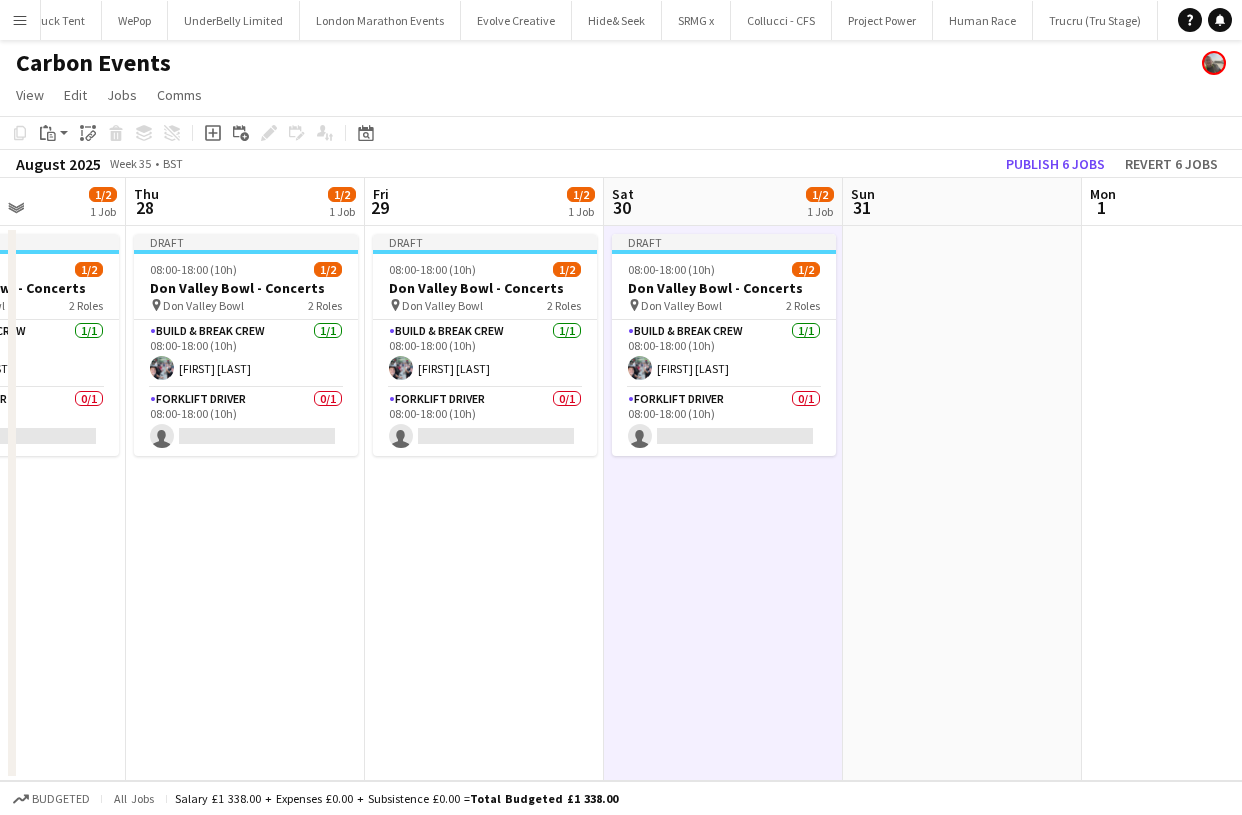 click at bounding box center (962, 503) 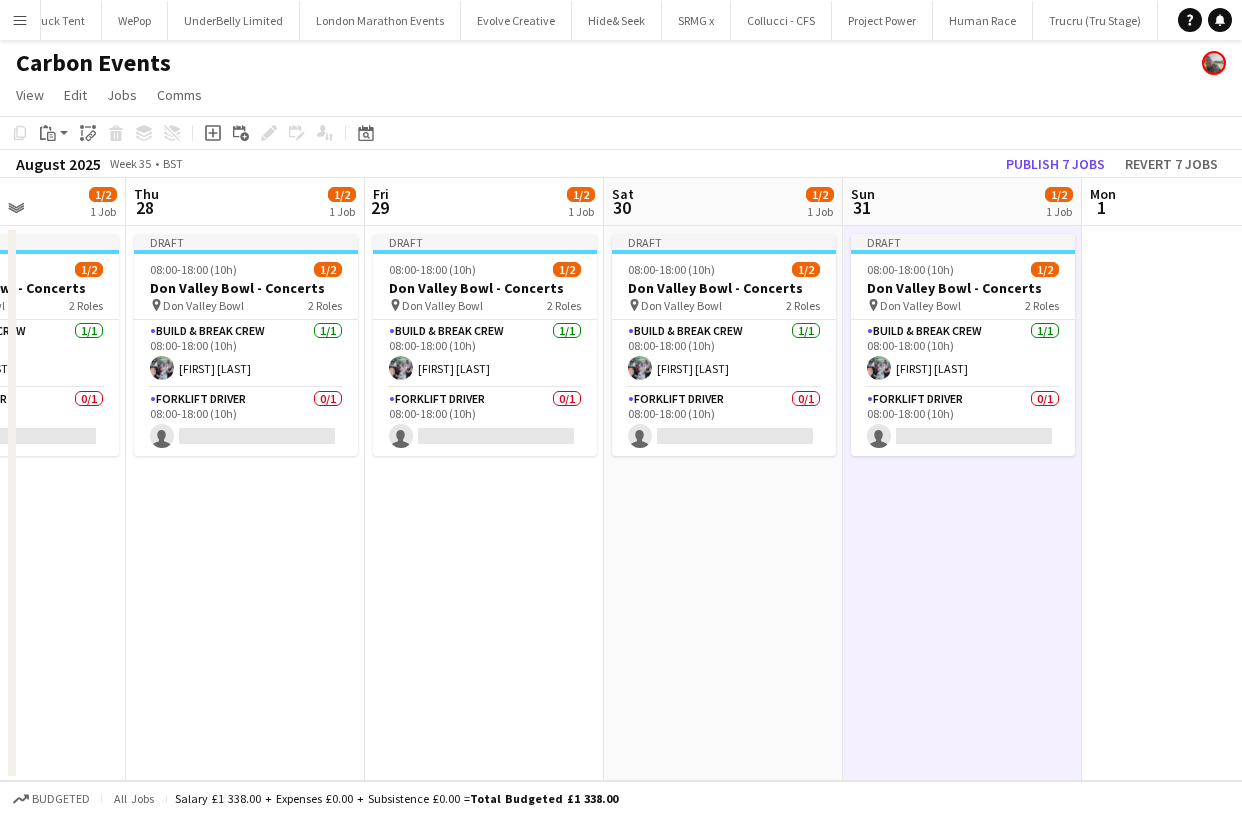 click on "Draft 08:00-18:00 (10h) 1/2 Don Valley Bowl - Concerts pin Don Valley Bowl 2 Roles Build & Break Crew 1/1 08:00-18:00 (10h) [FIRST] [LAST] Forklift Driver 0/1 08:00-18:00 (10h) single-neutral-actions" at bounding box center (962, 503) 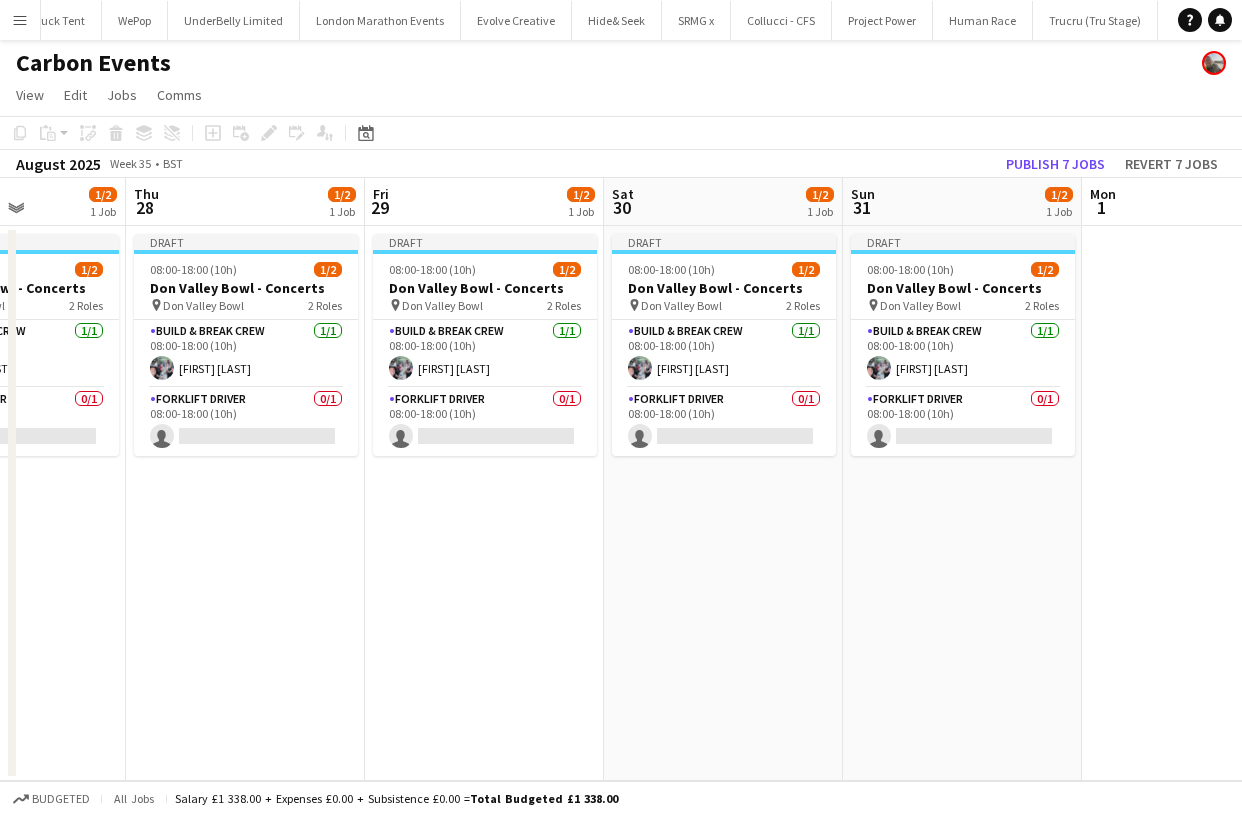 click at bounding box center [1201, 503] 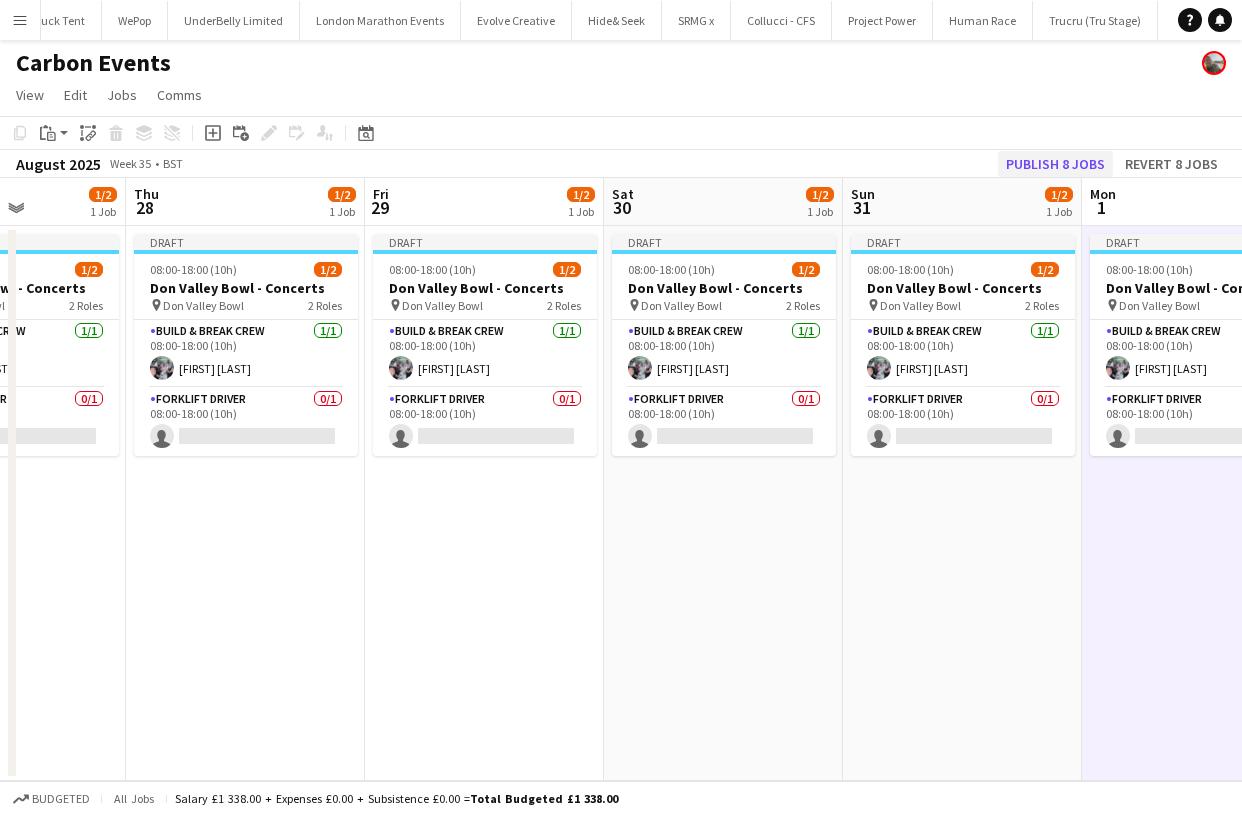 click on "Publish 8 jobs" 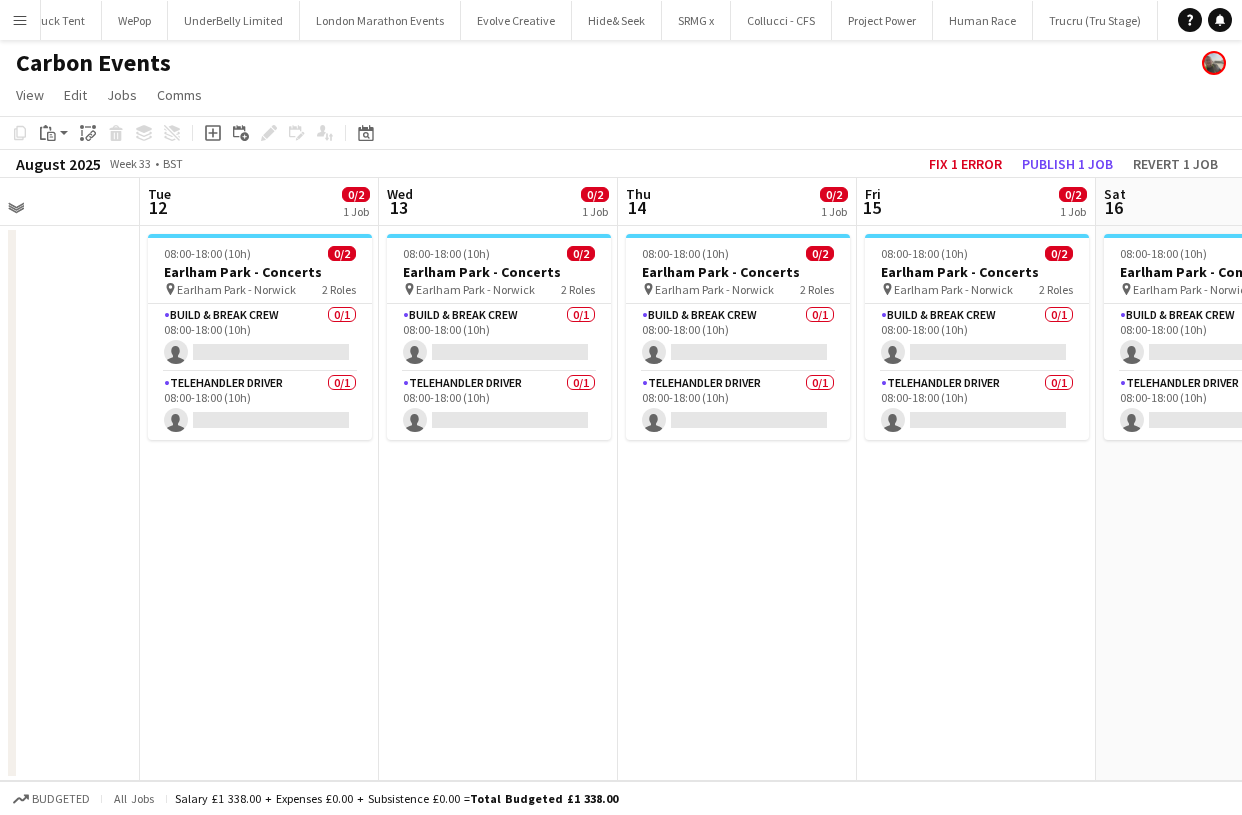 scroll, scrollTop: 0, scrollLeft: 526, axis: horizontal 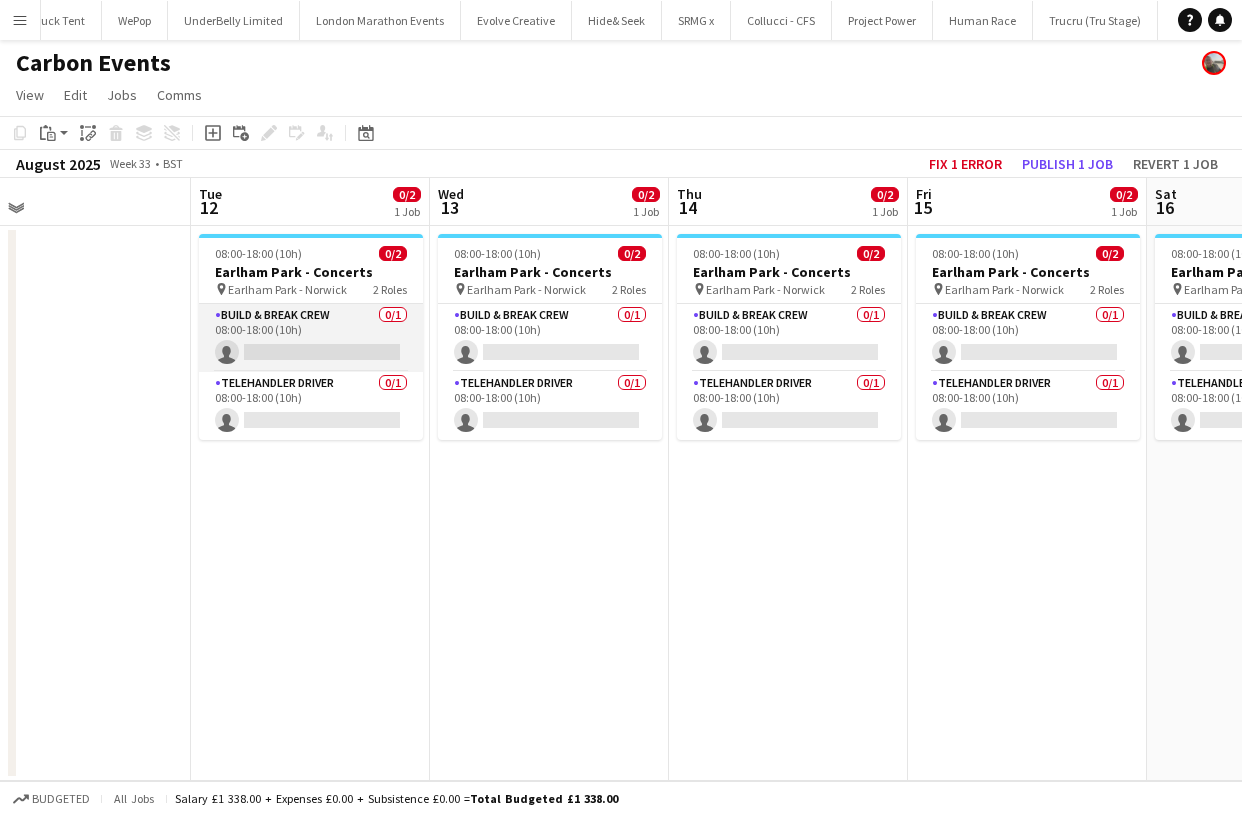 click on "Build & Break Crew 0/1 08:00-18:00 (10h) single-neutral-actions" at bounding box center (311, 338) 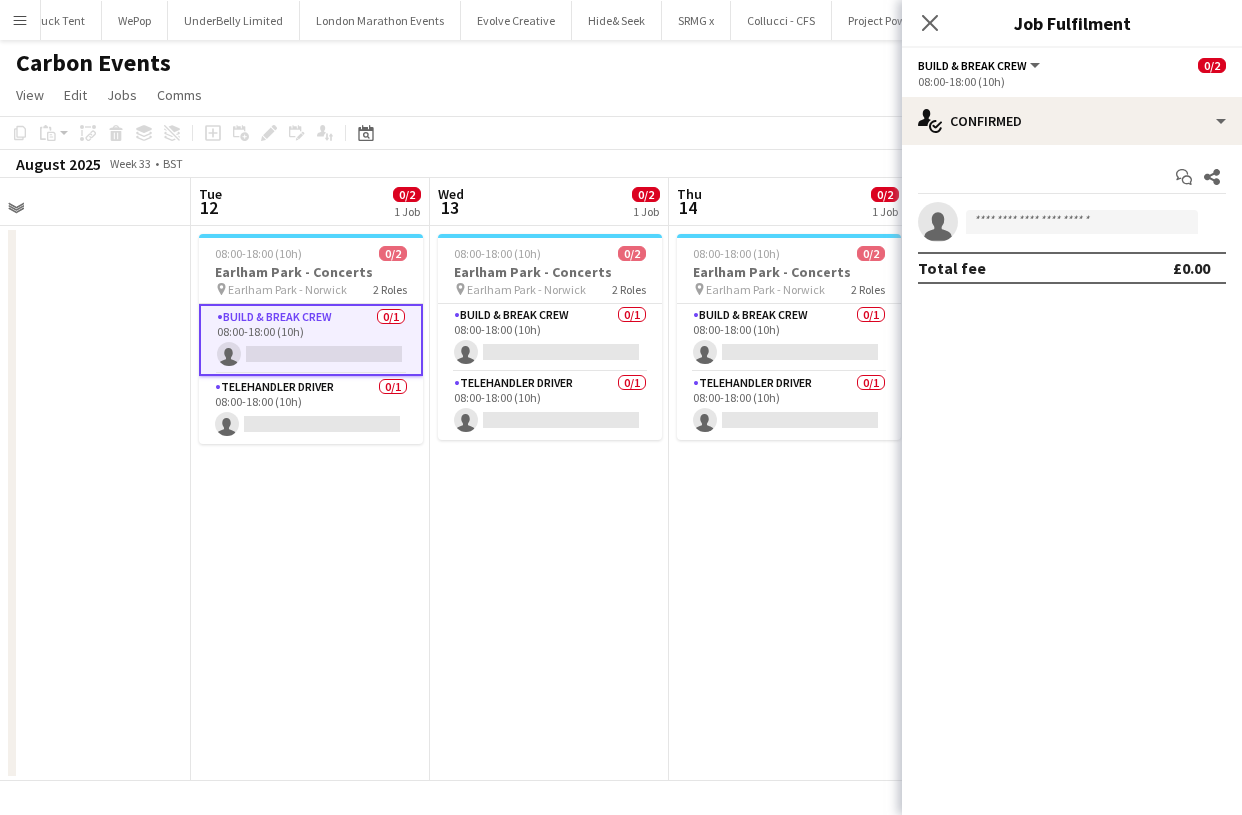click on "single-neutral-actions Total fee £0.00" at bounding box center (1072, 243) 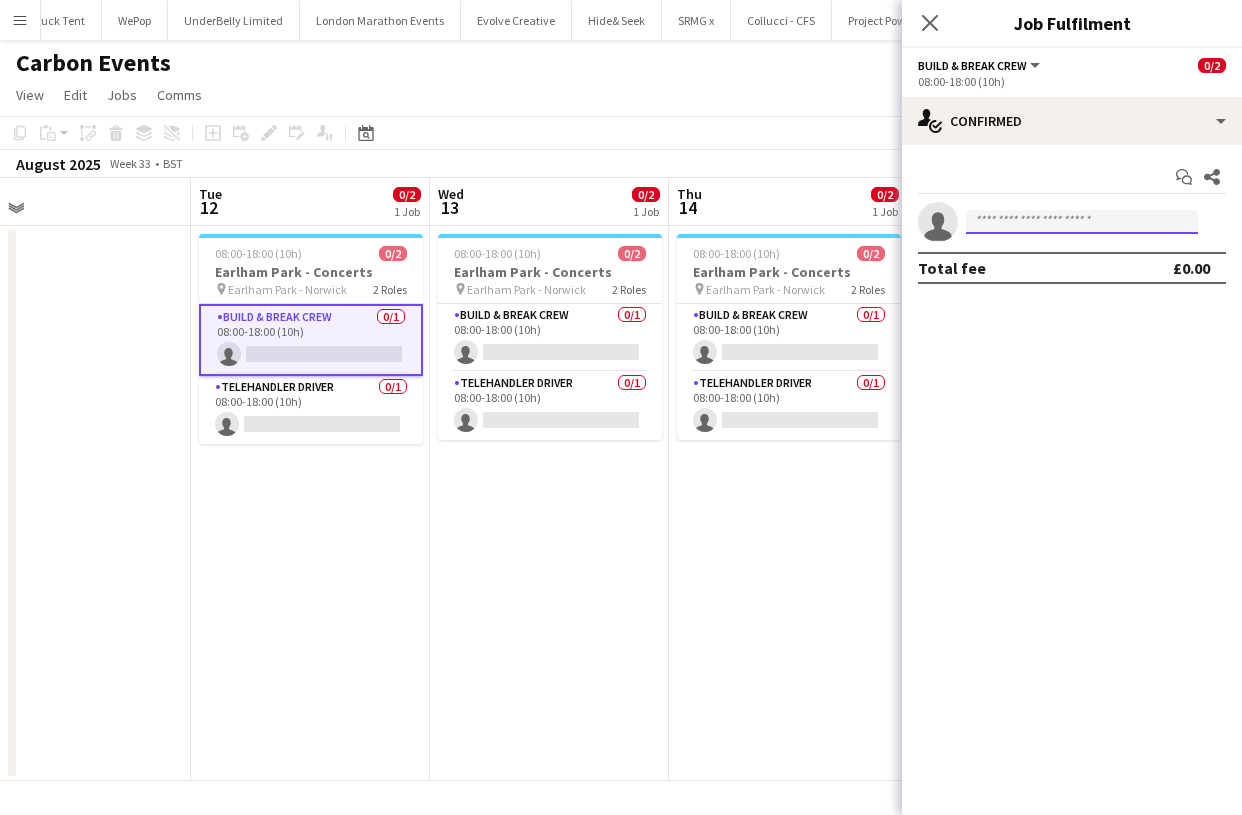 click at bounding box center (1082, 222) 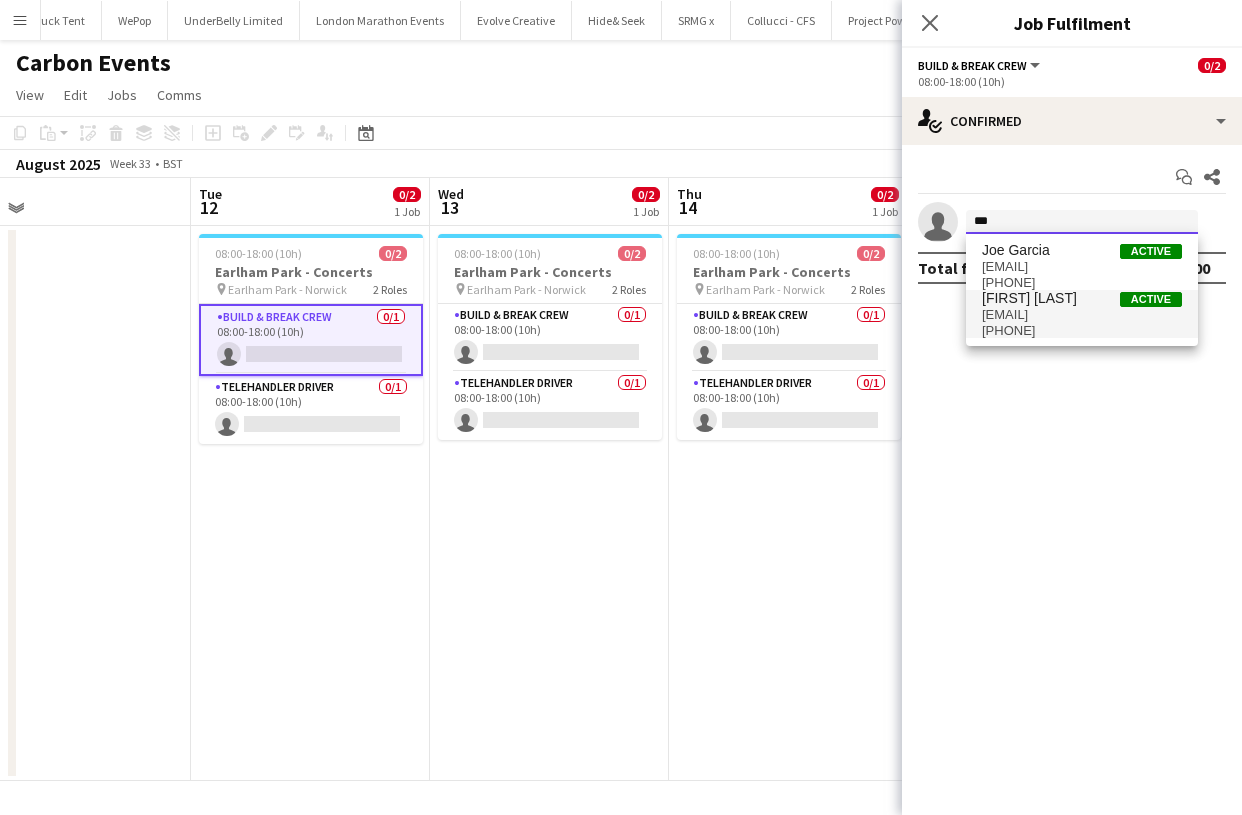 type on "***" 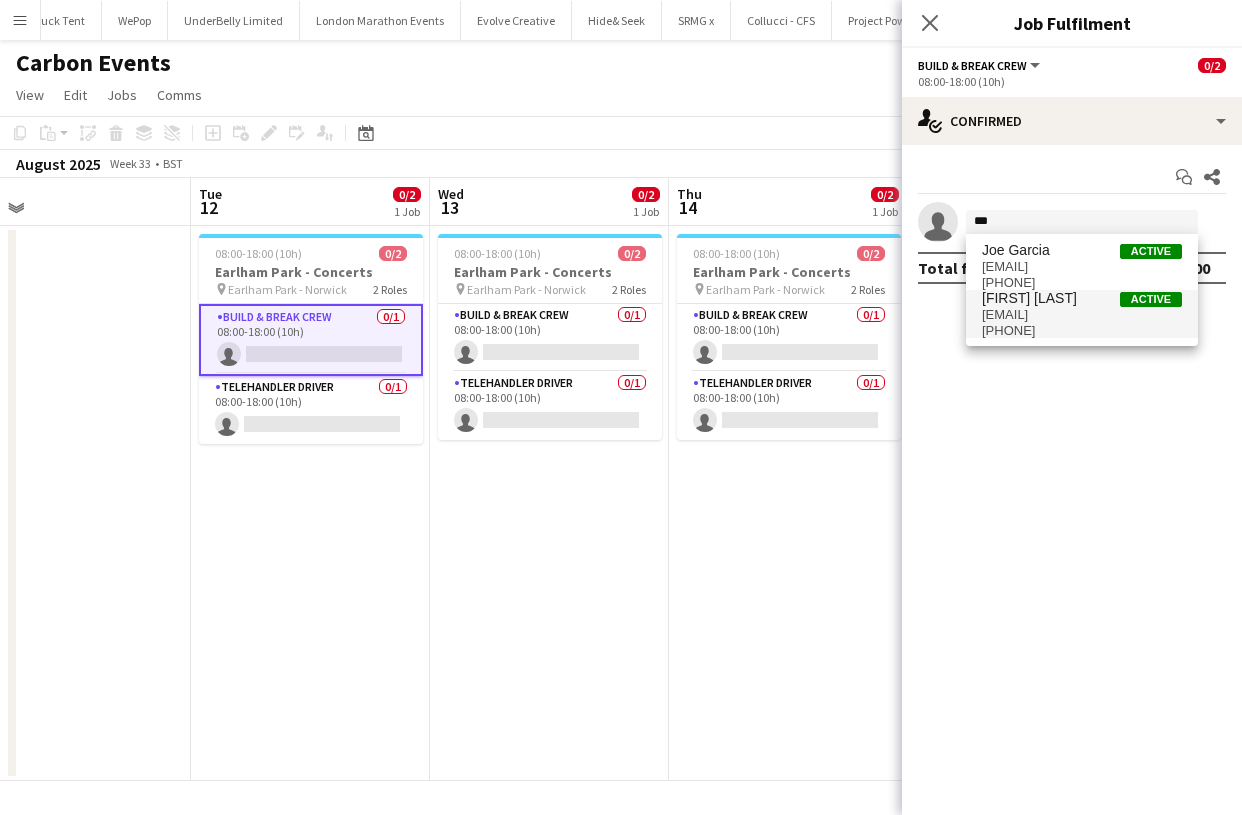 click on "[EMAIL]" at bounding box center (1082, 315) 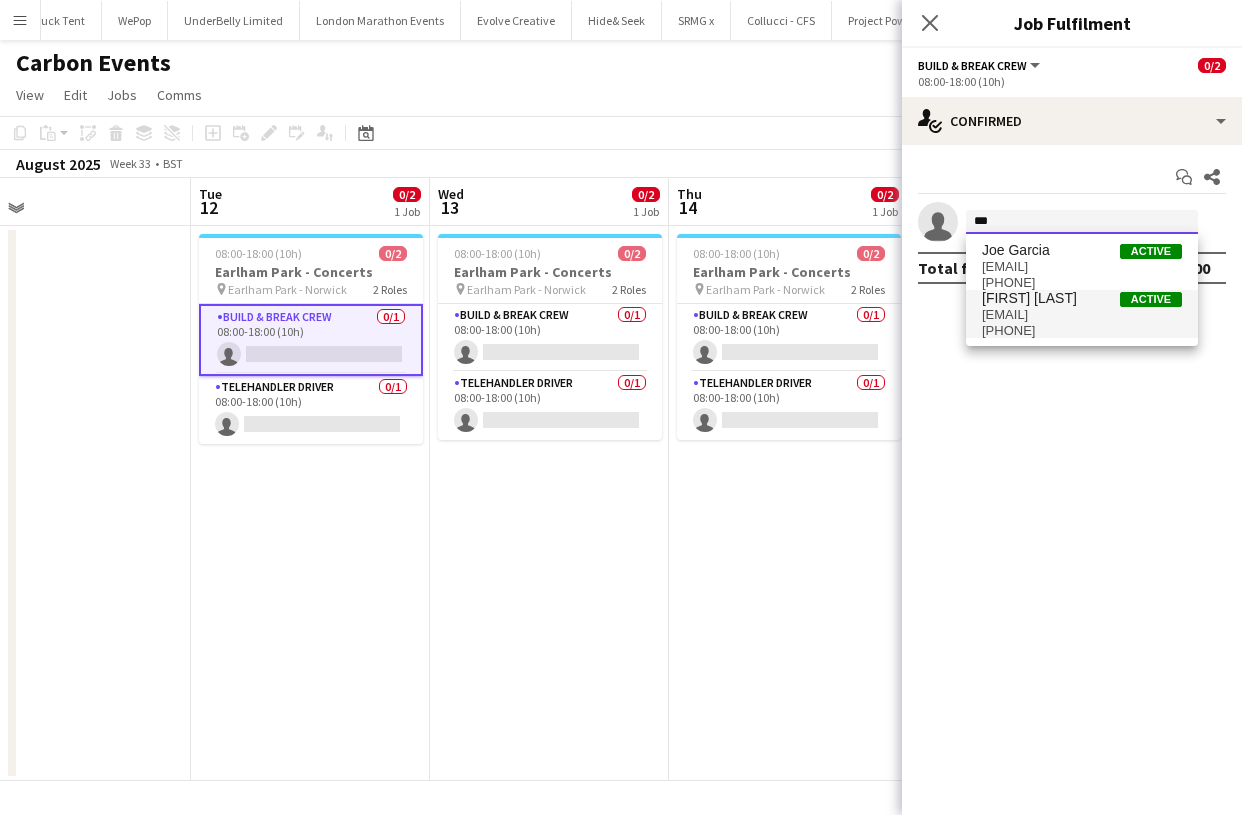 type 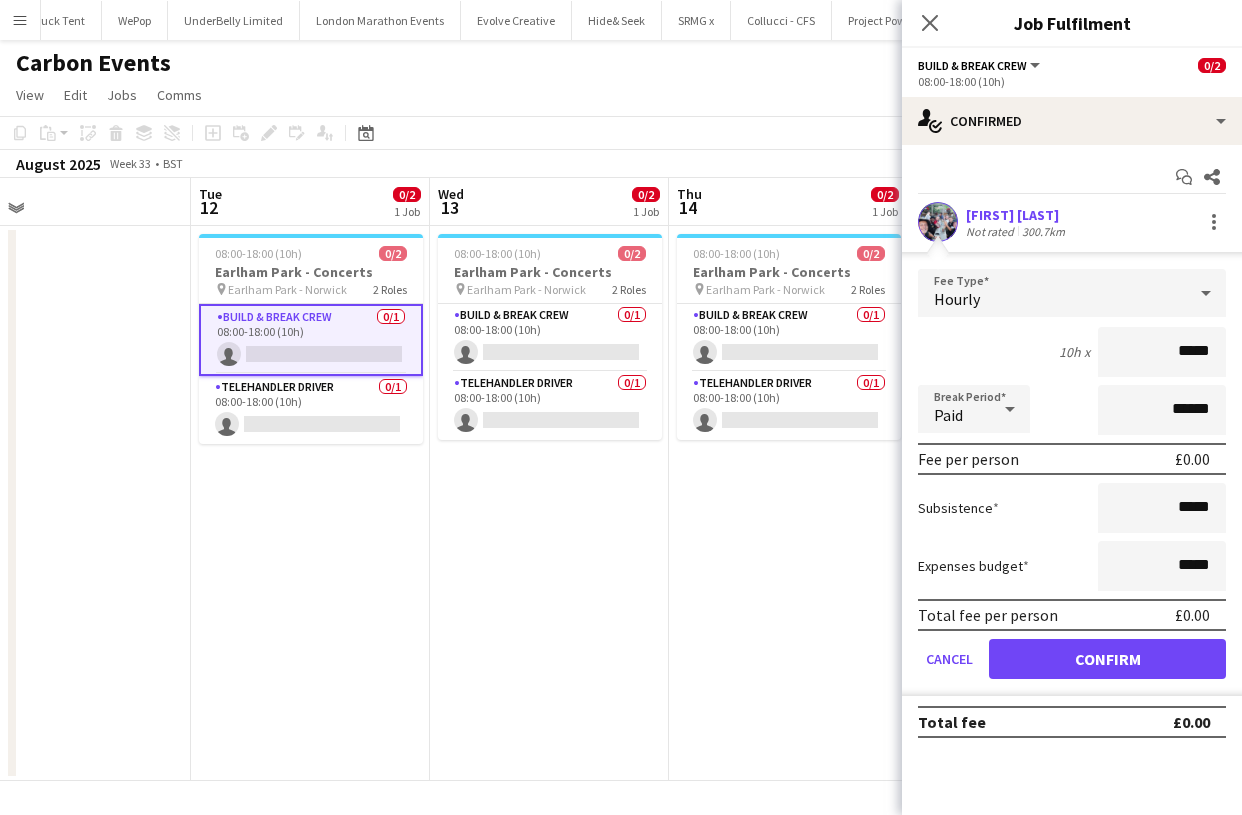 click on "Confirm" at bounding box center (1107, 659) 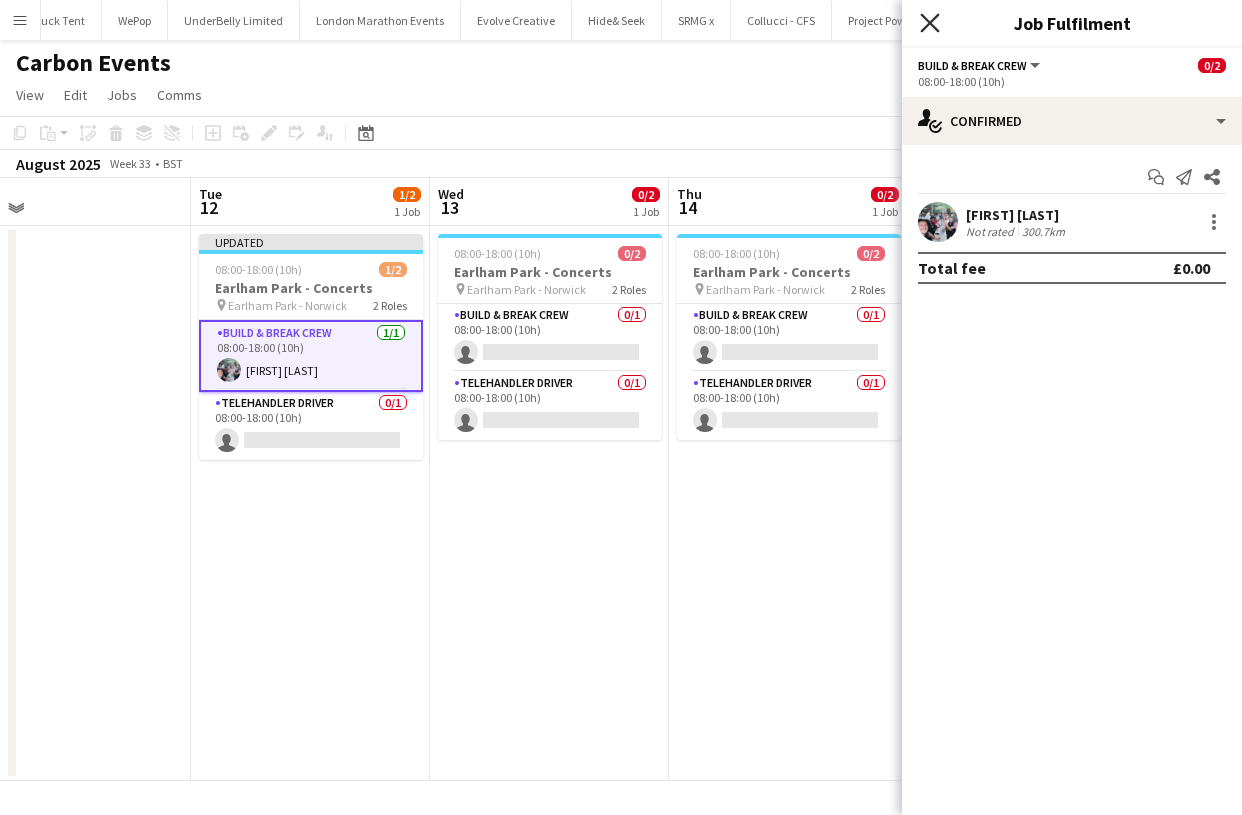click on "Close pop-in" 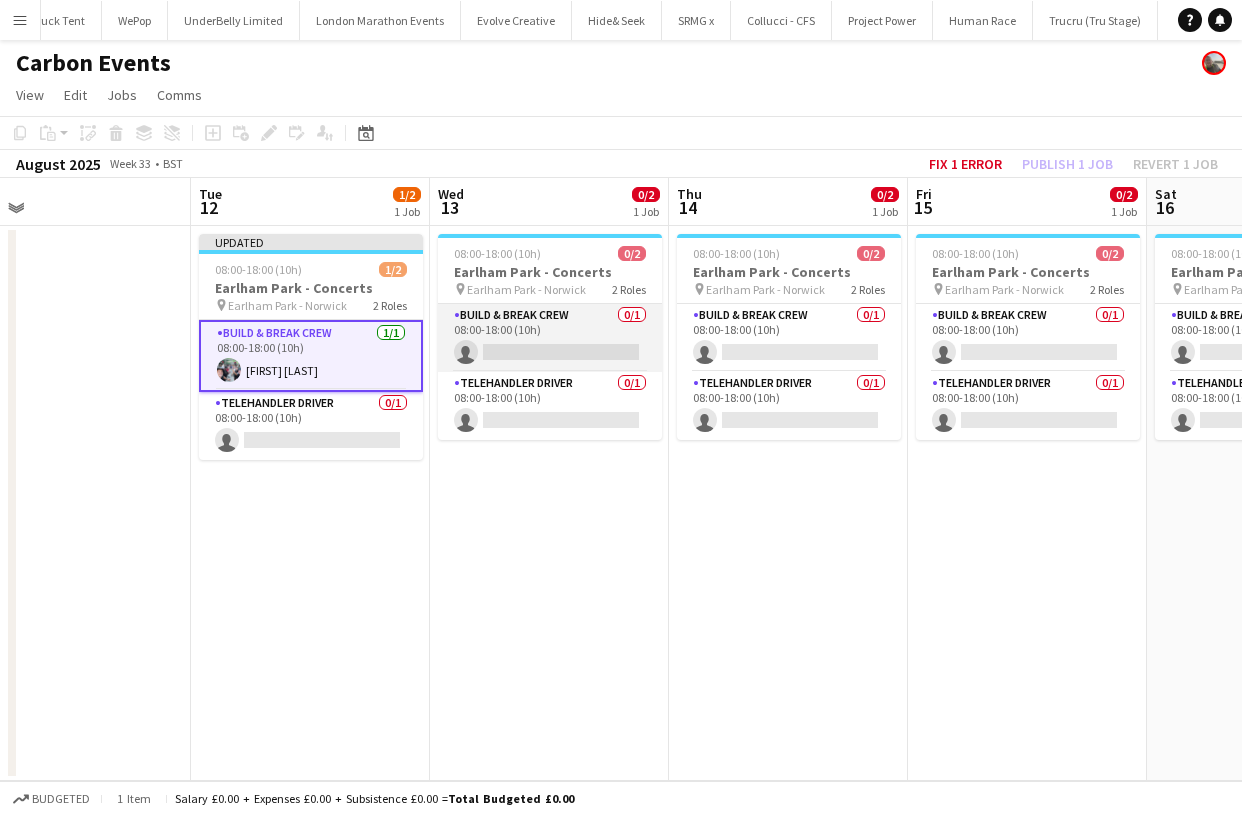 click on "Build & Break Crew 0/1 08:00-18:00 (10h) single-neutral-actions" at bounding box center (550, 338) 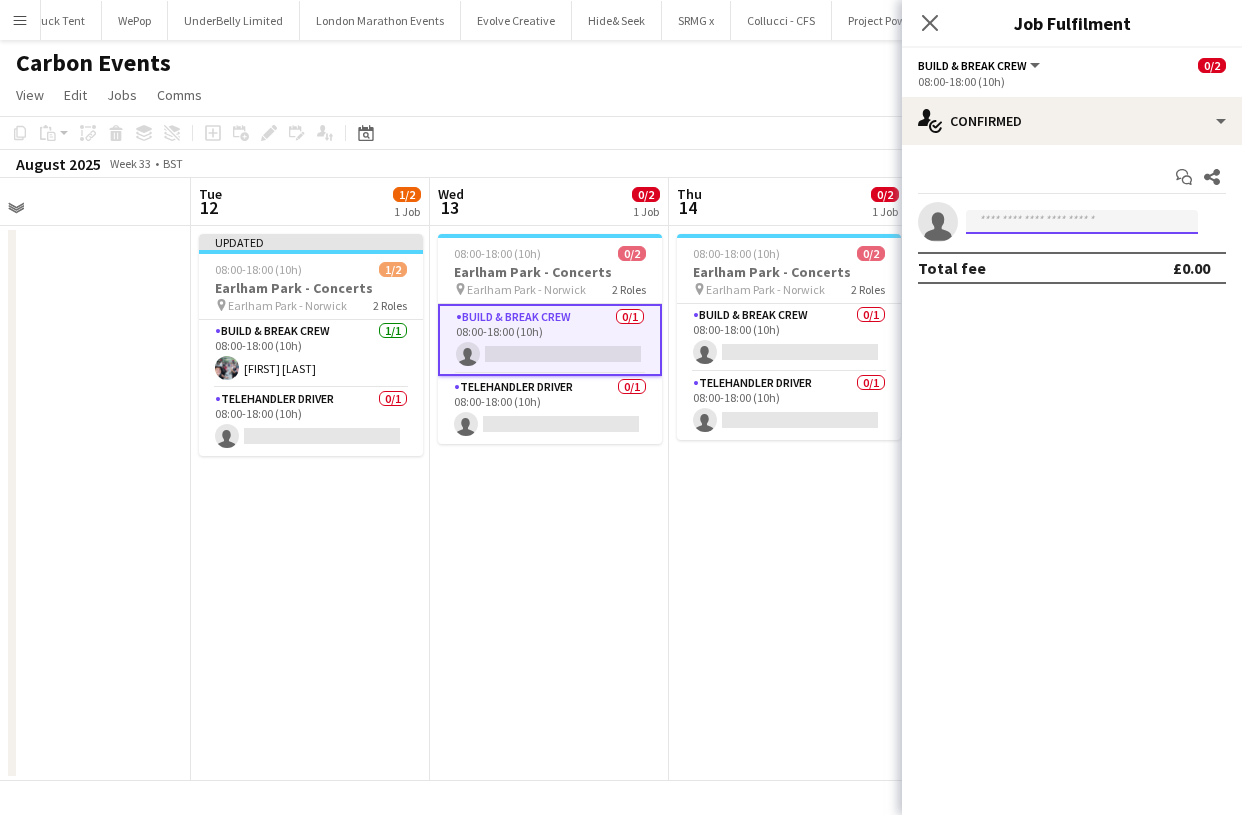 click at bounding box center (1082, 222) 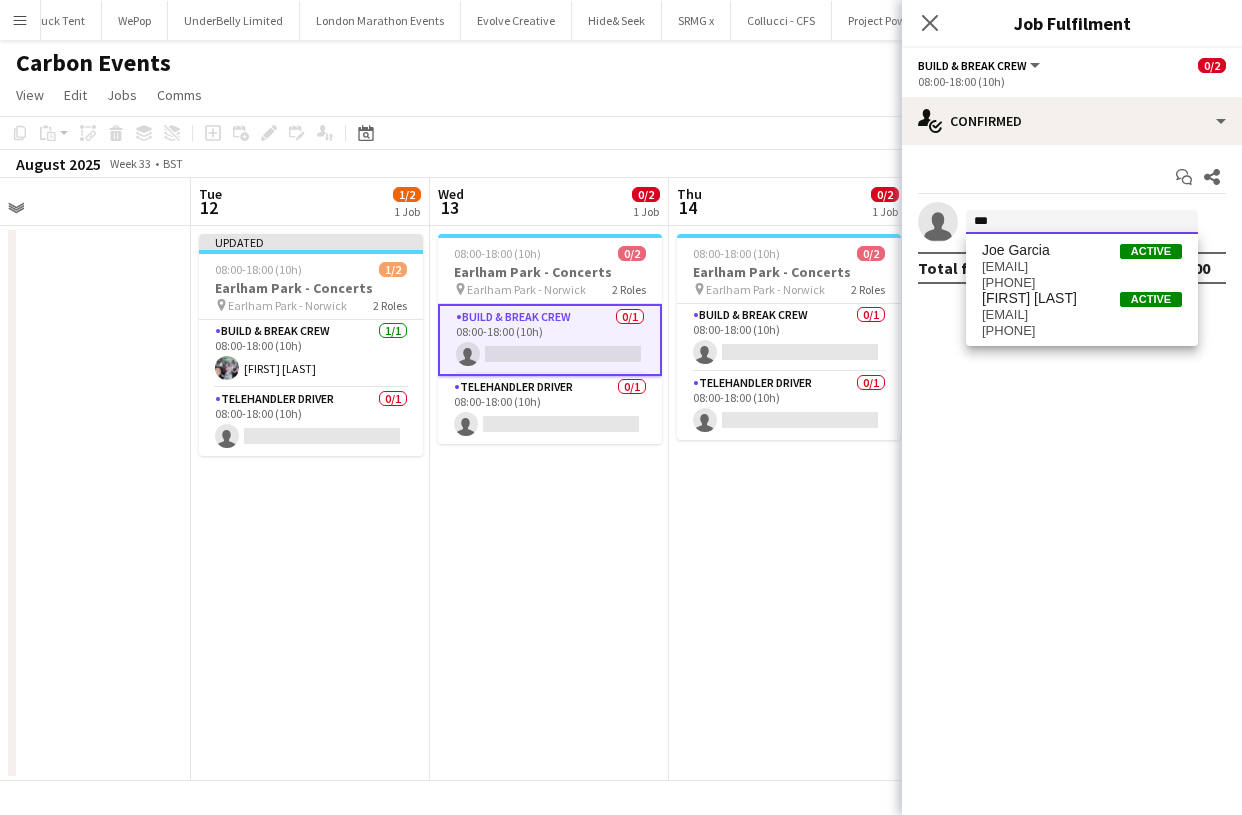type on "***" 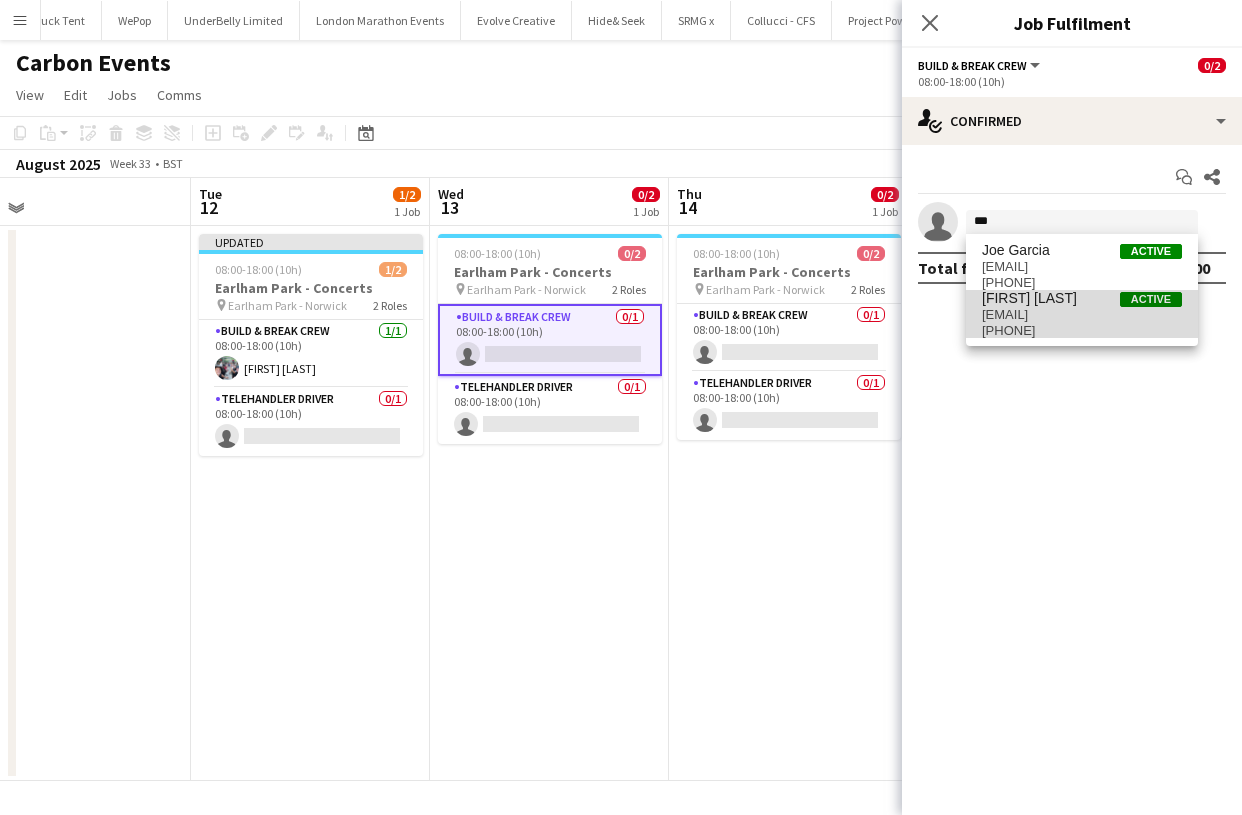 drag, startPoint x: 1055, startPoint y: 227, endPoint x: 1056, endPoint y: 298, distance: 71.00704 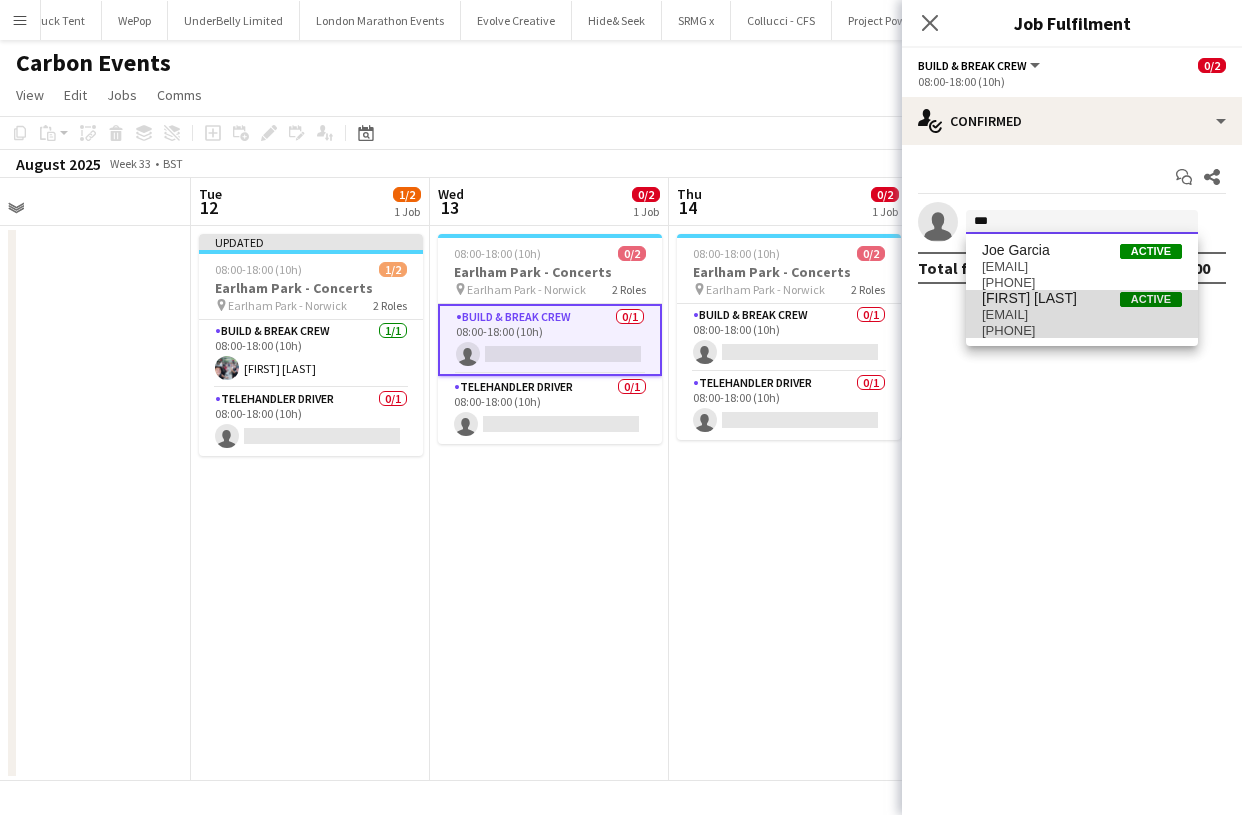 type 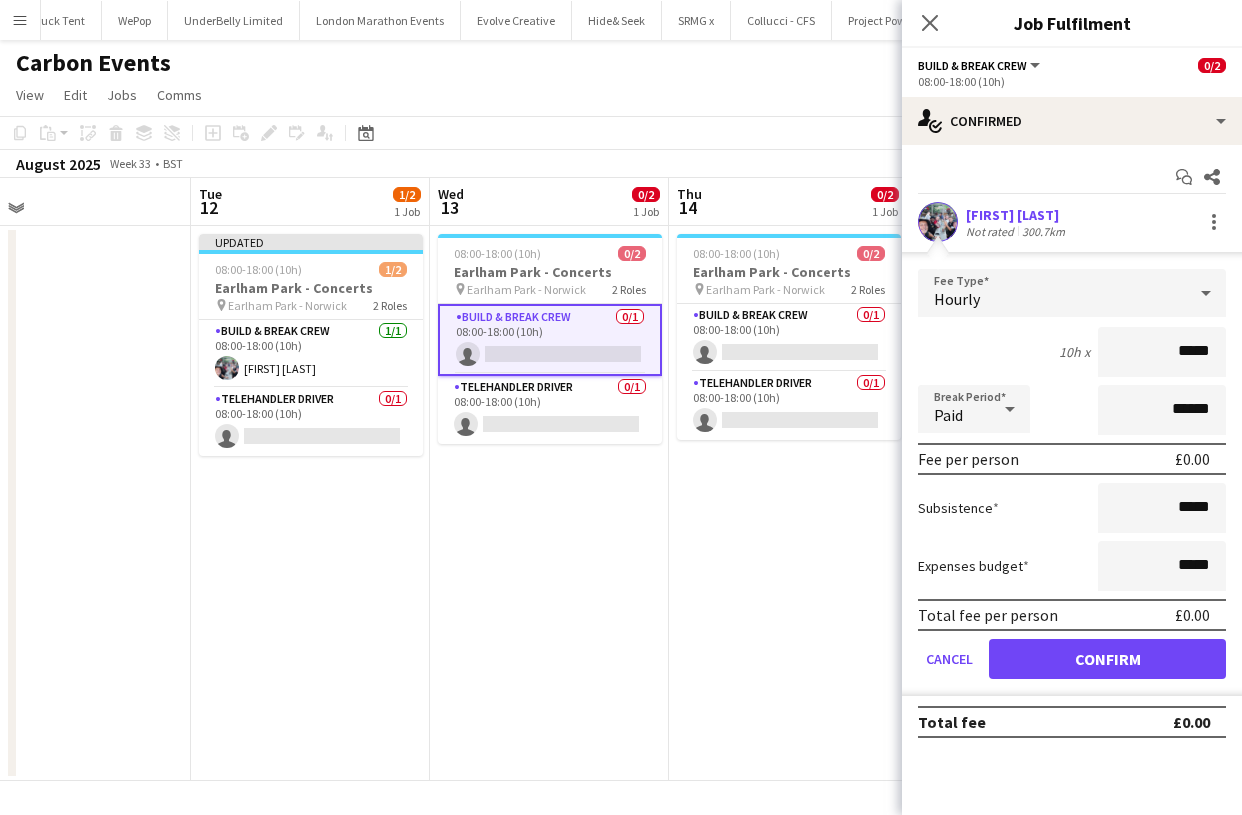 click on "Confirm" at bounding box center [1107, 659] 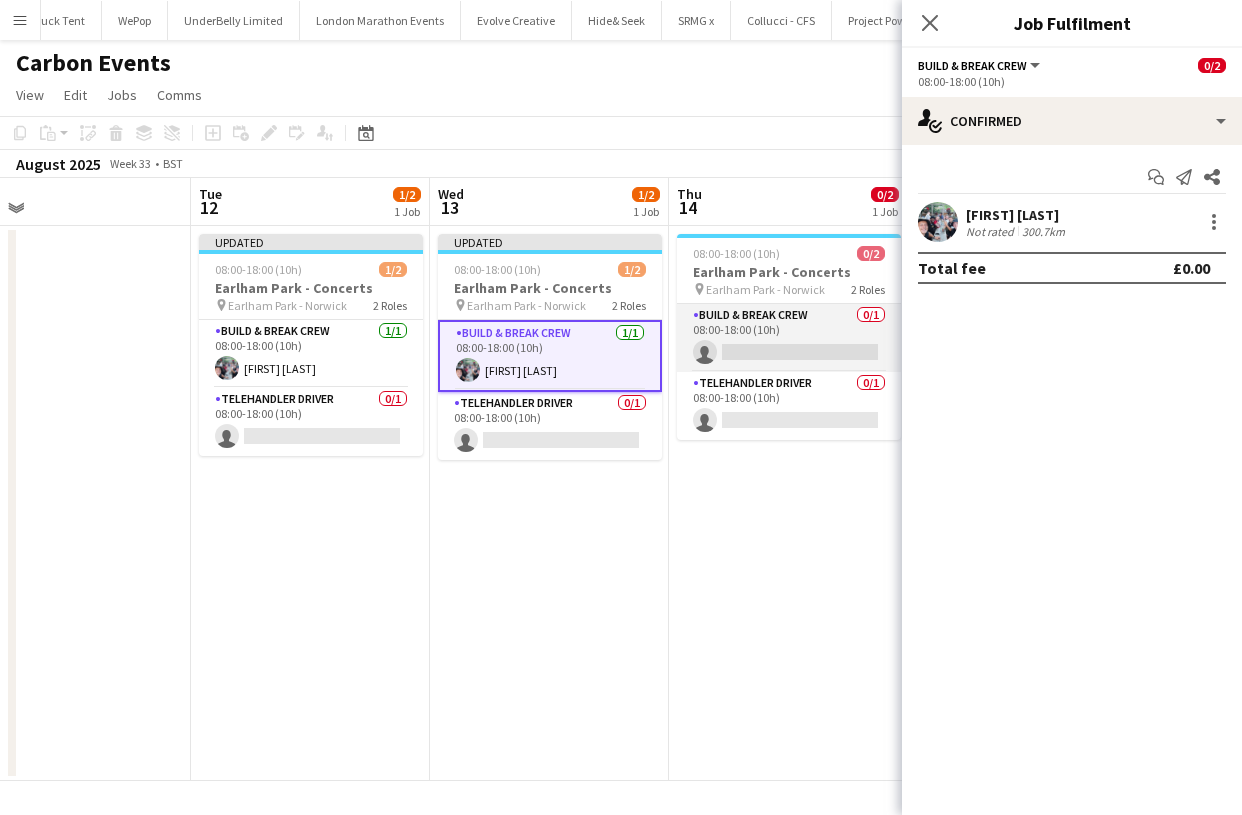 click on "Build & Break Crew 0/1 08:00-18:00 (10h) single-neutral-actions" at bounding box center [789, 338] 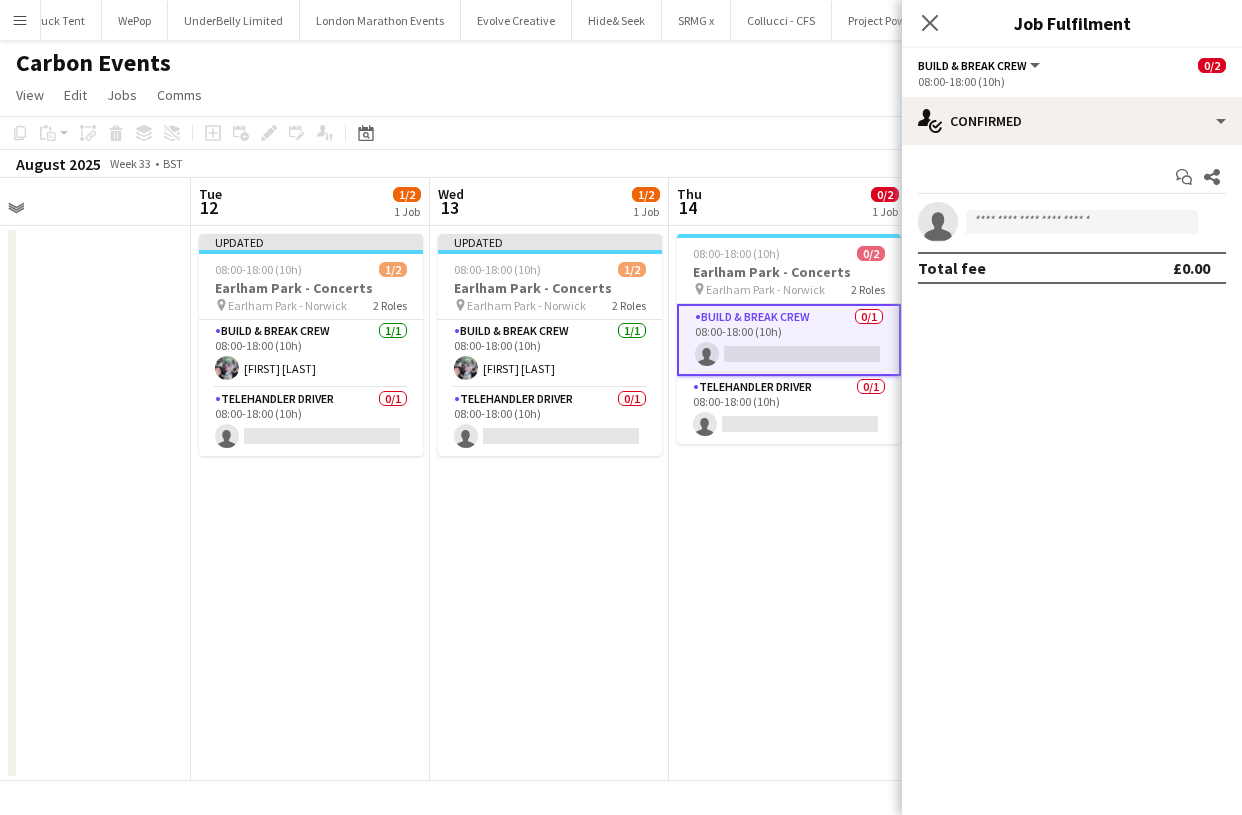click on "single-neutral-actions" at bounding box center (1072, 222) 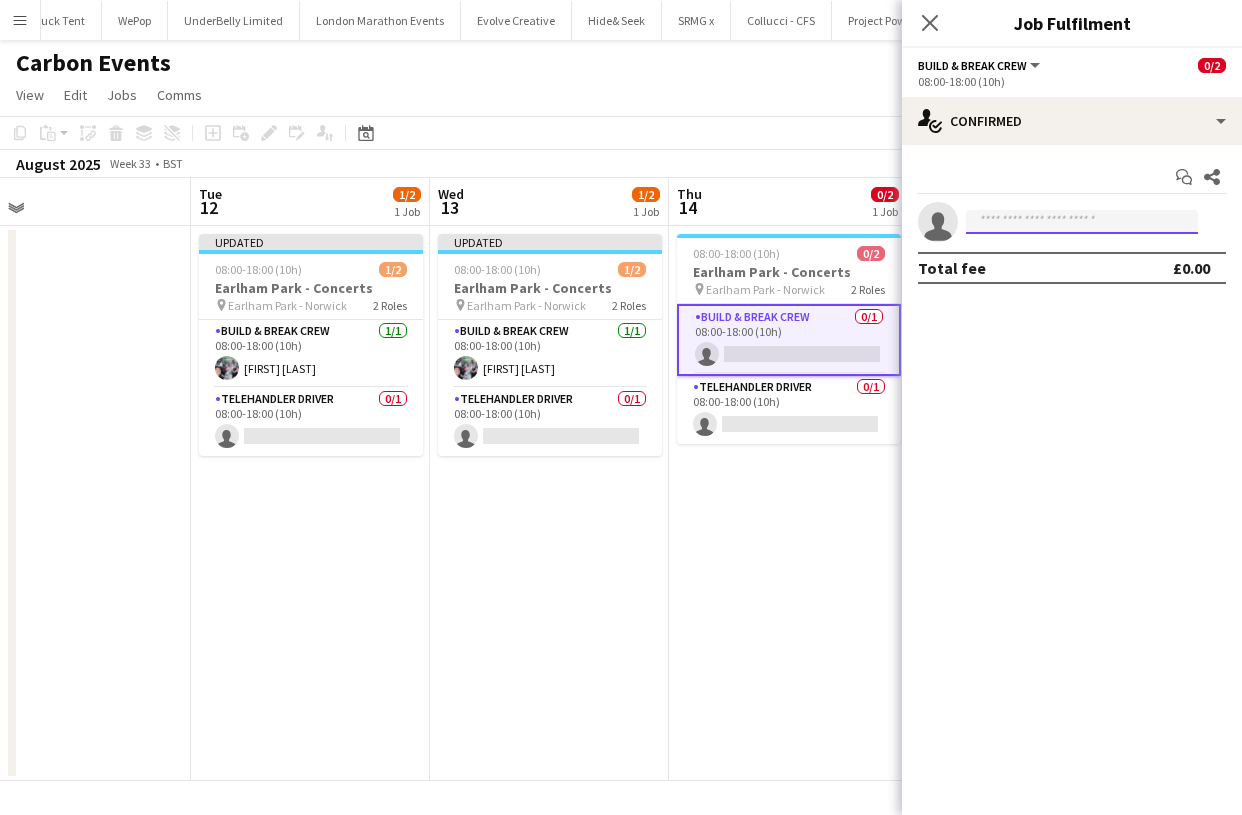 click at bounding box center [1082, 222] 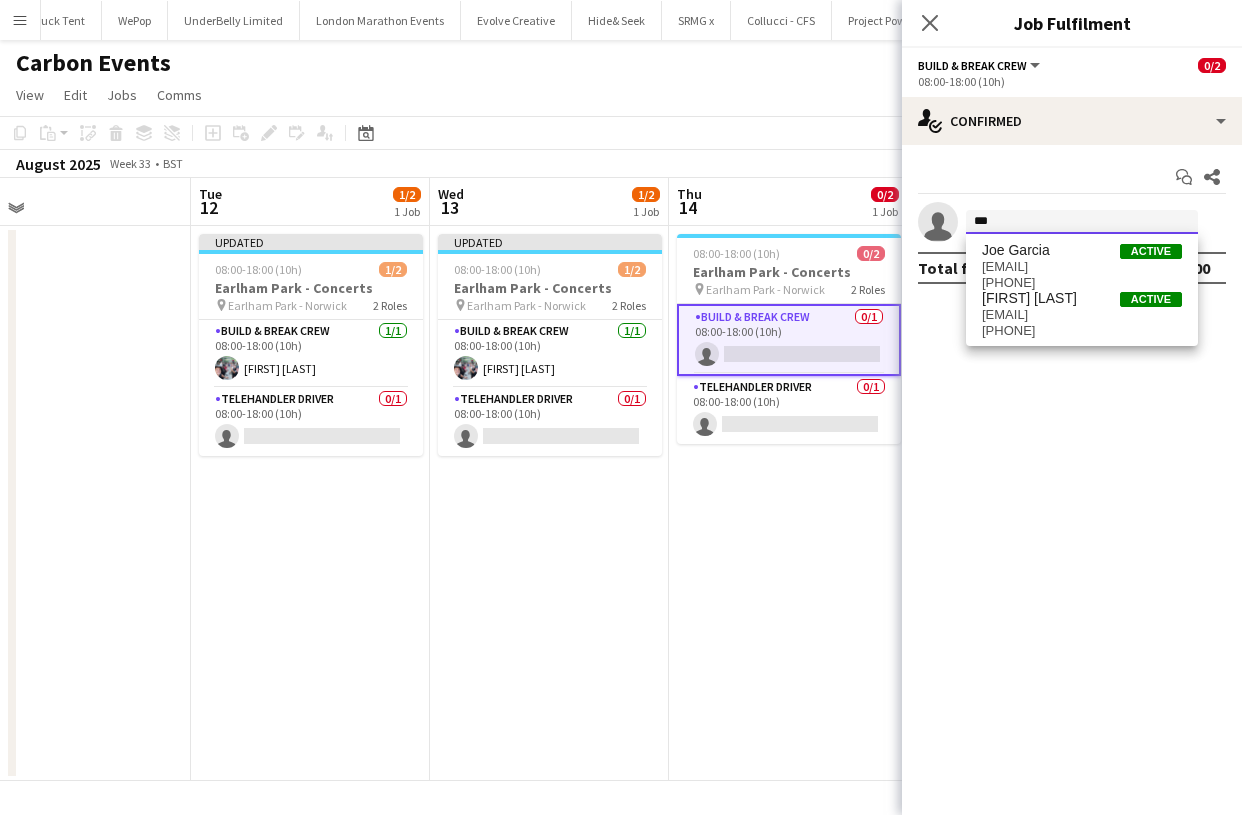type on "***" 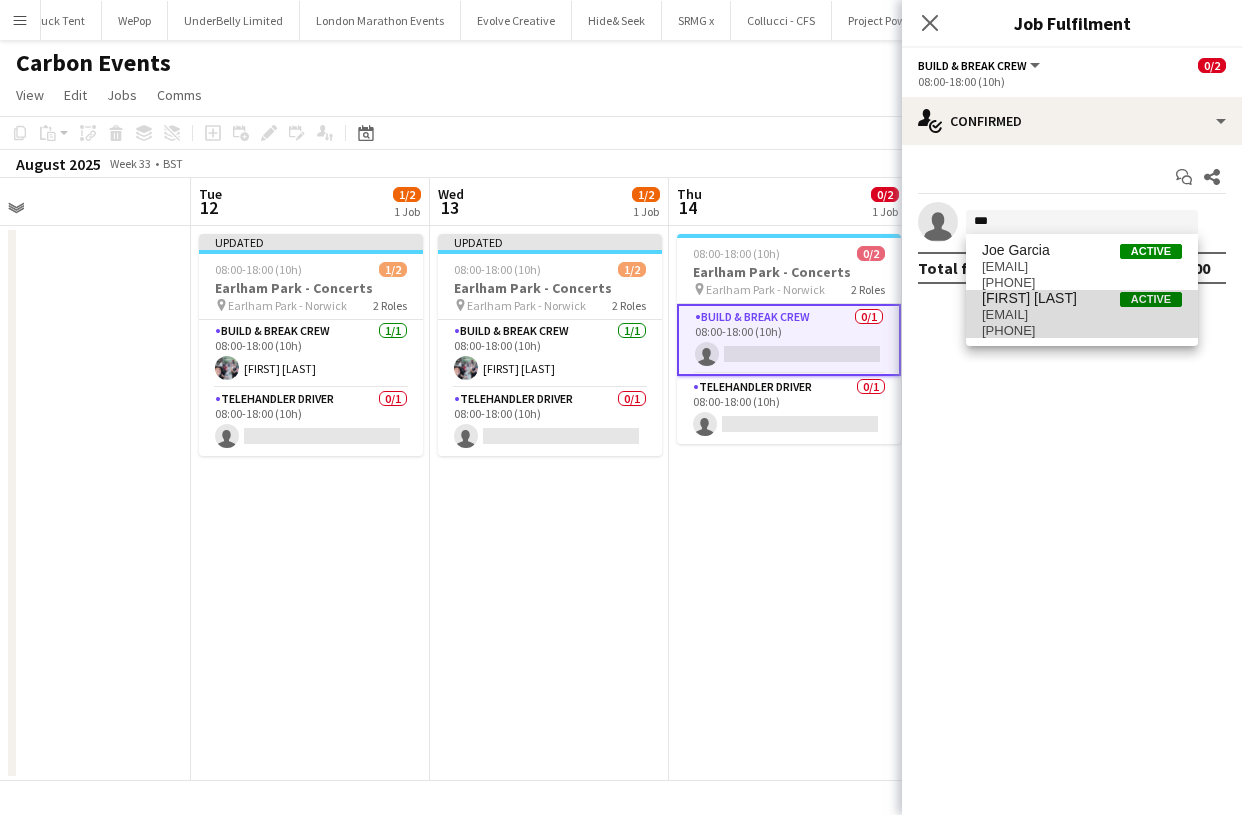 drag, startPoint x: 1041, startPoint y: 224, endPoint x: 1042, endPoint y: 303, distance: 79.00633 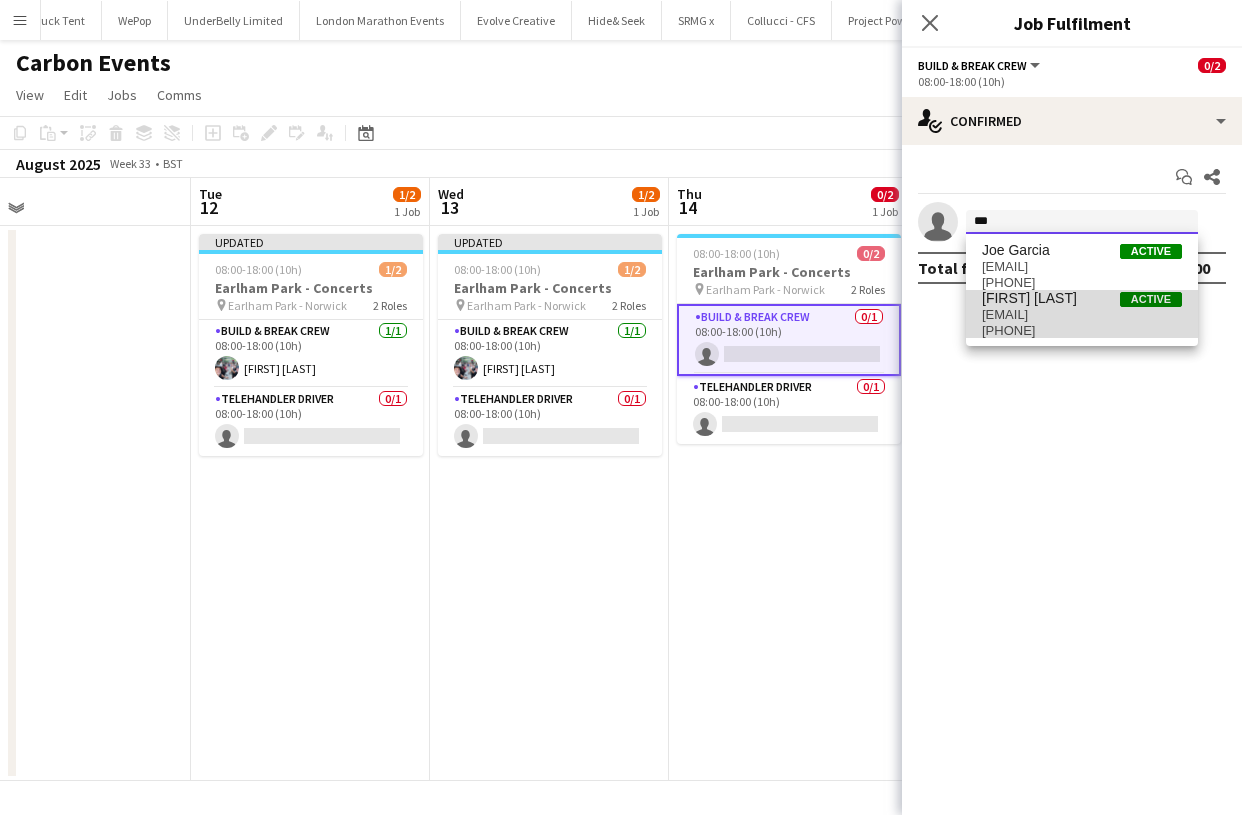 type 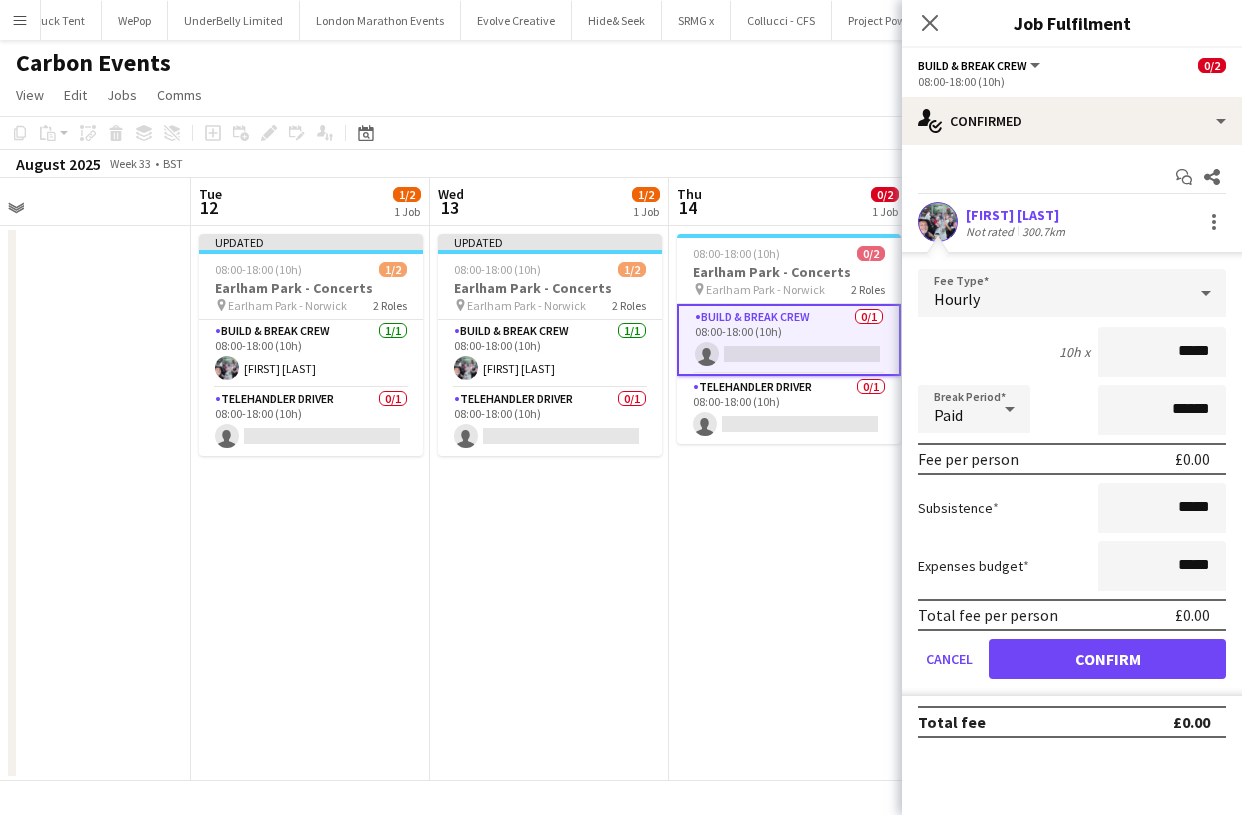 click on "Confirm" at bounding box center (1107, 659) 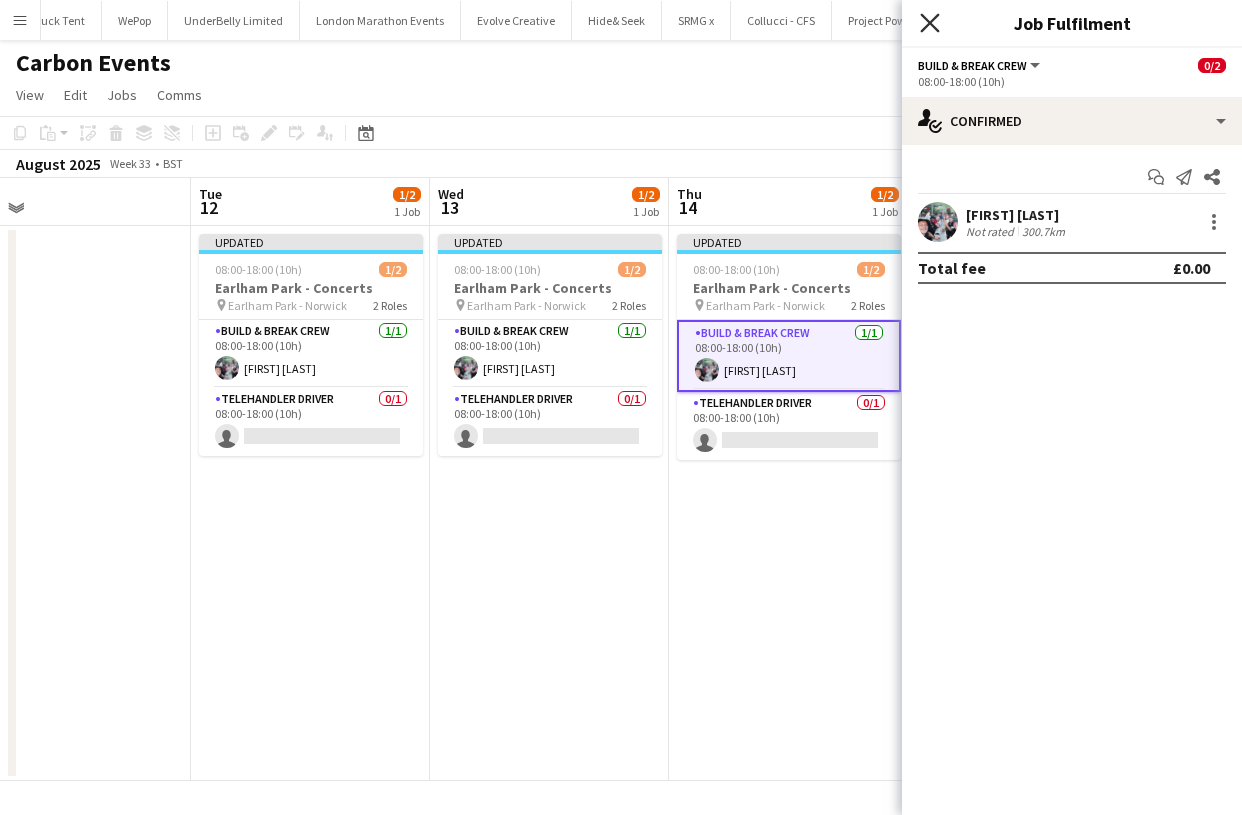 click 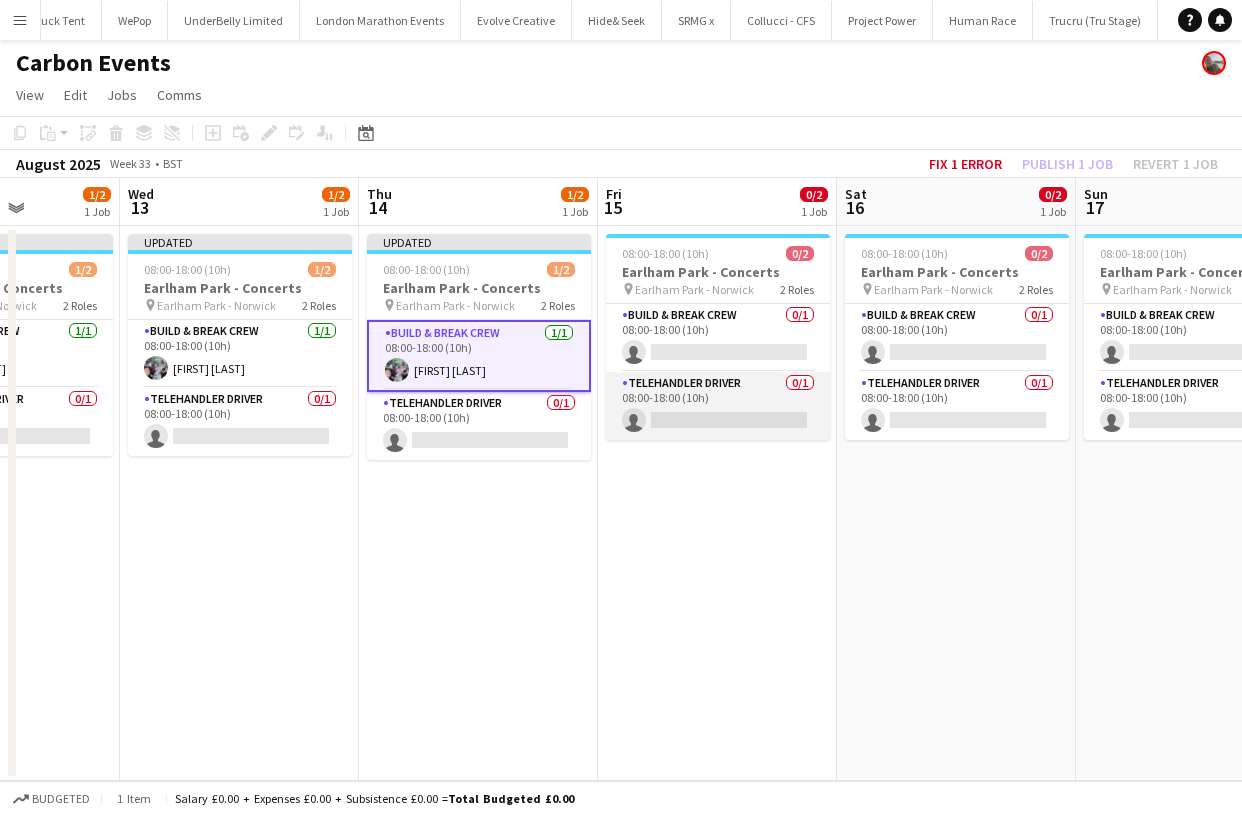 scroll, scrollTop: 0, scrollLeft: 930, axis: horizontal 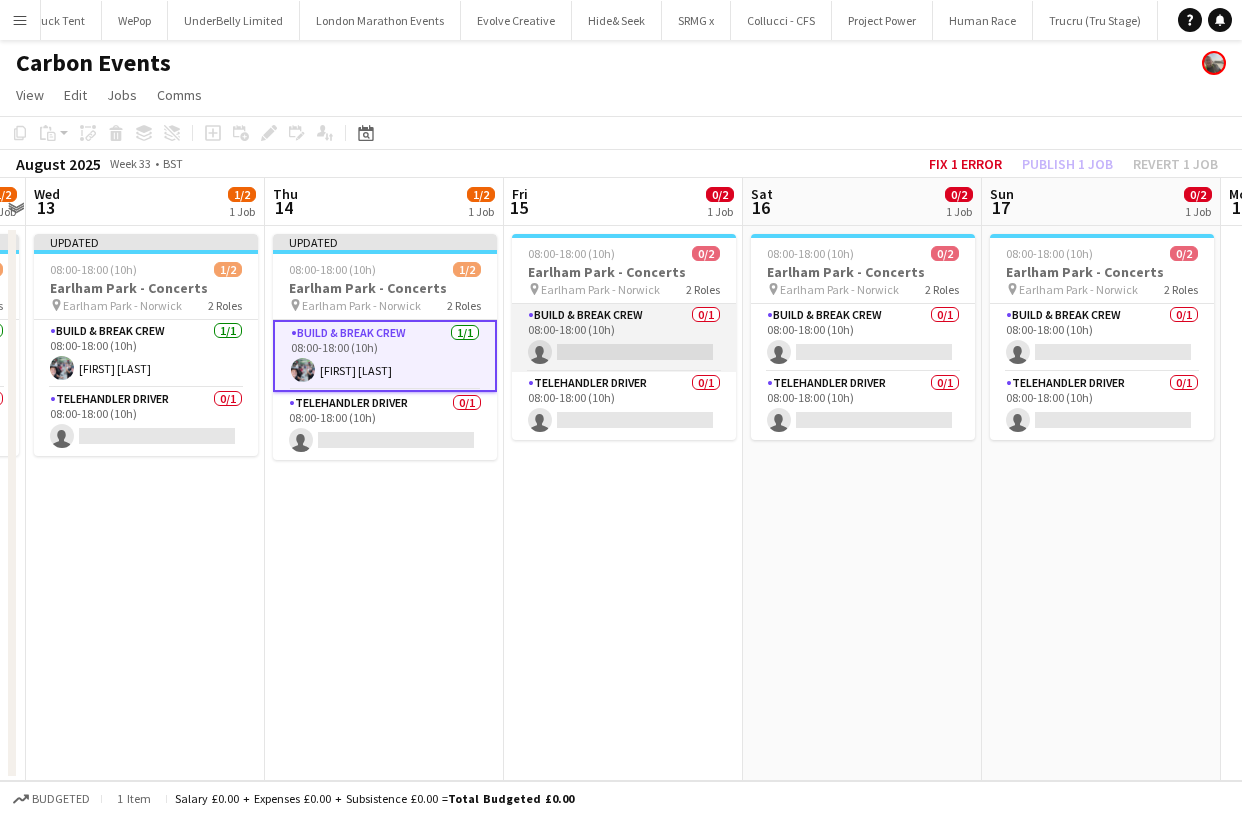click on "Build & Break Crew 0/1 08:00-18:00 (10h) single-neutral-actions" at bounding box center (624, 338) 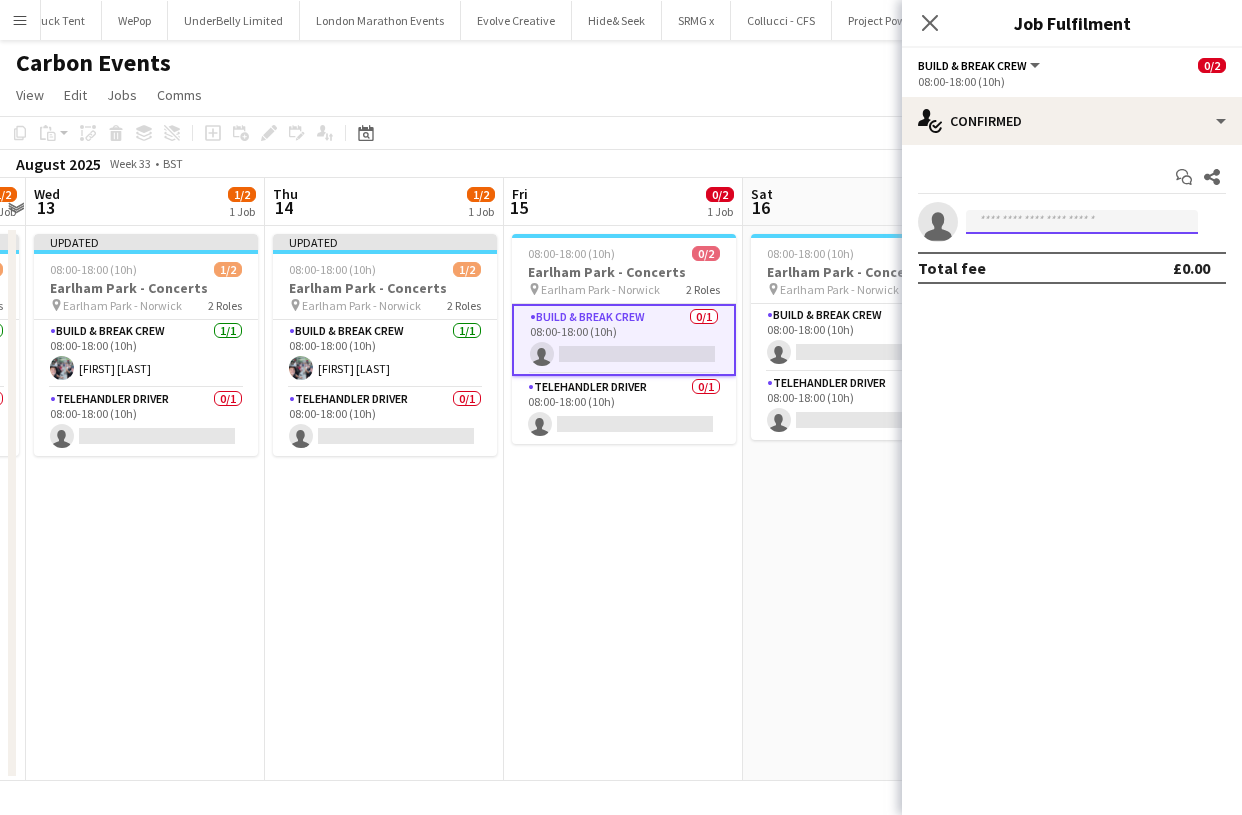 click at bounding box center [1082, 222] 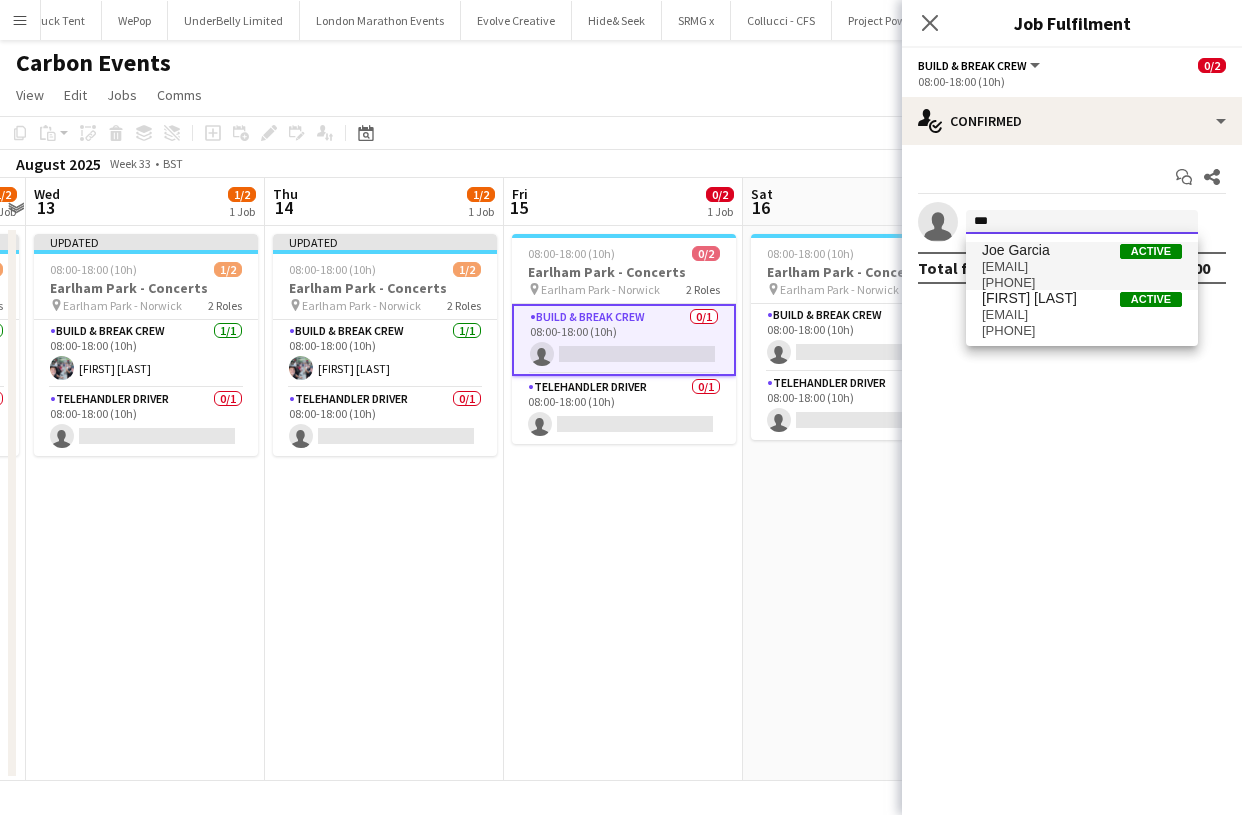 type on "***" 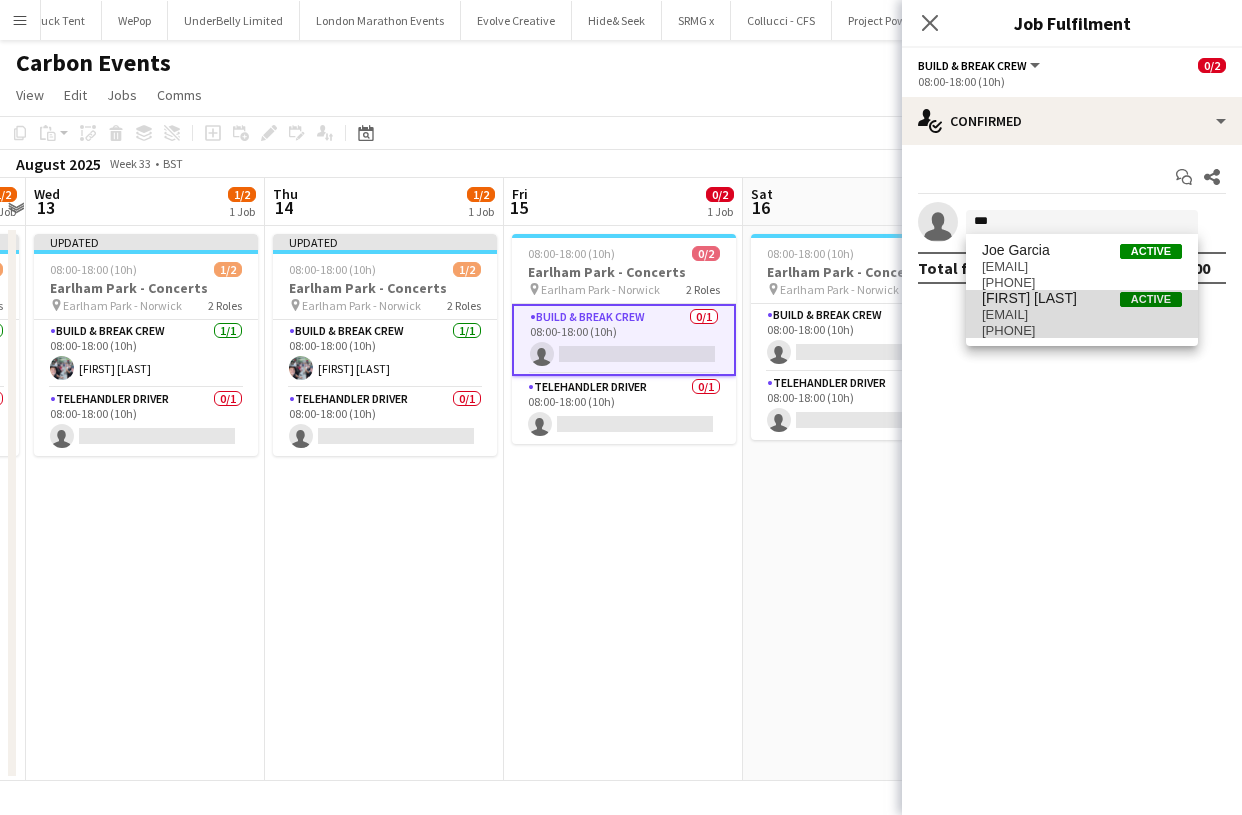 drag, startPoint x: 1023, startPoint y: 254, endPoint x: 1044, endPoint y: 305, distance: 55.154327 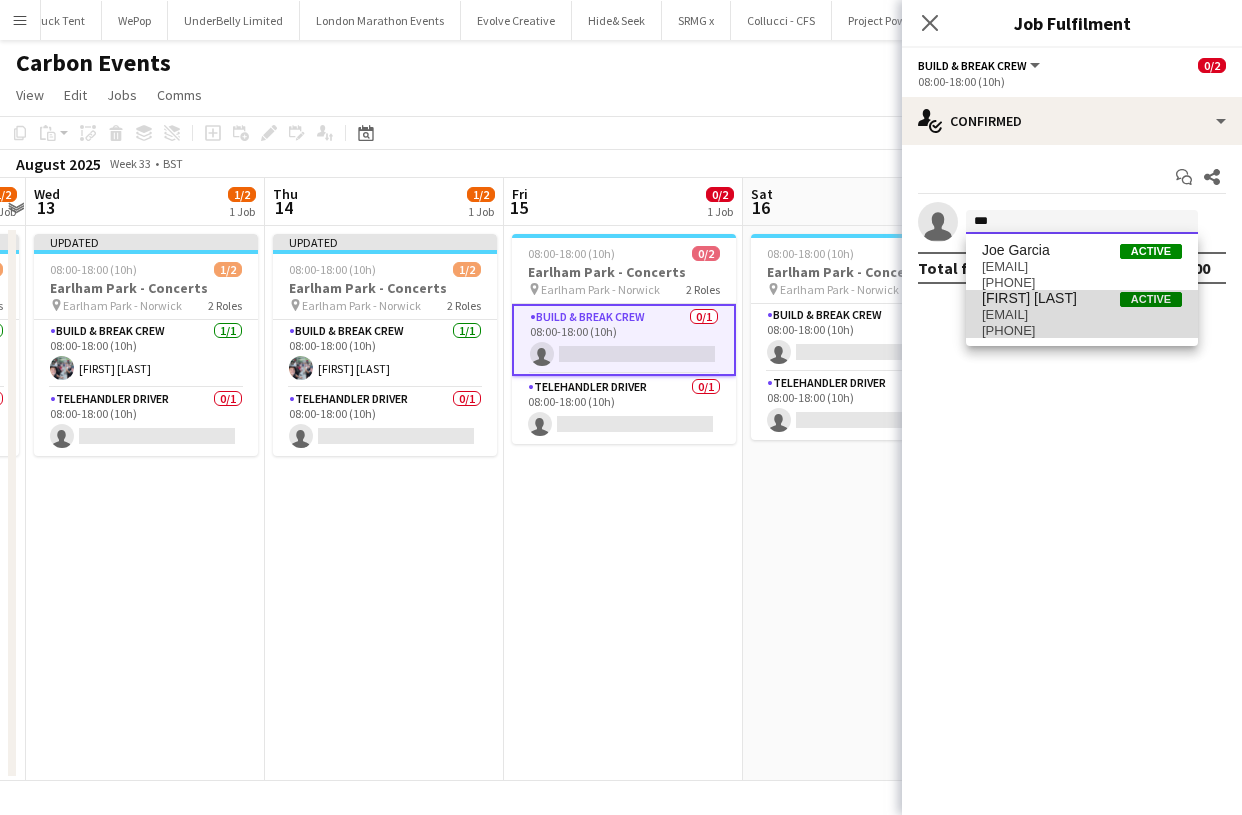 type 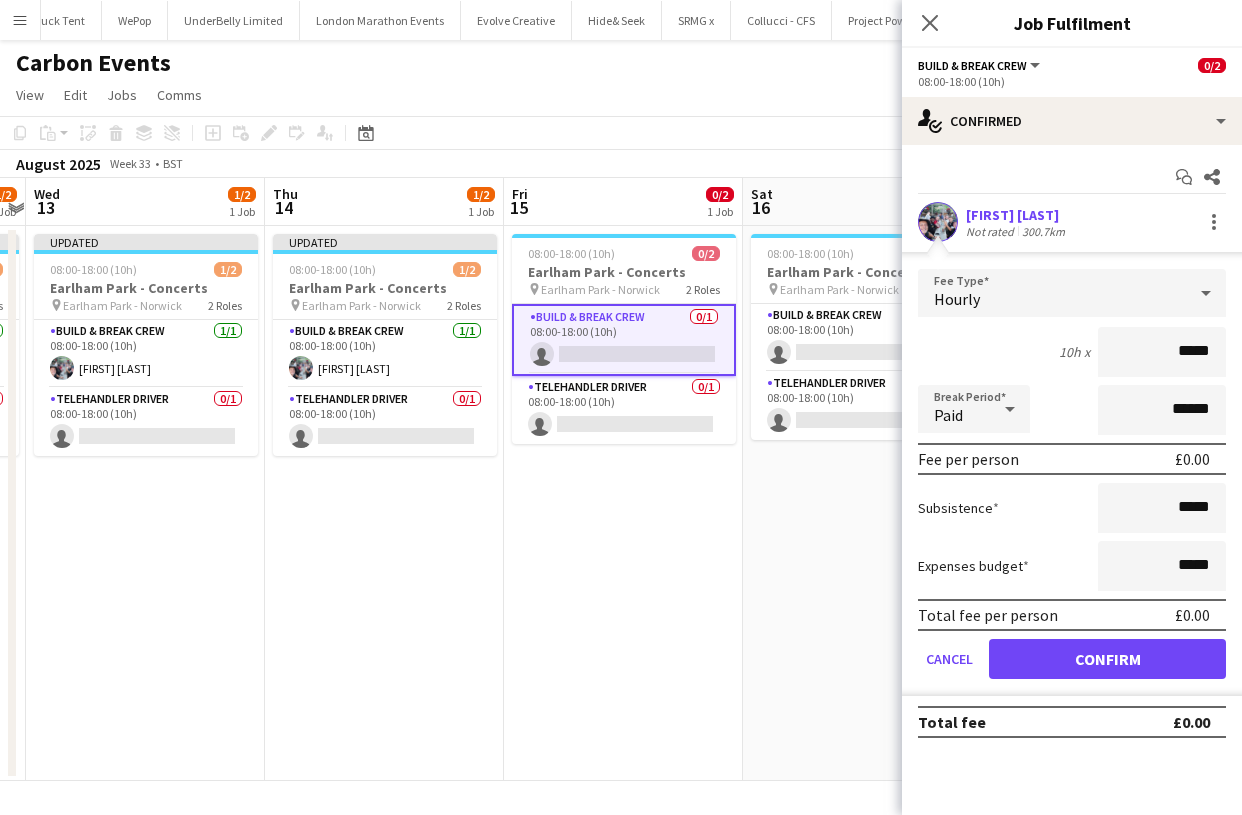 click on "Confirm" at bounding box center [1107, 659] 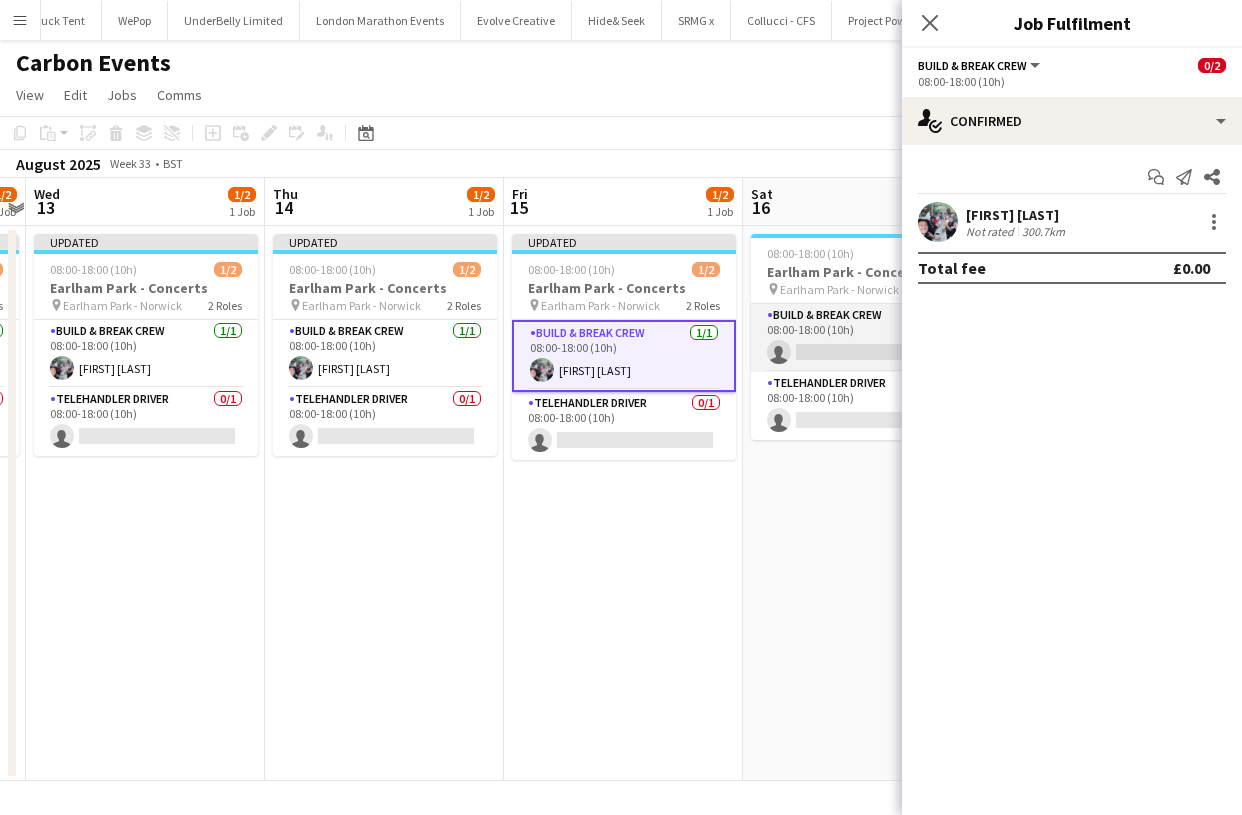 click on "Build & Break Crew 0/1 08:00-18:00 (10h) single-neutral-actions" at bounding box center (863, 338) 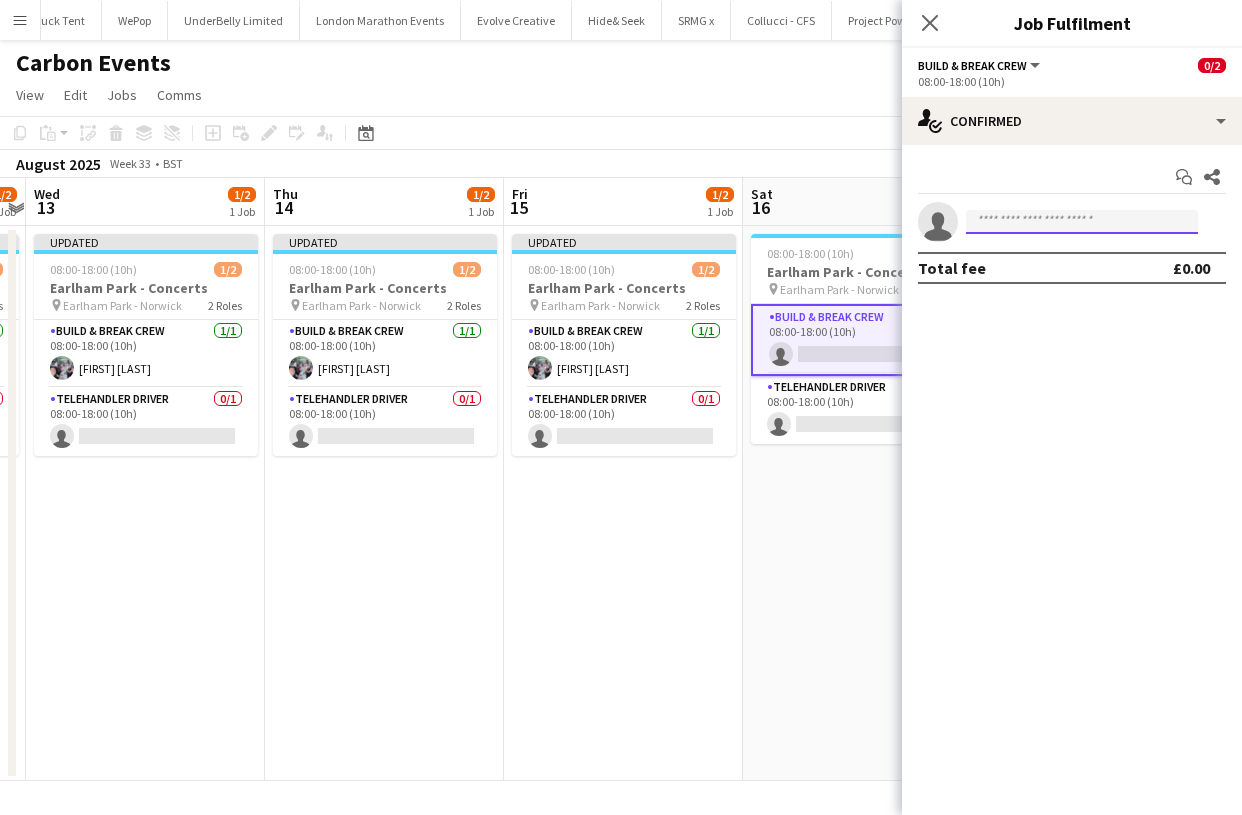 click at bounding box center [1082, 222] 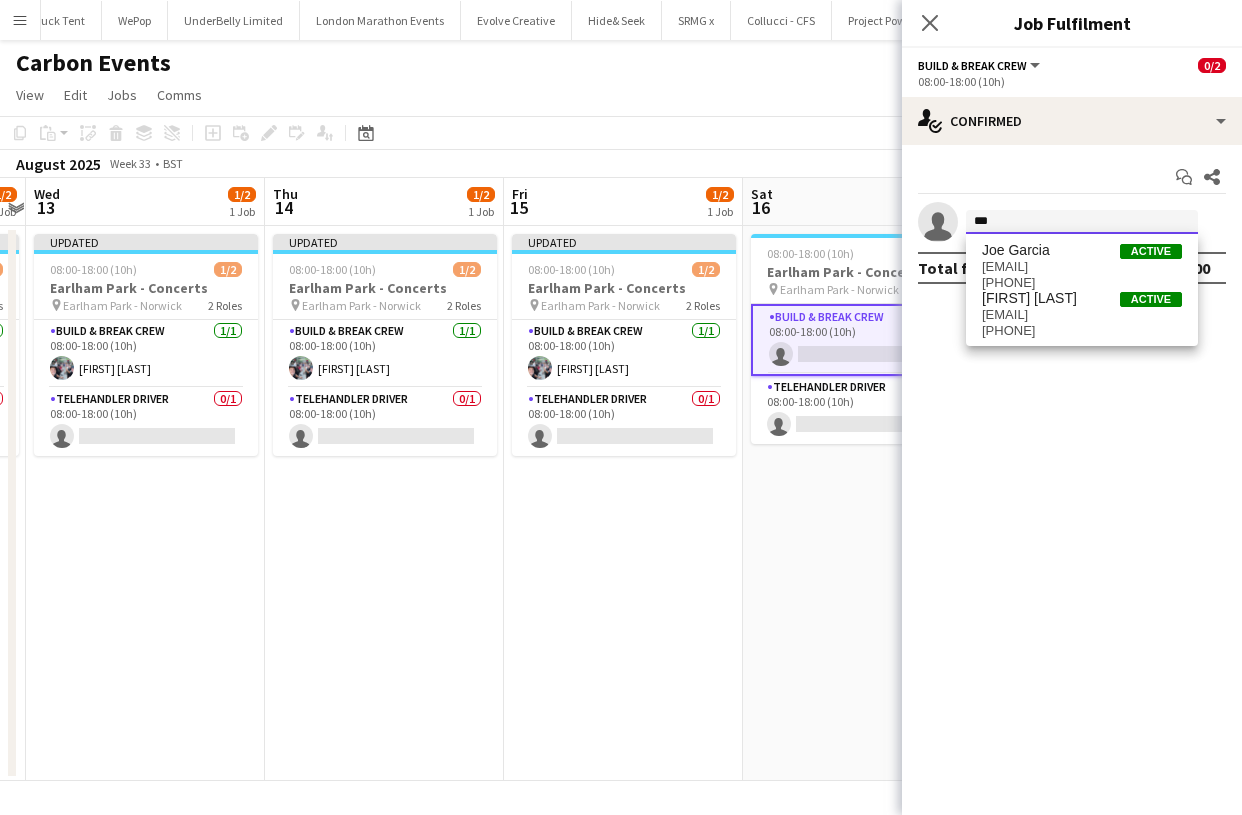 type on "***" 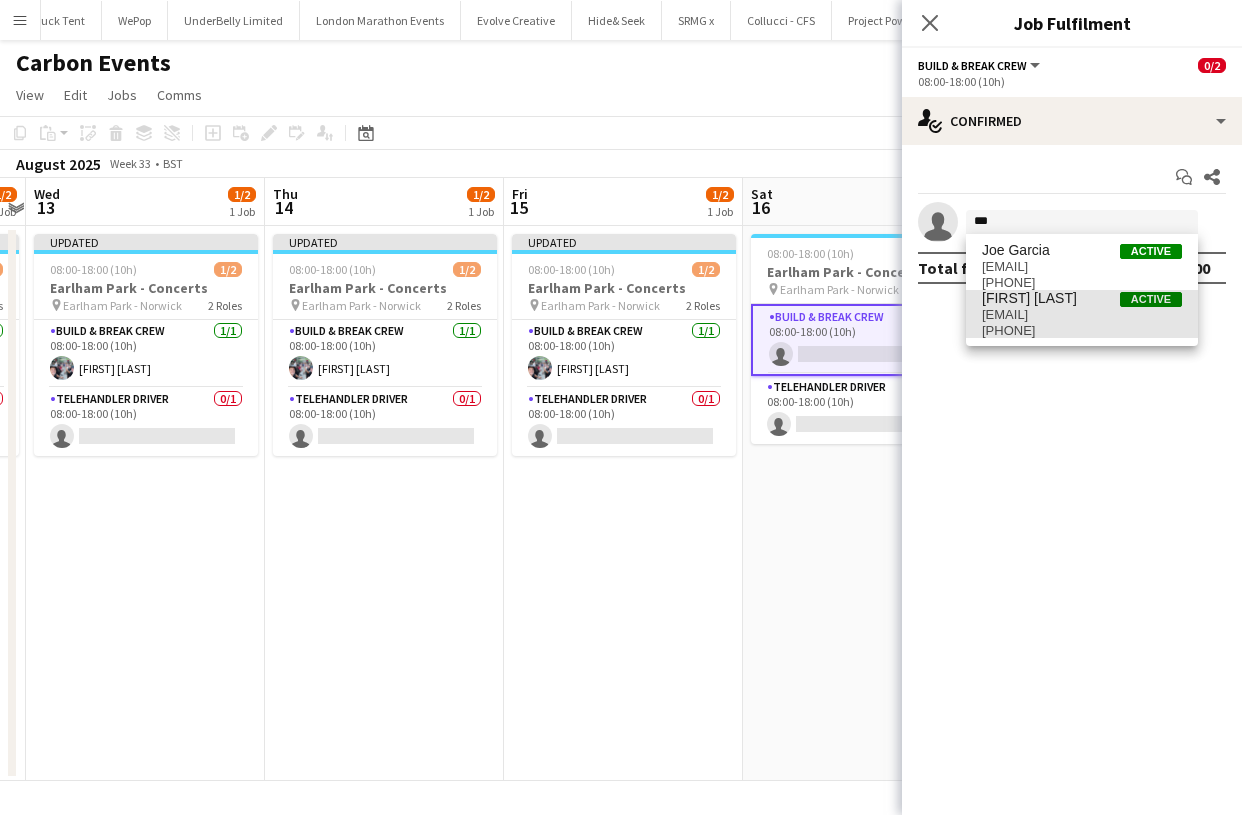 drag, startPoint x: 1024, startPoint y: 237, endPoint x: 1037, endPoint y: 321, distance: 85 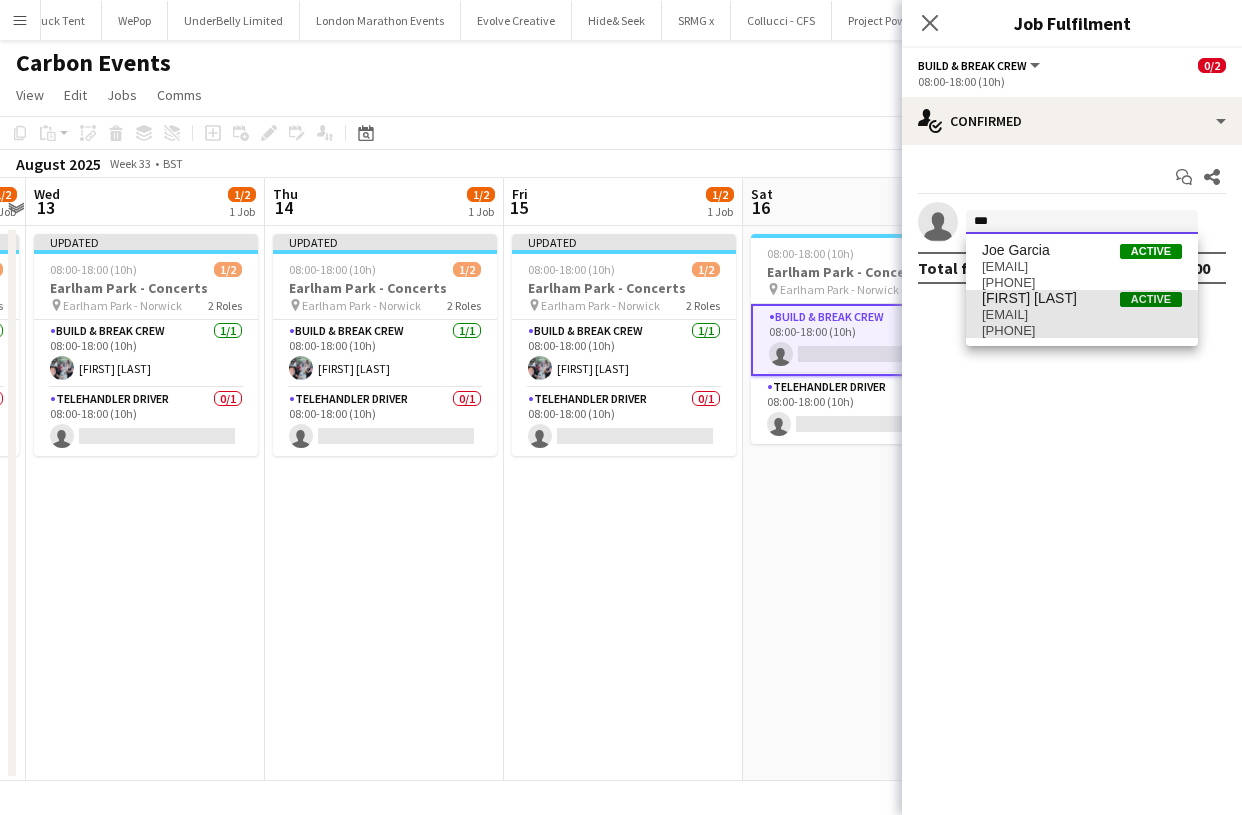 type 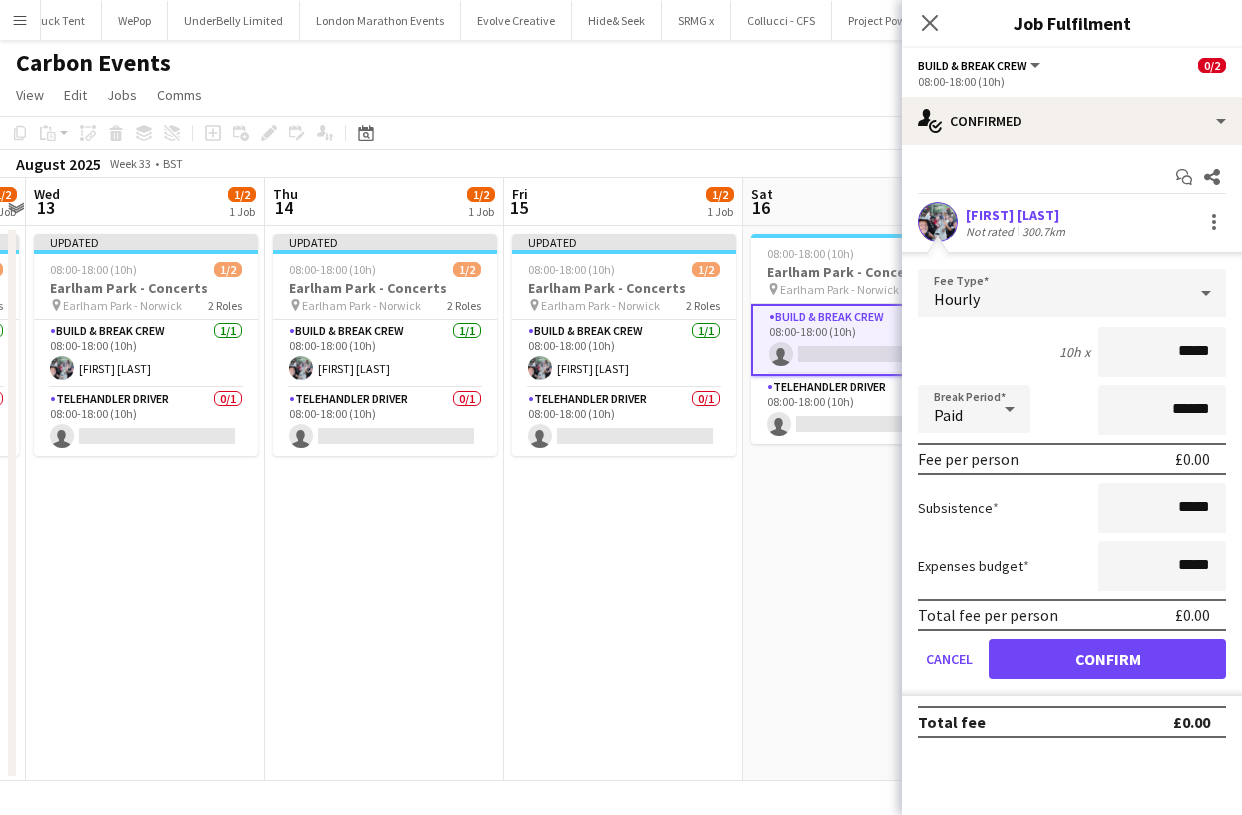 click on "Confirm" at bounding box center (1107, 659) 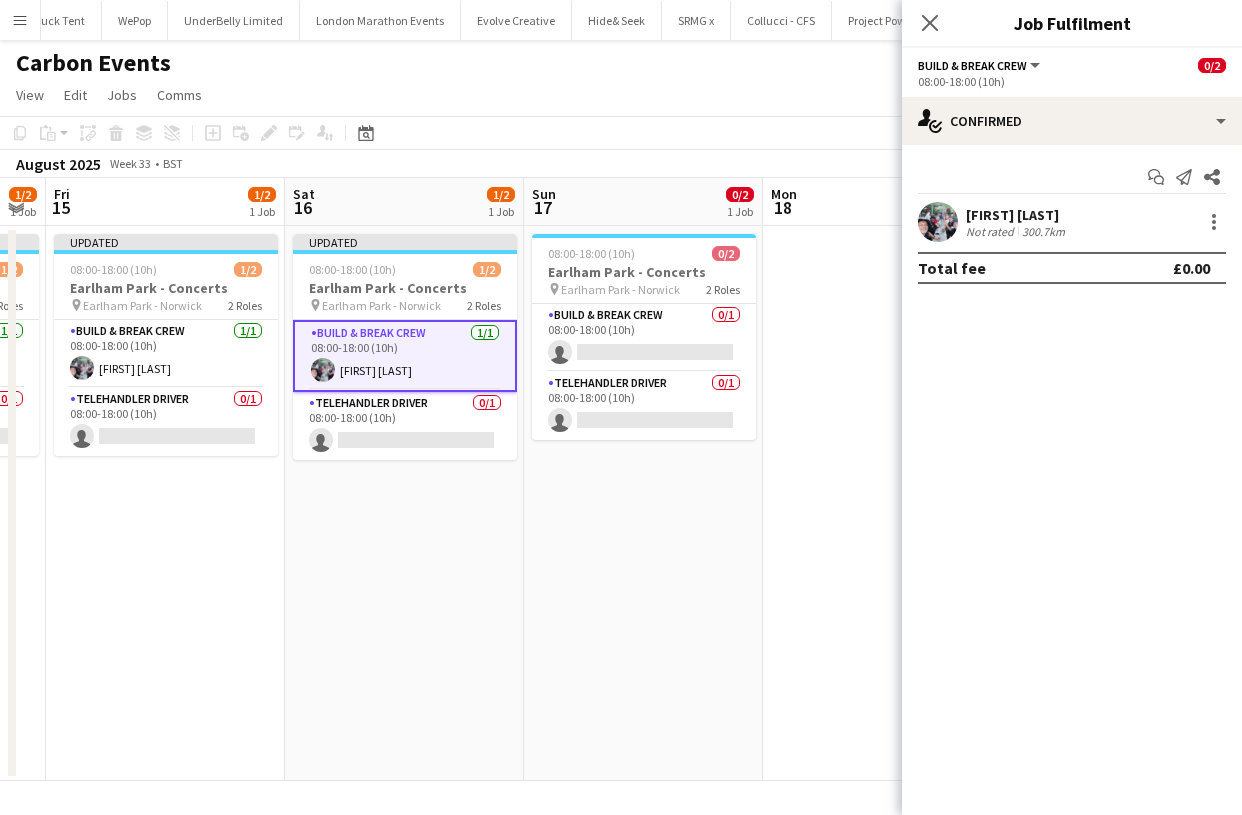 scroll, scrollTop: 0, scrollLeft: 935, axis: horizontal 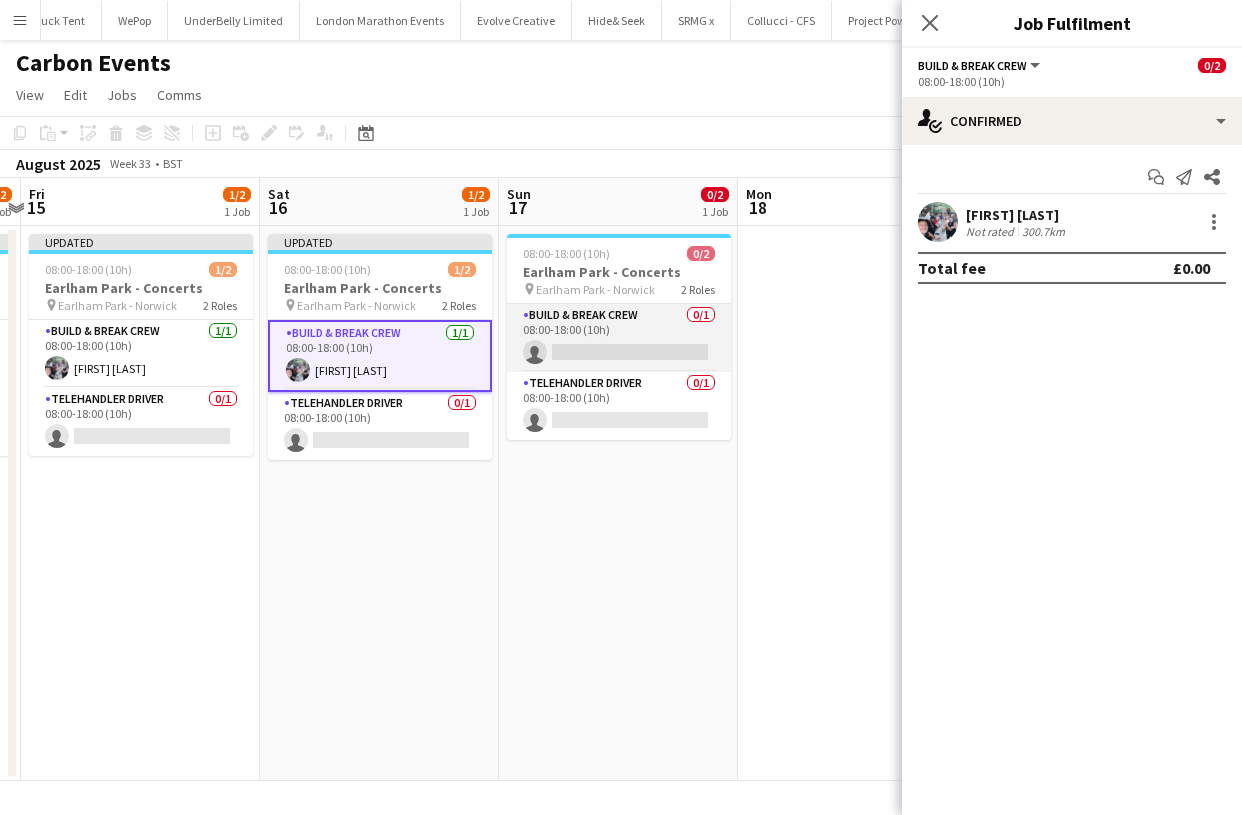 click on "Build & Break Crew 0/1 08:00-18:00 (10h) single-neutral-actions" at bounding box center (619, 338) 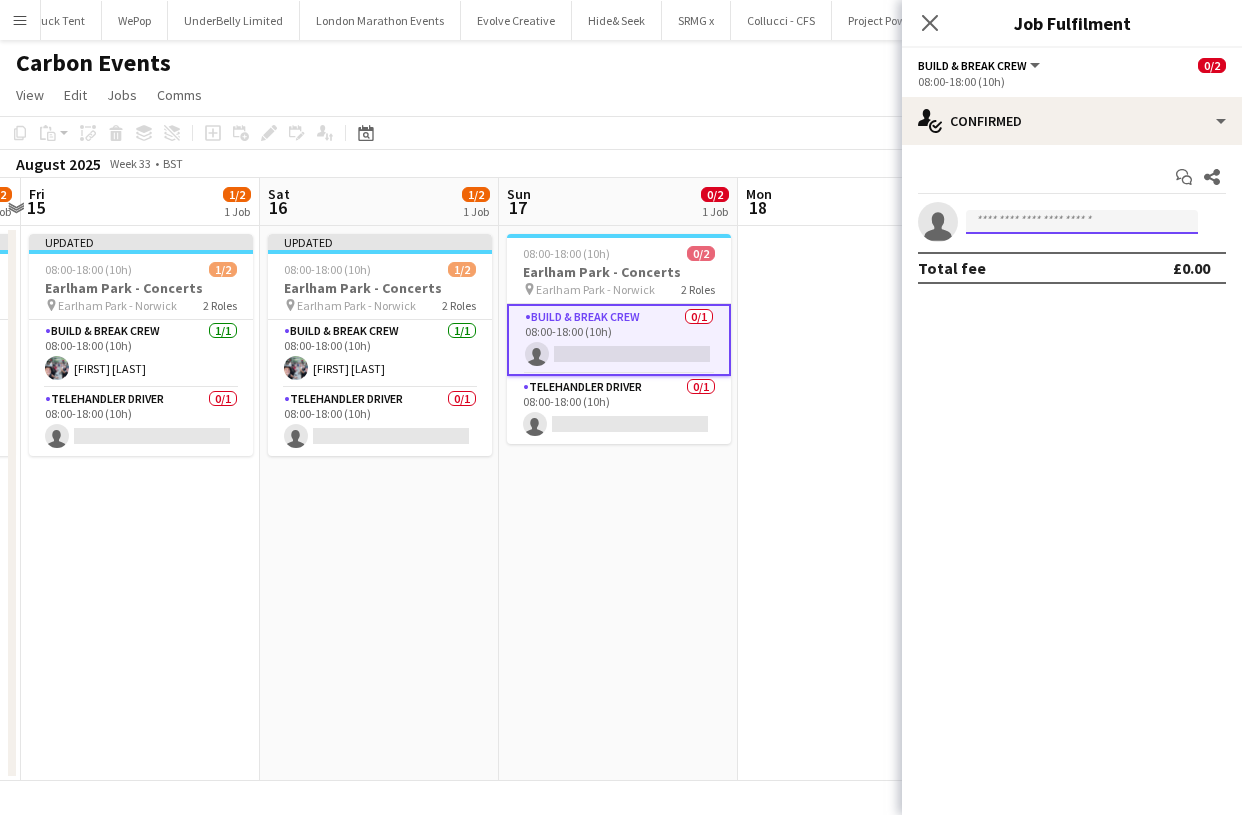 click at bounding box center [1082, 222] 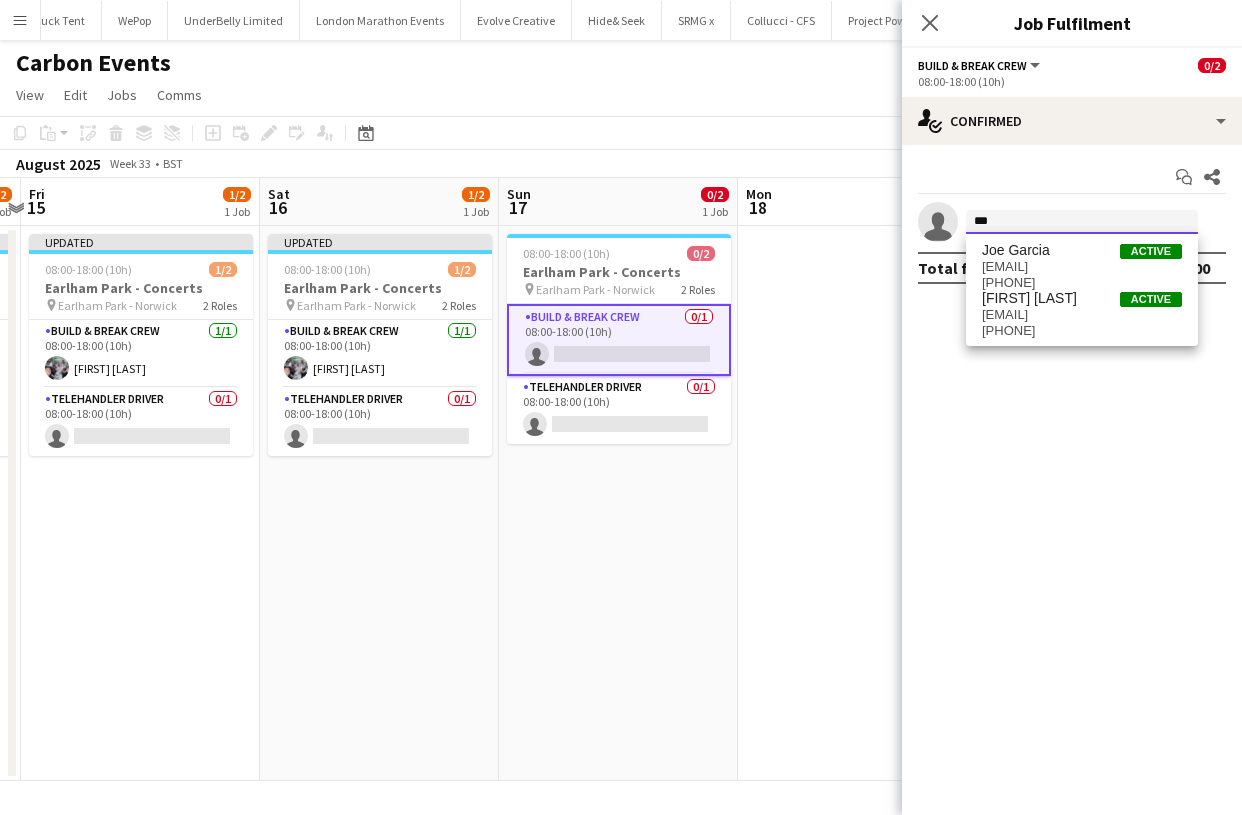 type on "***" 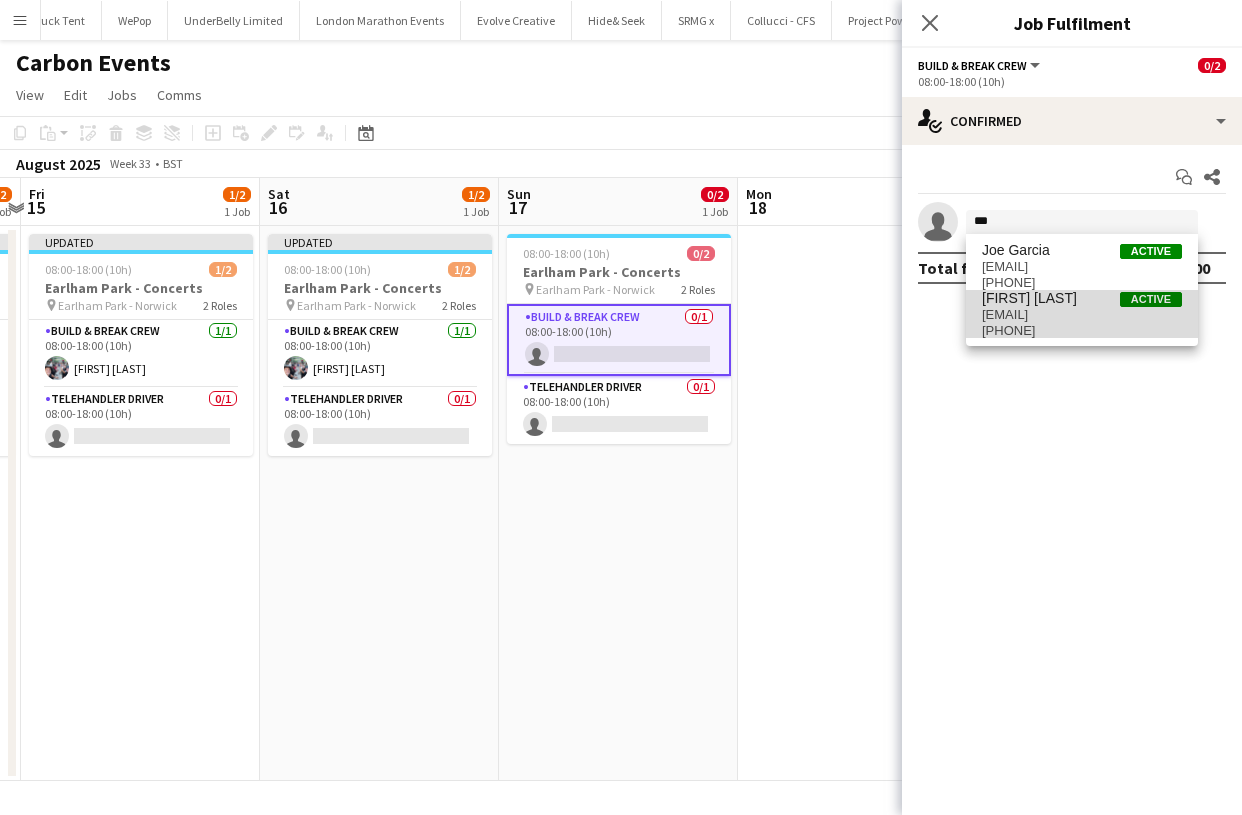 drag, startPoint x: 1071, startPoint y: 215, endPoint x: 1063, endPoint y: 336, distance: 121.264175 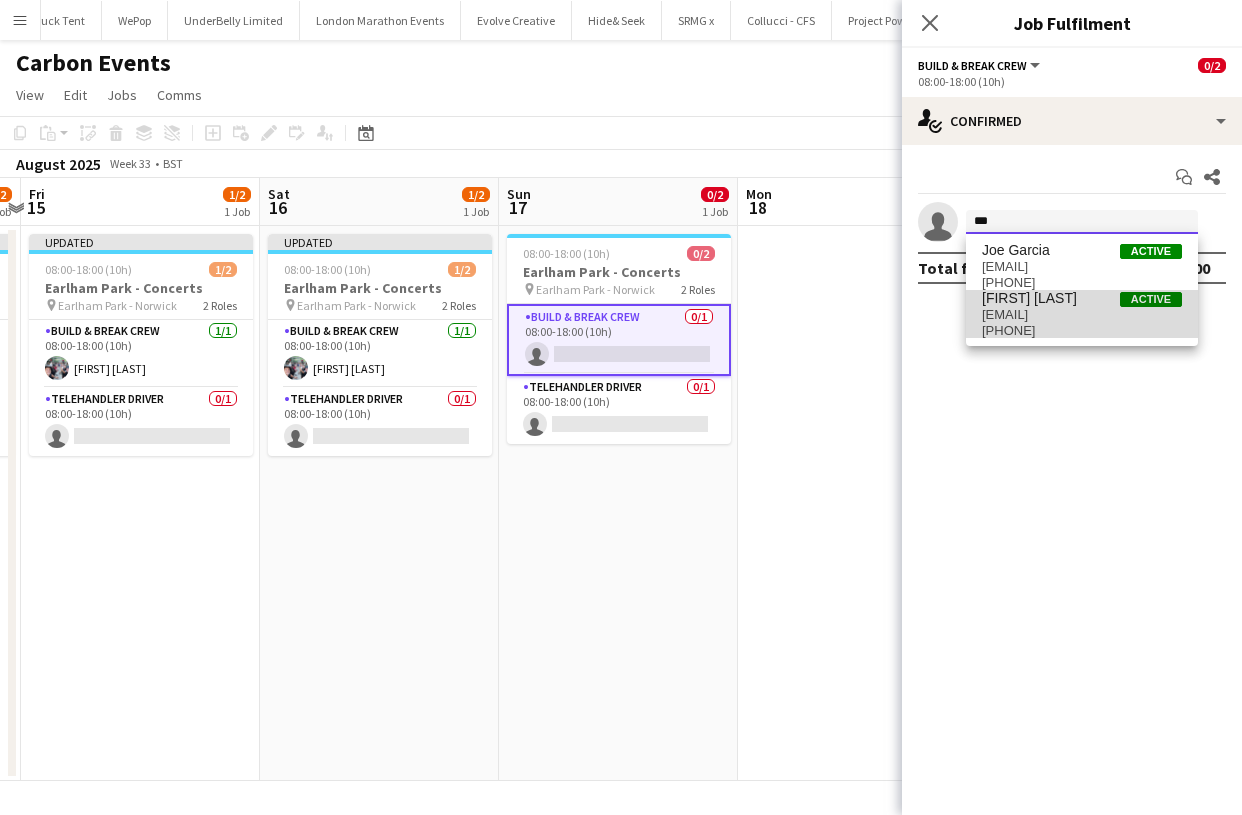 type 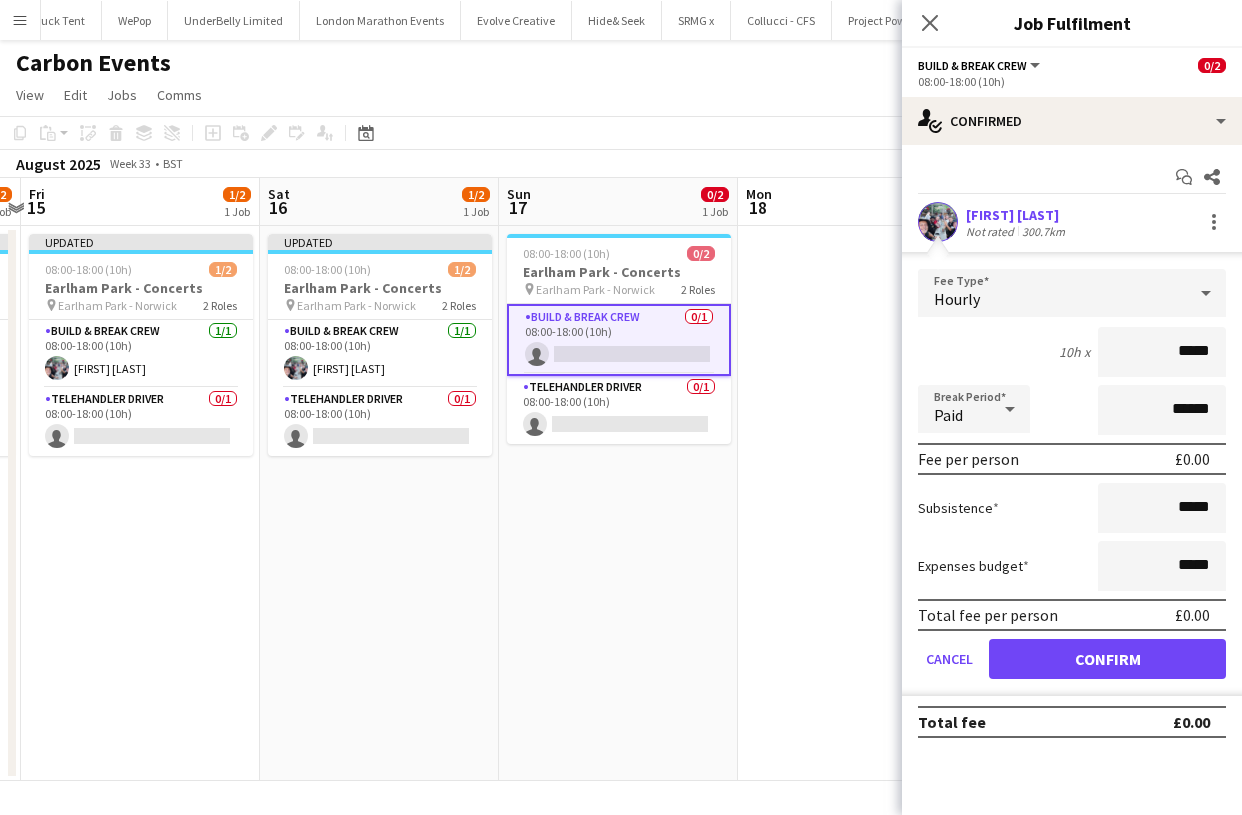 click on "Confirm" at bounding box center (1107, 659) 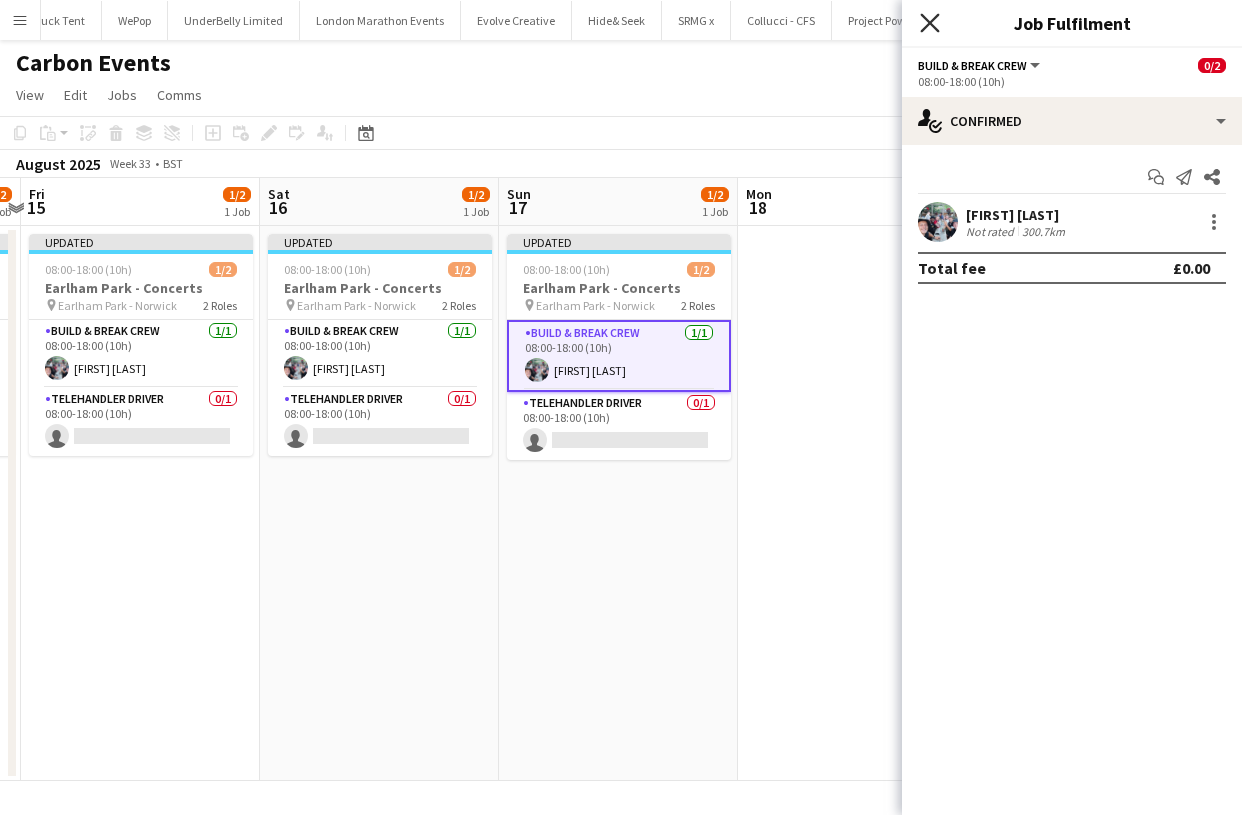 click on "Close pop-in" 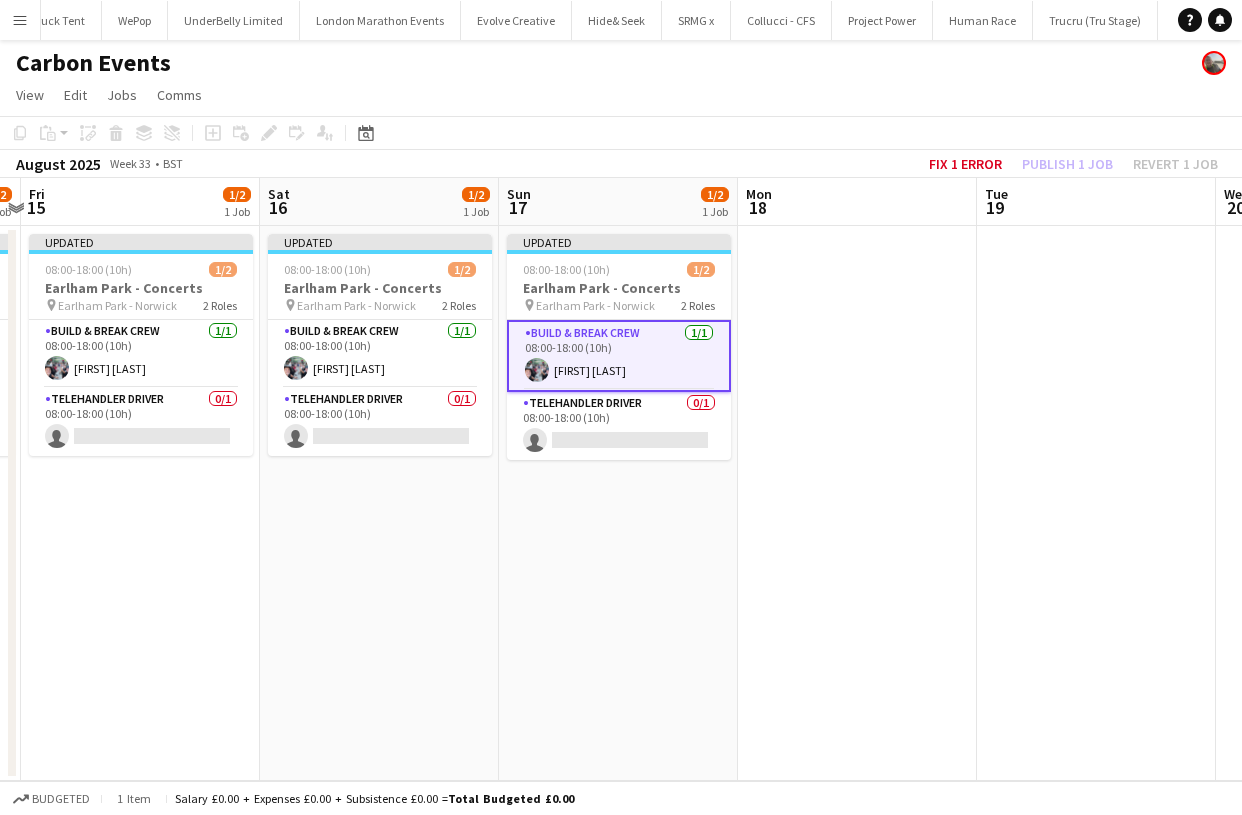 click on "Copy
Paste
Paste
Command
V Paste with crew
Command
Shift
V
Paste linked Job
Delete
Group
Ungroup
Add job
Add linked Job
Edit
Edit linked Job
Applicants
Date picker
AUG 2025 AUG 2025 Monday M Tuesday T Wednesday W Thursday T Friday F Saturday S Sunday S  AUG   1   2   3   4   5   6   7   8   9   10   11   12   13   14   15   16   17   18   19   20   21   22   23   24   25" 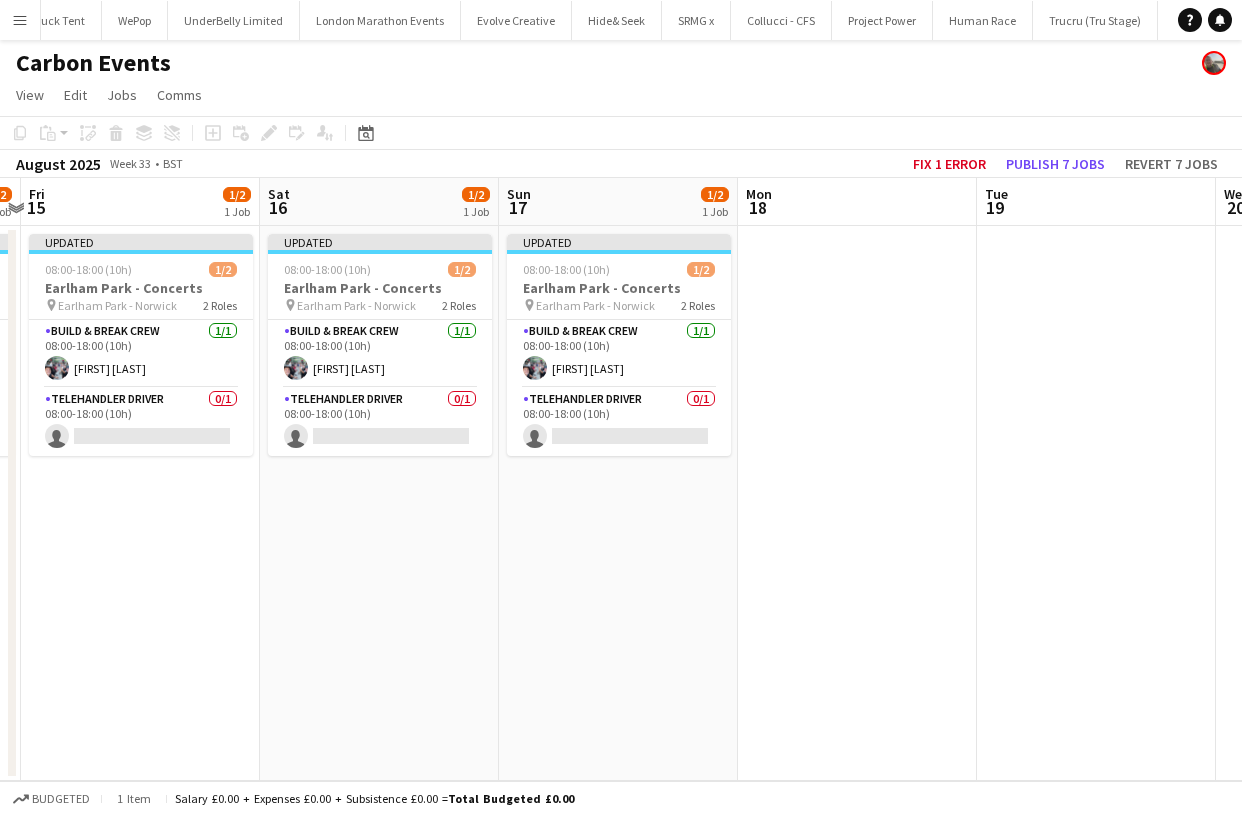 click on "Copy
Paste
Paste
Command
V Paste with crew
Command
Shift
V
Paste linked Job
Delete
Group
Ungroup
Add job
Add linked Job
Edit
Edit linked Job
Applicants
Date picker
AUG 2025 AUG 2025 Monday M Tuesday T Wednesday W Thursday T Friday F Saturday S Sunday S  AUG   1   2   3   4   5   6   7   8   9   10   11   12   13   14   15   16   17   18   19   20   21   22   23   24   25" 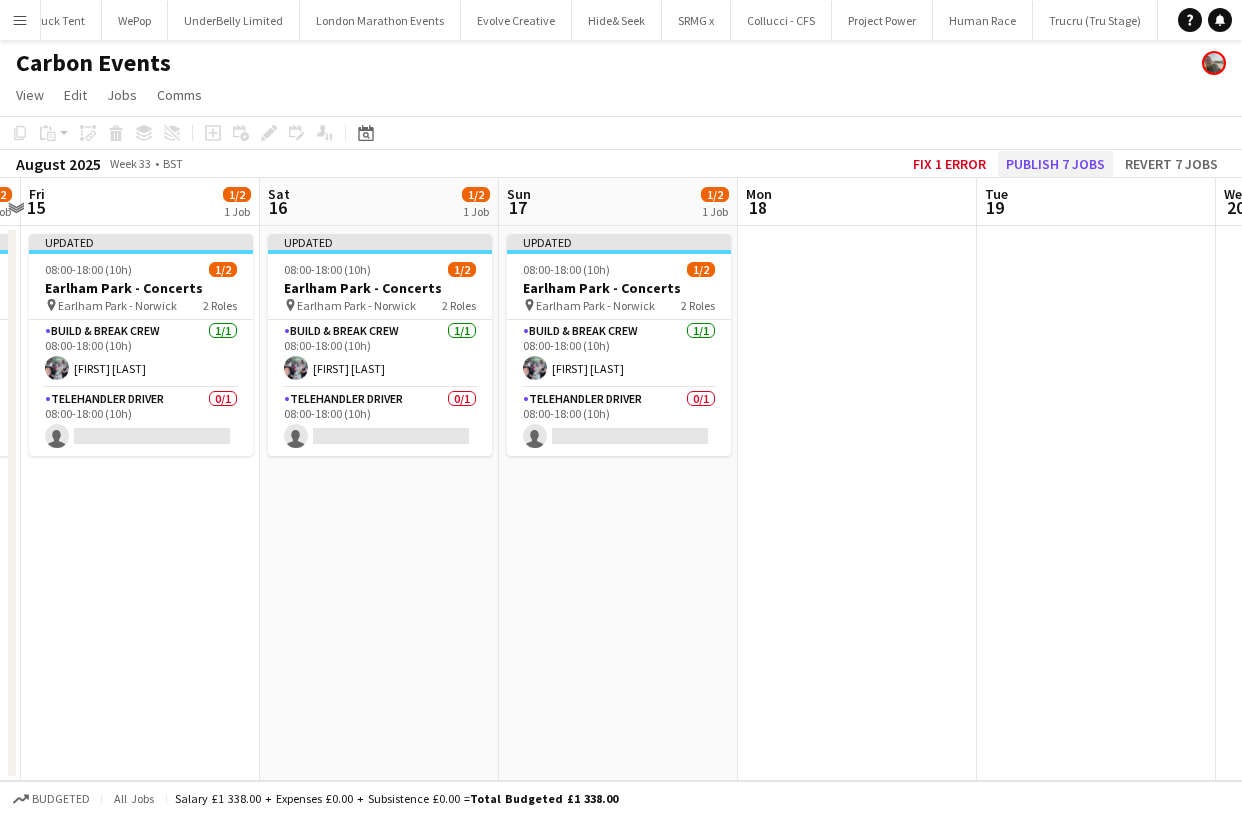 click on "Publish 7 jobs" 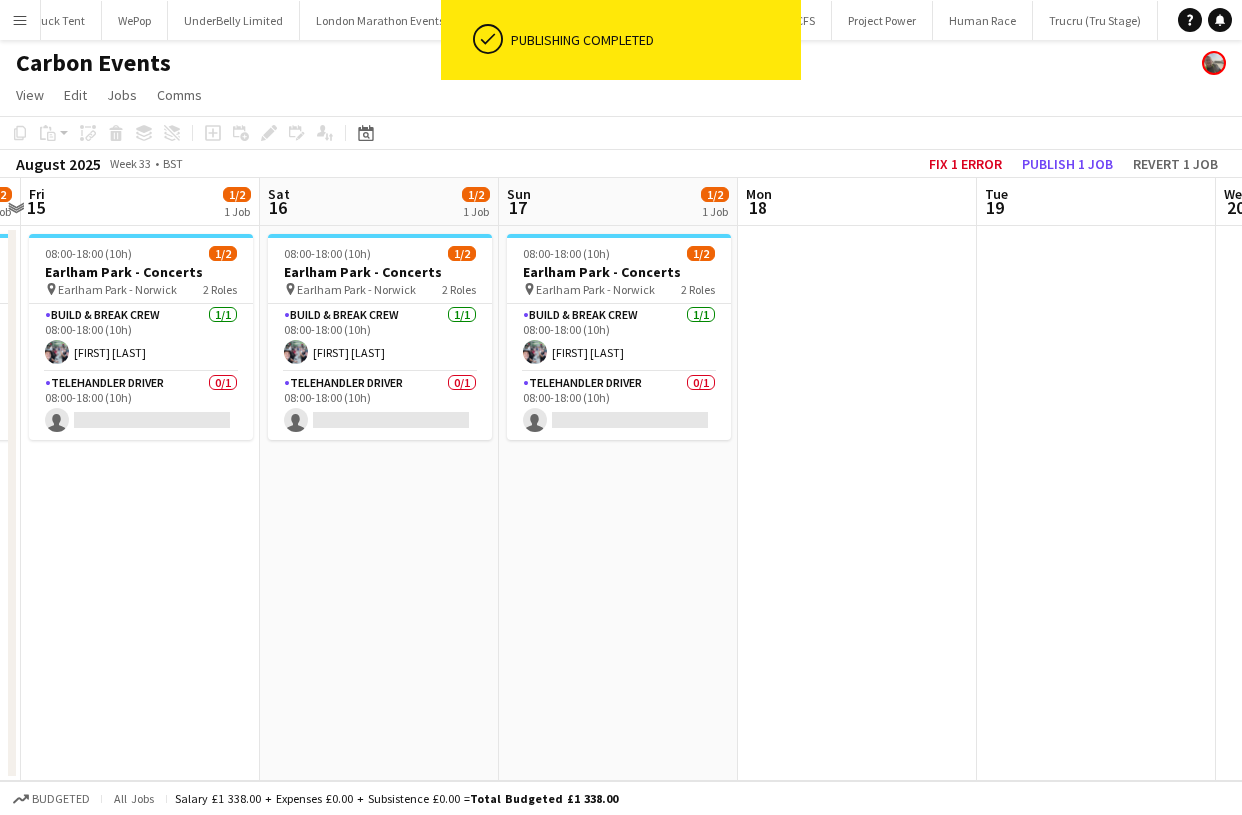 click on "Publish 1 job" 